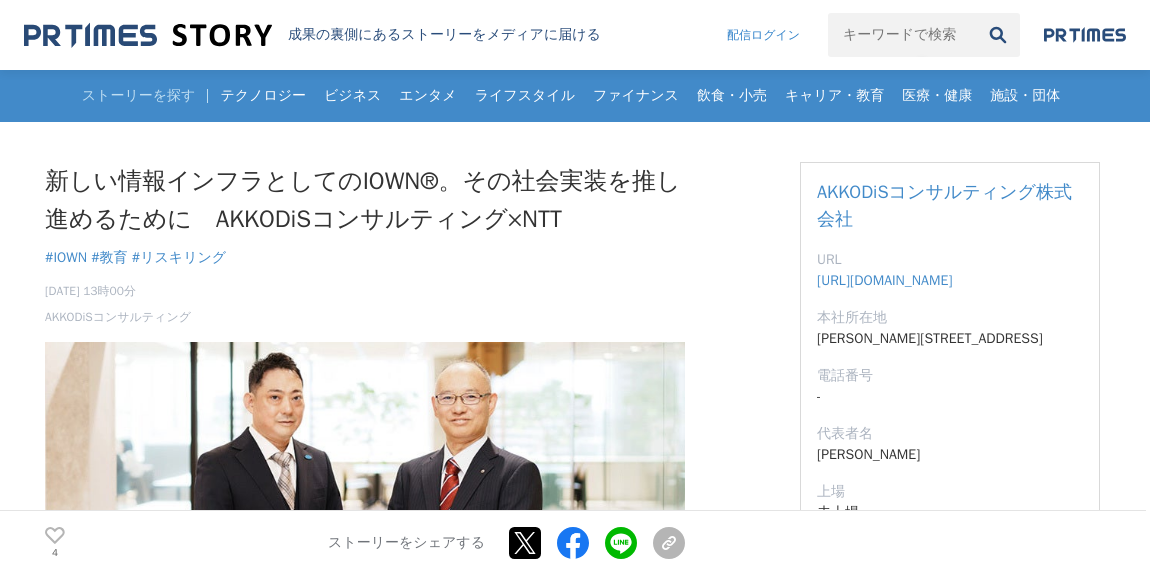 scroll, scrollTop: 0, scrollLeft: 0, axis: both 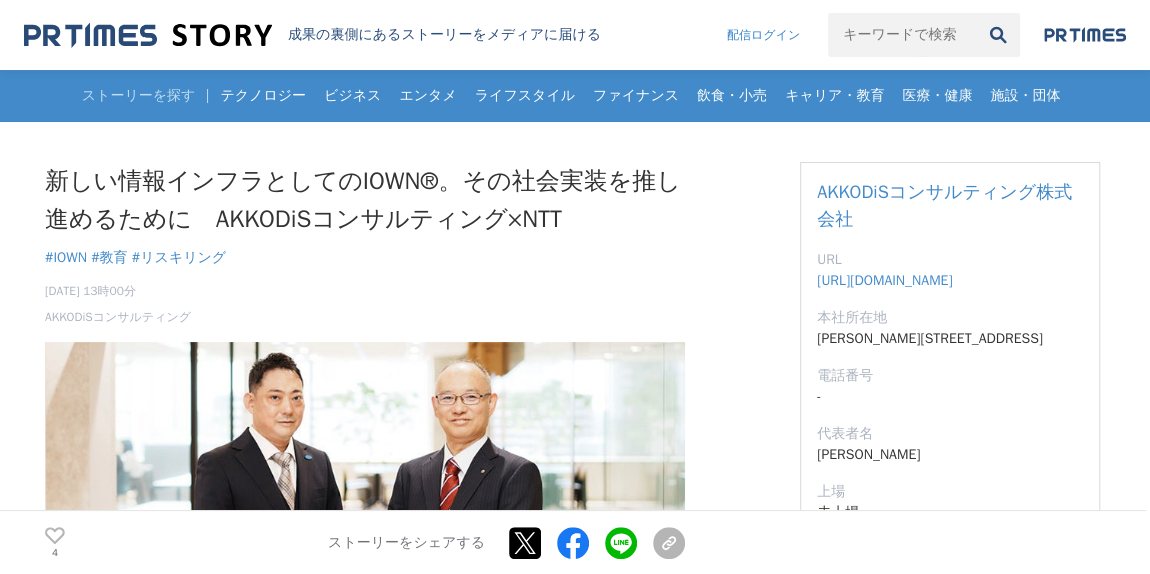 click on "新しい情報インフラとしてのIOWN®。その社会実装を推し進めるために　AKKODiSコンサルティング×NTT" at bounding box center (365, 200) 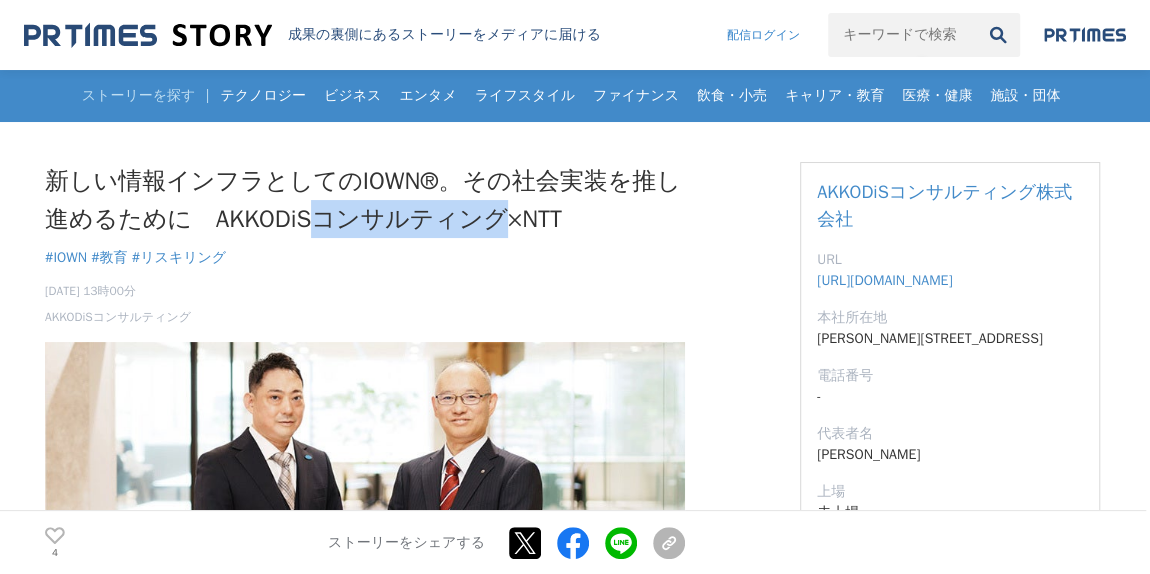 click on "新しい情報インフラとしてのIOWN®。その社会実装を推し進めるために　AKKODiSコンサルティング×NTT" at bounding box center (365, 200) 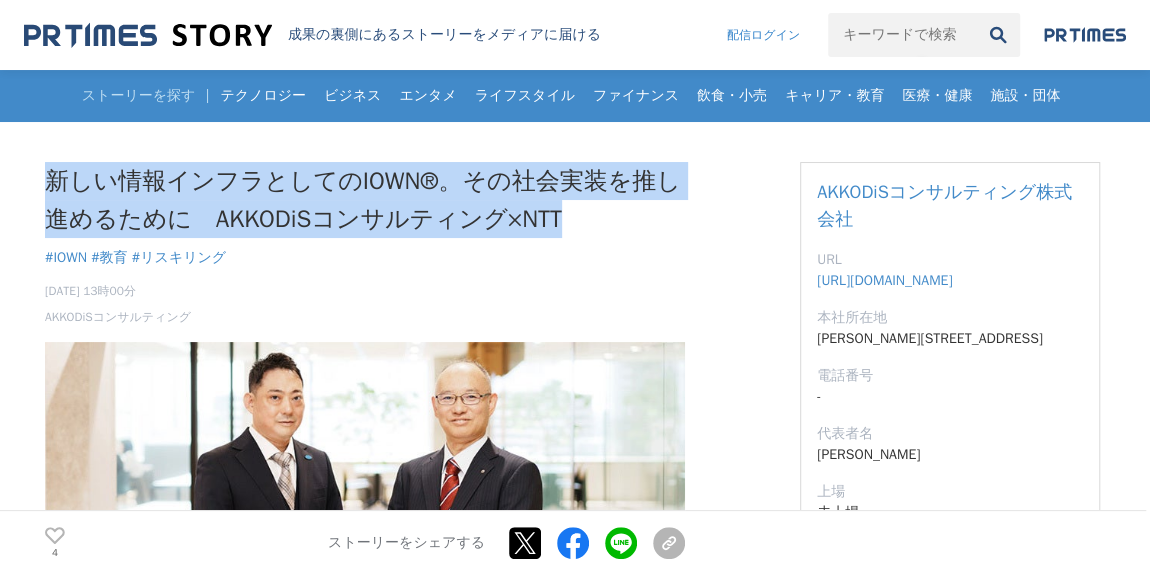 click on "新しい情報インフラとしてのIOWN®。その社会実装を推し進めるために　AKKODiSコンサルティング×NTT" at bounding box center (365, 200) 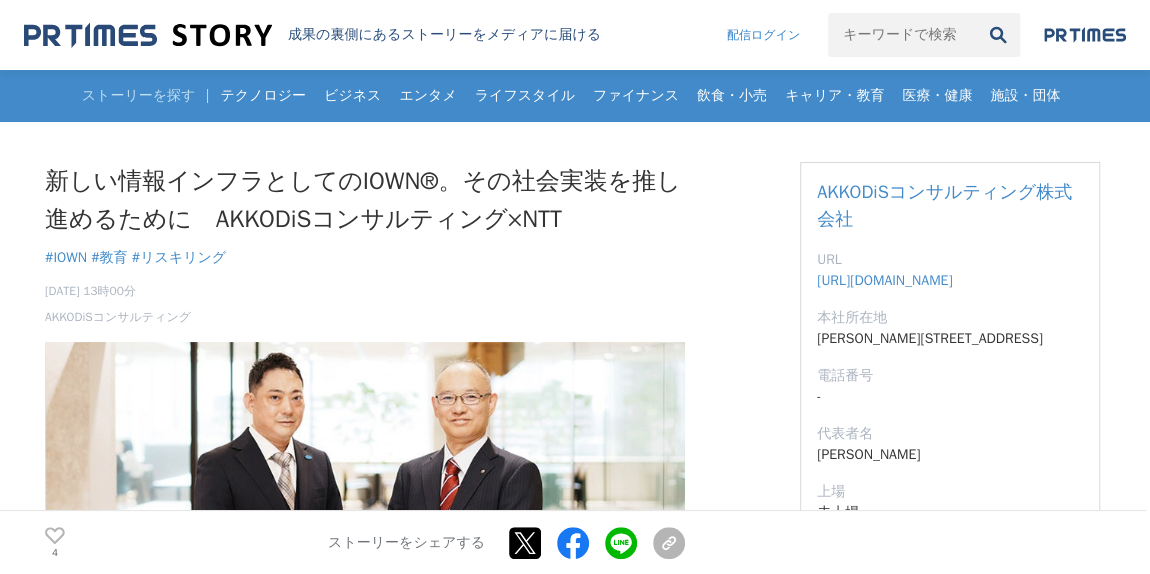 drag, startPoint x: 168, startPoint y: 139, endPoint x: 226, endPoint y: 171, distance: 66.24198 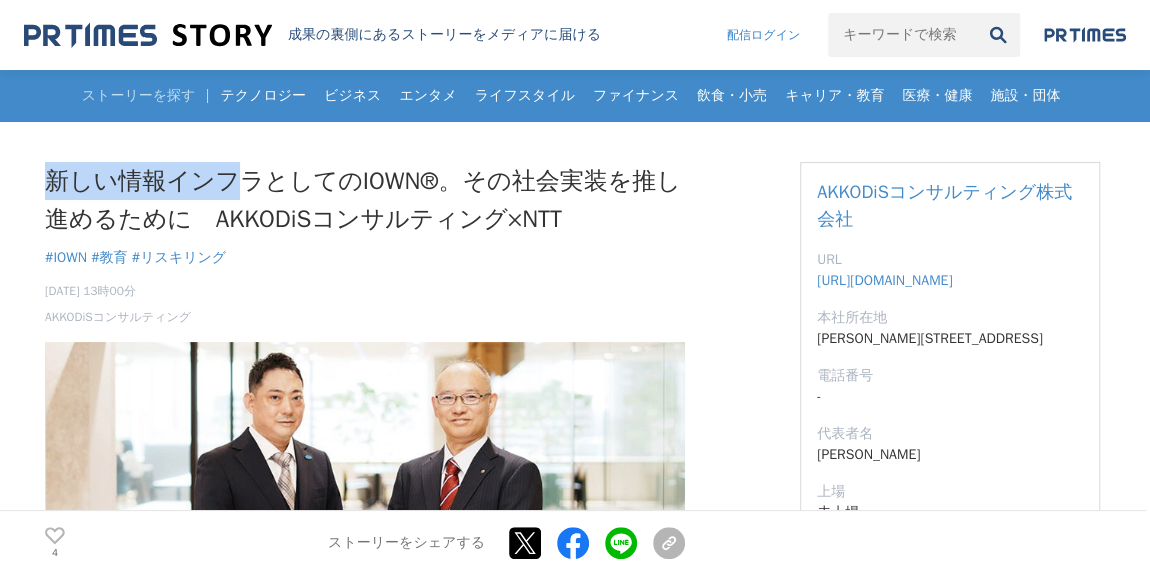 click on "新しい情報インフラとしてのIOWN®。その社会実装を推し進めるために　AKKODiSコンサルティング×NTT" at bounding box center (365, 200) 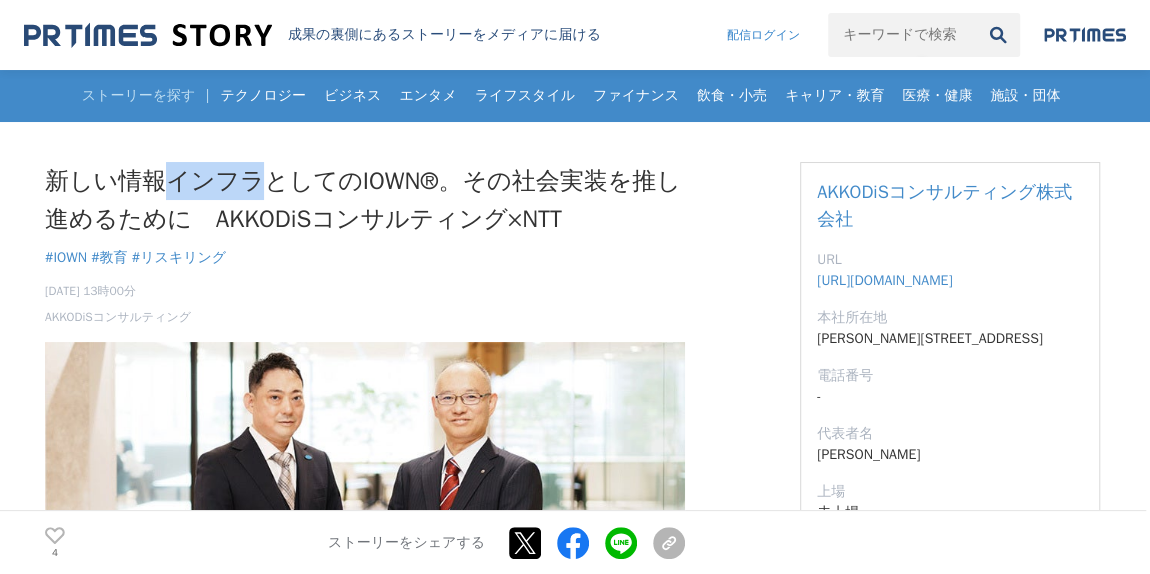 click on "新しい情報インフラとしてのIOWN®。その社会実装を推し進めるために　AKKODiSコンサルティング×NTT" at bounding box center (365, 200) 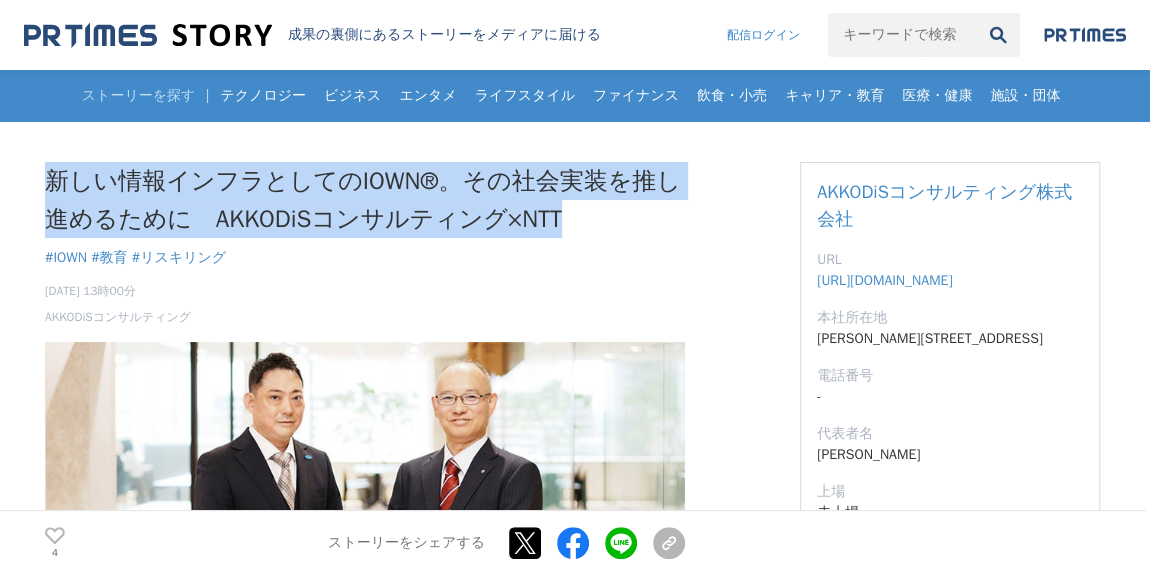 drag, startPoint x: 226, startPoint y: 171, endPoint x: 394, endPoint y: 257, distance: 188.73262 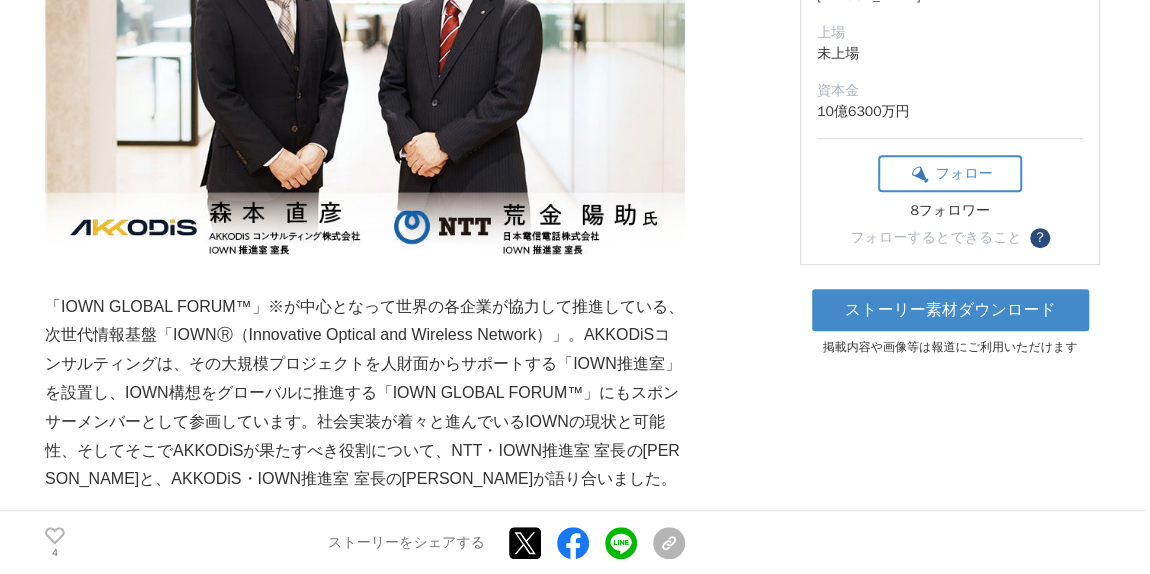 scroll, scrollTop: 461, scrollLeft: 0, axis: vertical 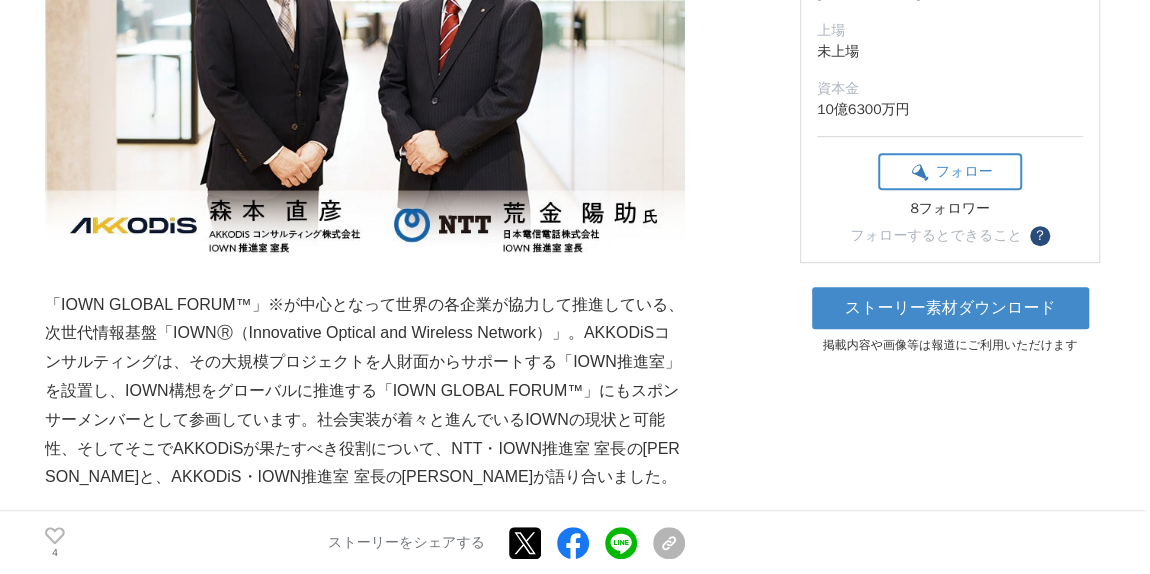 click on "「IOWN GLOBAL FORUM™」※が中心となって世界の各企業が協力して推進している、次世代情報基盤「IOWNⓇ（Innovative Optical and Wireless Network）」。AKKODiSコンサルティングは、その大規模プロジェクトを人財面からサポートする「IOWN推進室」を設置し、IOWN構想をグローバルに推進する「IOWN GLOBAL FORUM™」にもスポンサーメンバーとして参画しています。社会実装が着々と進んでいるIOWNの現状と可能性、そしてそこでAKKODiSが果たすべき役割について、NTT・IOWN推進室 室長の[PERSON_NAME]と、AKKODiS・IOWN推進室 室長の[PERSON_NAME]が語り合いました。" at bounding box center (365, 392) 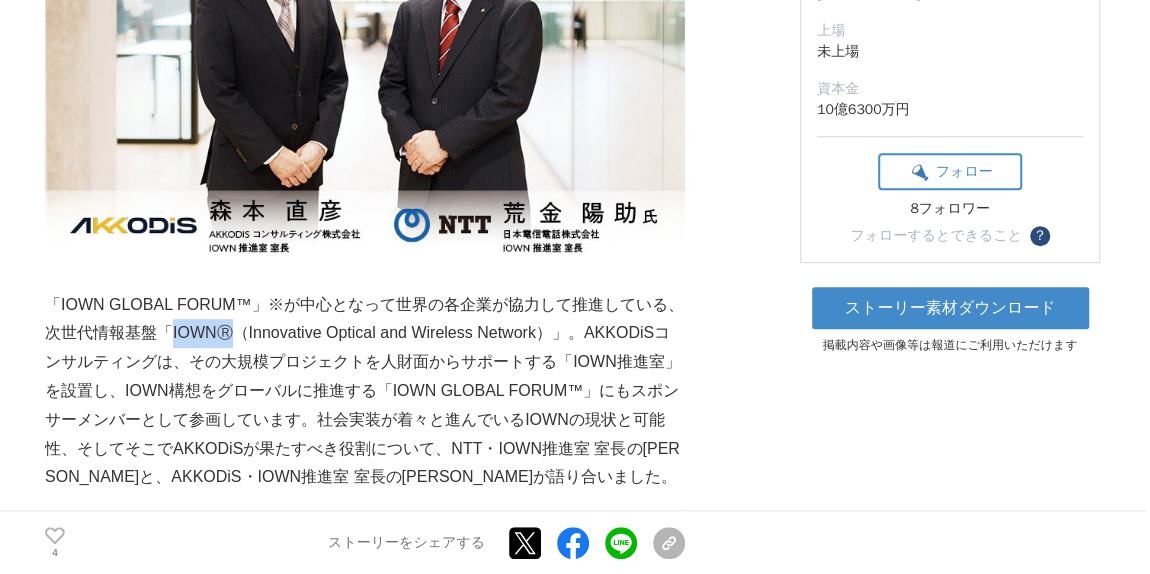 click on "「IOWN GLOBAL FORUM™」※が中心となって世界の各企業が協力して推進している、次世代情報基盤「IOWNⓇ（Innovative Optical and Wireless Network）」。AKKODiSコンサルティングは、その大規模プロジェクトを人財面からサポートする「IOWN推進室」を設置し、IOWN構想をグローバルに推進する「IOWN GLOBAL FORUM™」にもスポンサーメンバーとして参画しています。社会実装が着々と進んでいるIOWNの現状と可能性、そしてそこでAKKODiSが果たすべき役割について、NTT・IOWN推進室 室長の[PERSON_NAME]と、AKKODiS・IOWN推進室 室長の[PERSON_NAME]が語り合いました。" at bounding box center [365, 392] 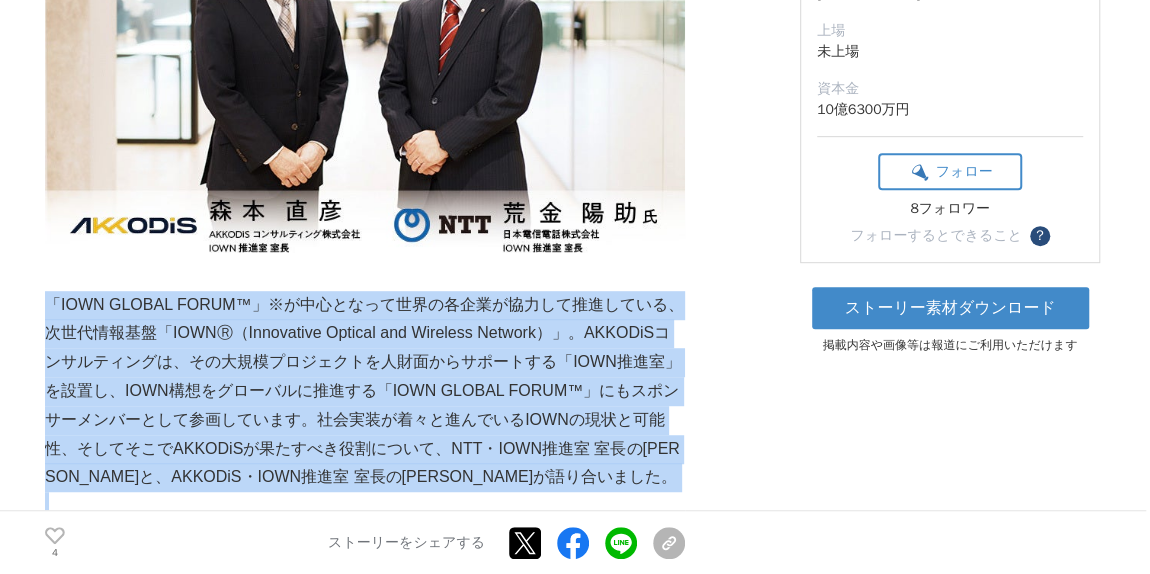 drag, startPoint x: 193, startPoint y: 320, endPoint x: 330, endPoint y: 375, distance: 147.62791 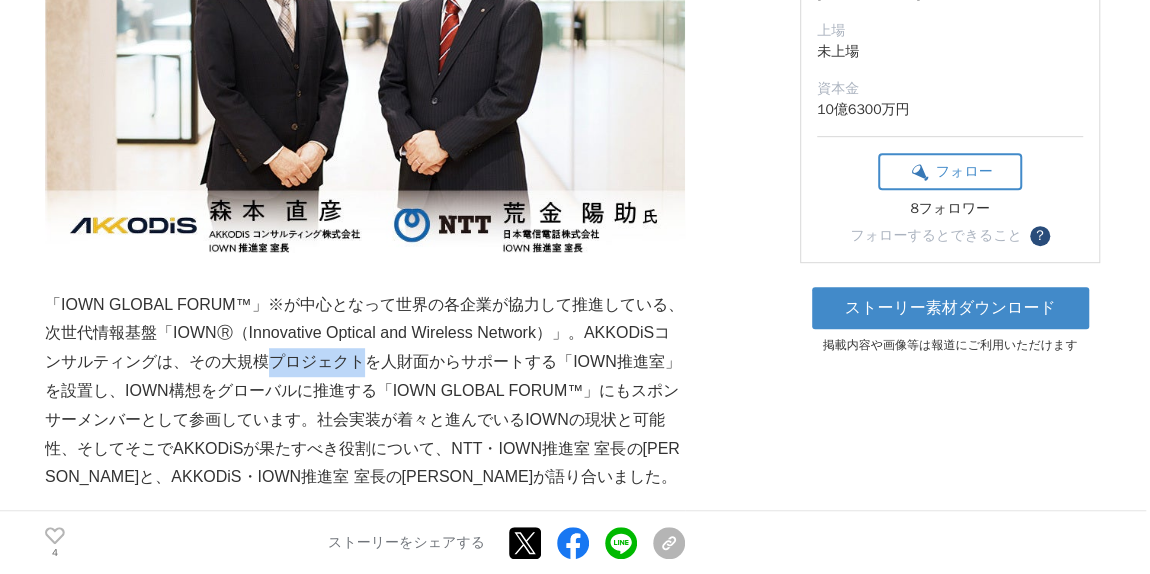 click on "「IOWN GLOBAL FORUM™」※が中心となって世界の各企業が協力して推進している、次世代情報基盤「IOWNⓇ（Innovative Optical and Wireless Network）」。AKKODiSコンサルティングは、その大規模プロジェクトを人財面からサポートする「IOWN推進室」を設置し、IOWN構想をグローバルに推進する「IOWN GLOBAL FORUM™」にもスポンサーメンバーとして参画しています。社会実装が着々と進んでいるIOWNの現状と可能性、そしてそこでAKKODiSが果たすべき役割について、NTT・IOWN推進室 室長の[PERSON_NAME]と、AKKODiS・IOWN推進室 室長の[PERSON_NAME]が語り合いました。" at bounding box center [365, 392] 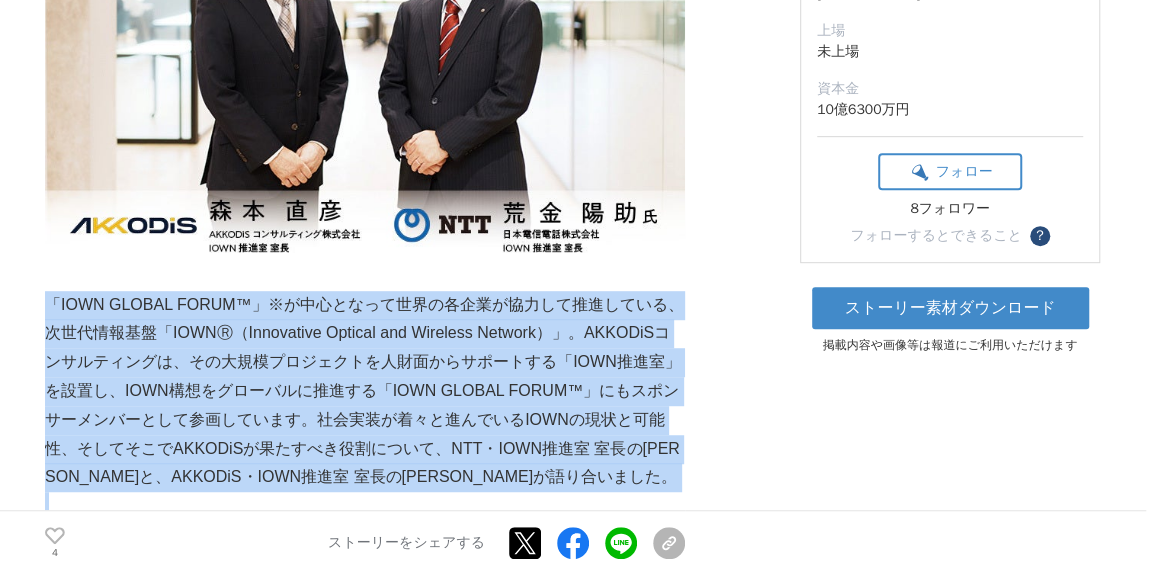 click on "「IOWN GLOBAL FORUM™」※が中心となって世界の各企業が協力して推進している、次世代情報基盤「IOWNⓇ（Innovative Optical and Wireless Network）」。AKKODiSコンサルティングは、その大規模プロジェクトを人財面からサポートする「IOWN推進室」を設置し、IOWN構想をグローバルに推進する「IOWN GLOBAL FORUM™」にもスポンサーメンバーとして参画しています。社会実装が着々と進んでいるIOWNの現状と可能性、そしてそこでAKKODiSが果たすべき役割について、NTT・IOWN推進室 室長の[PERSON_NAME]と、AKKODiS・IOWN推進室 室長の[PERSON_NAME]が語り合いました。" at bounding box center [365, 392] 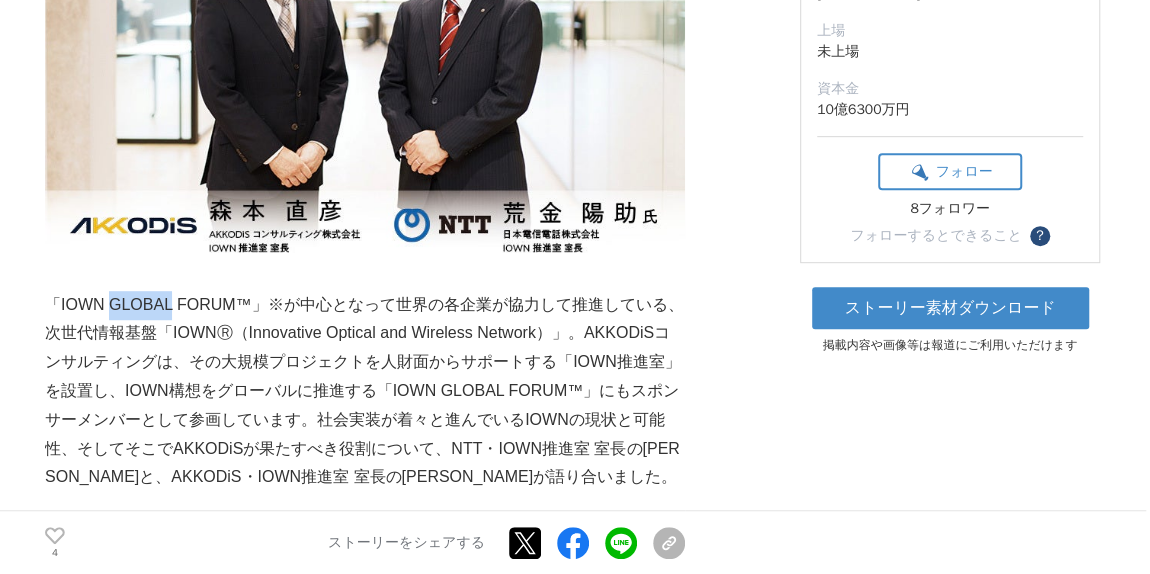 click on "「IOWN GLOBAL FORUM™」※が中心となって世界の各企業が協力して推進している、次世代情報基盤「IOWNⓇ（Innovative Optical and Wireless Network）」。AKKODiSコンサルティングは、その大規模プロジェクトを人財面からサポートする「IOWN推進室」を設置し、IOWN構想をグローバルに推進する「IOWN GLOBAL FORUM™」にもスポンサーメンバーとして参画しています。社会実装が着々と進んでいるIOWNの現状と可能性、そしてそこでAKKODiSが果たすべき役割について、NTT・IOWN推進室 室長の[PERSON_NAME]と、AKKODiS・IOWN推進室 室長の[PERSON_NAME]が語り合いました。" at bounding box center [365, 392] 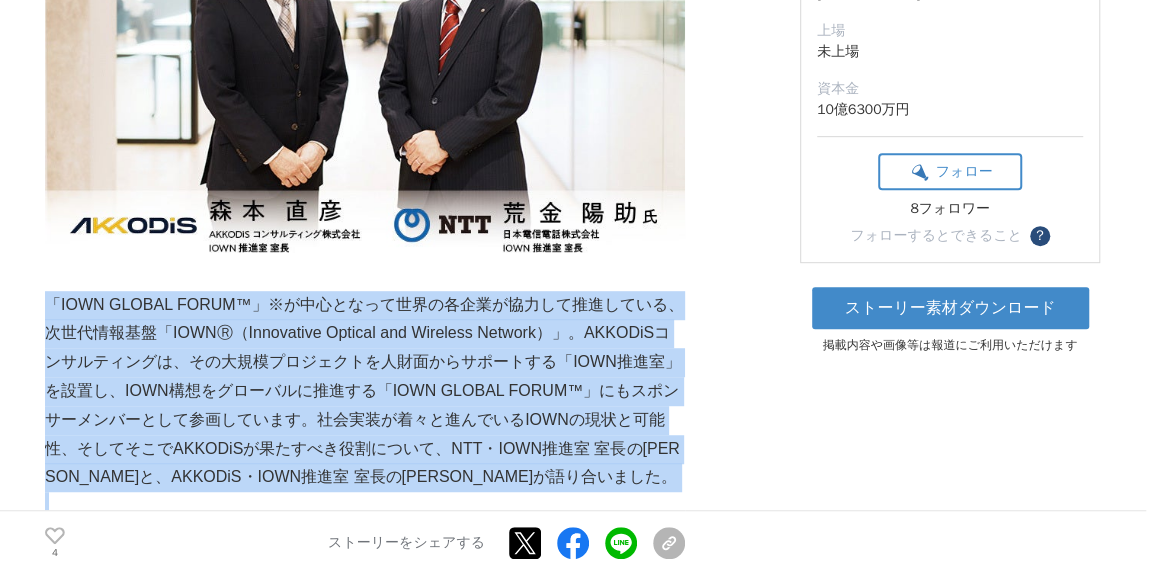 drag, startPoint x: 152, startPoint y: 316, endPoint x: 269, endPoint y: 387, distance: 136.85759 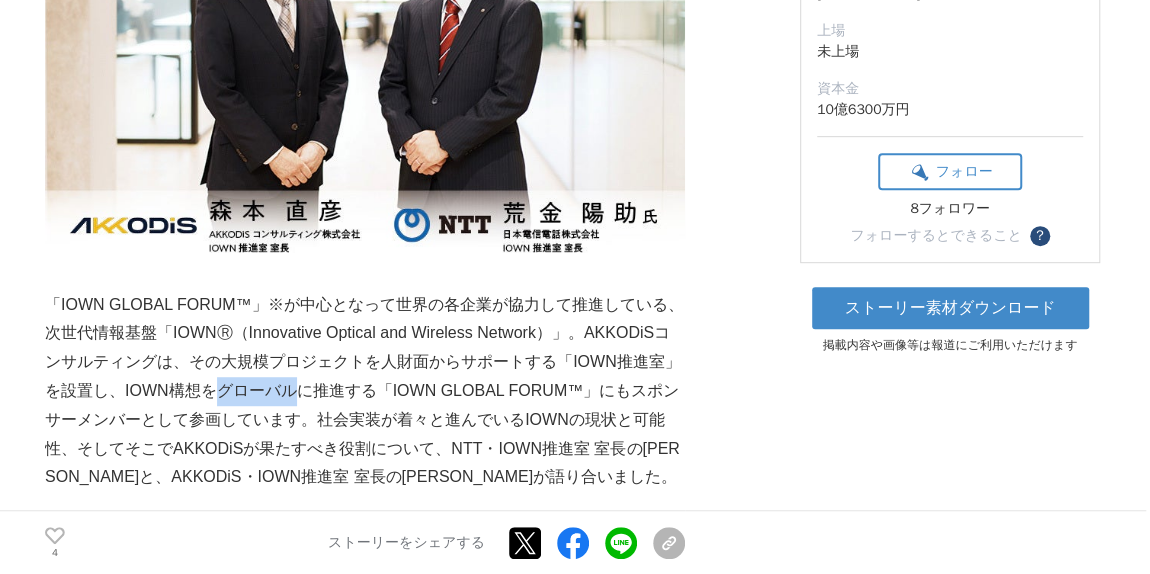 click on "「IOWN GLOBAL FORUM™」※が中心となって世界の各企業が協力して推進している、次世代情報基盤「IOWNⓇ（Innovative Optical and Wireless Network）」。AKKODiSコンサルティングは、その大規模プロジェクトを人財面からサポートする「IOWN推進室」を設置し、IOWN構想をグローバルに推進する「IOWN GLOBAL FORUM™」にもスポンサーメンバーとして参画しています。社会実装が着々と進んでいるIOWNの現状と可能性、そしてそこでAKKODiSが果たすべき役割について、NTT・IOWN推進室 室長の[PERSON_NAME]と、AKKODiS・IOWN推進室 室長の[PERSON_NAME]が語り合いました。" at bounding box center (365, 392) 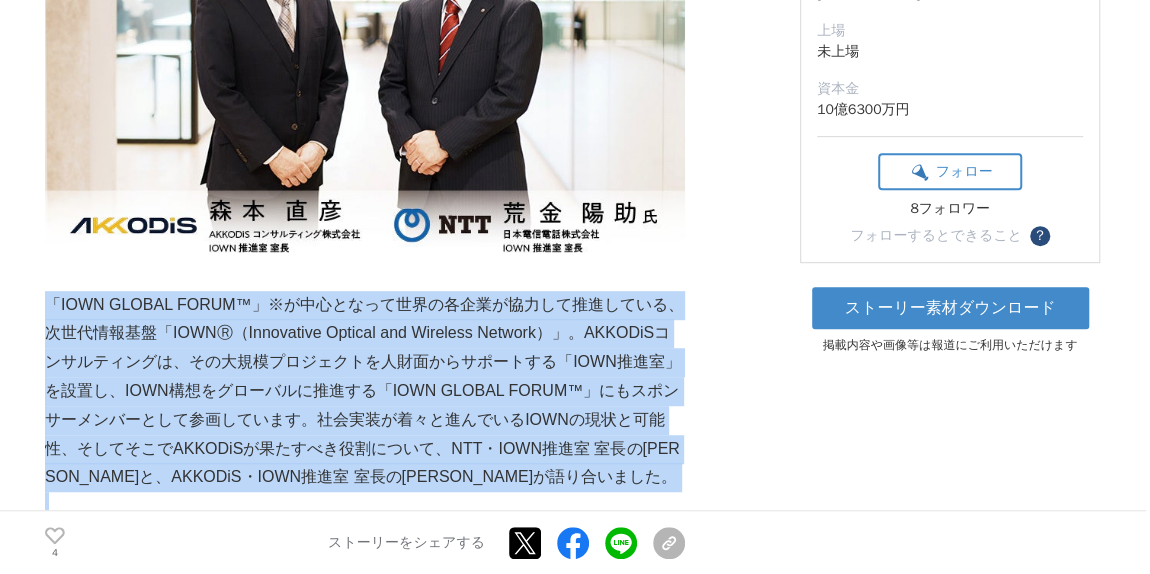 click on "「IOWN GLOBAL FORUM™」※が中心となって世界の各企業が協力して推進している、次世代情報基盤「IOWNⓇ（Innovative Optical and Wireless Network）」。AKKODiSコンサルティングは、その大規模プロジェクトを人財面からサポートする「IOWN推進室」を設置し、IOWN構想をグローバルに推進する「IOWN GLOBAL FORUM™」にもスポンサーメンバーとして参画しています。社会実装が着々と進んでいるIOWNの現状と可能性、そしてそこでAKKODiSが果たすべき役割について、NTT・IOWN推進室 室長の[PERSON_NAME]と、AKKODiS・IOWN推進室 室長の[PERSON_NAME]が語り合いました。" at bounding box center (365, 392) 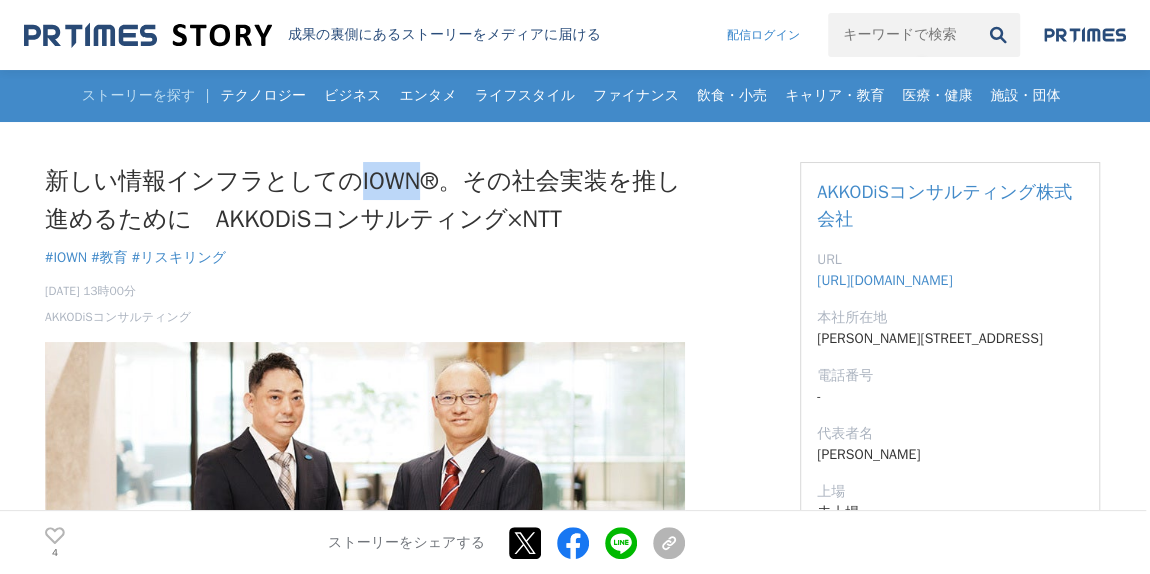 drag, startPoint x: 352, startPoint y: 184, endPoint x: 432, endPoint y: 178, distance: 80.224686 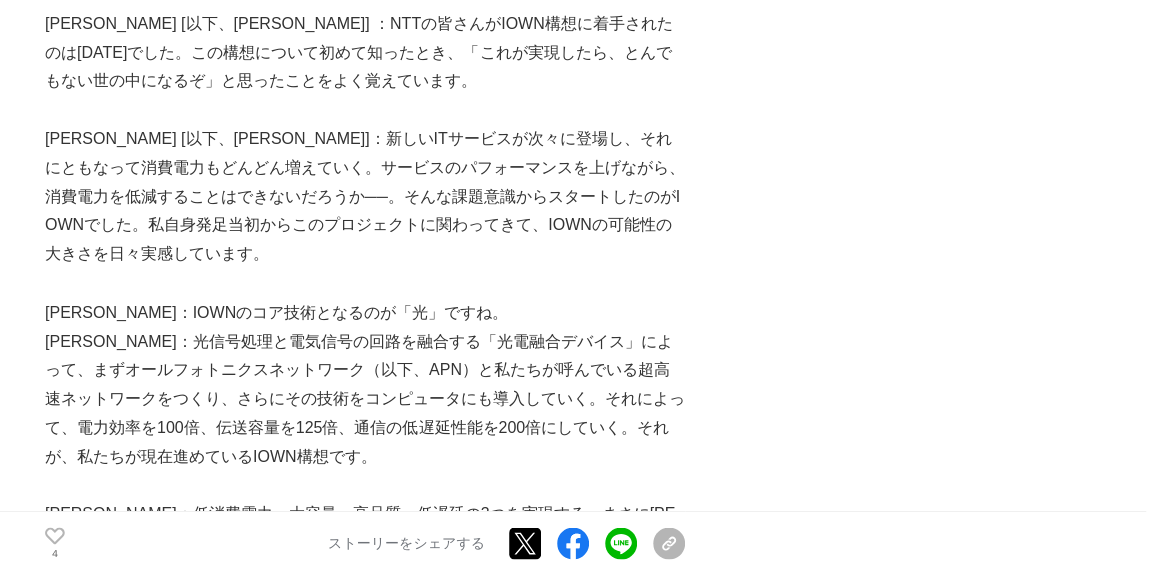 scroll, scrollTop: 1787, scrollLeft: 0, axis: vertical 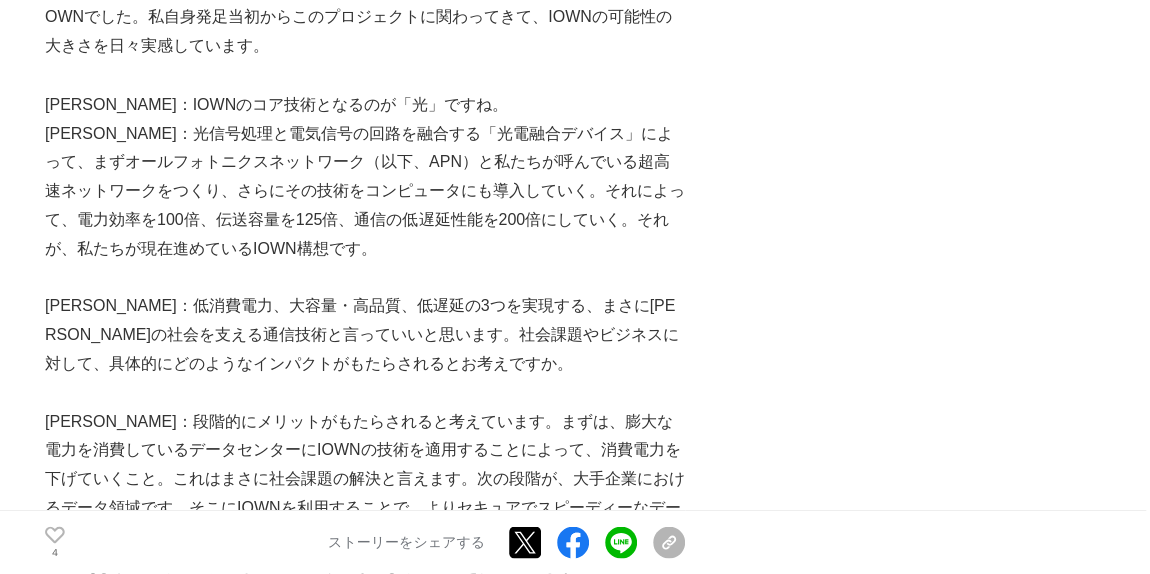 click on "[PERSON_NAME]：光信号処理と電気信号の回路を融合する「光電融合デバイス」によって、まずオールフォトニクスネットワーク（以下、APN）と私たちが呼んでいる超高速ネットワークをつくり、さらにその技術をコンピュータにも導入していく。それによって、電力効率を100倍、伝送容量を125倍、通信の低遅延性能を200倍にしていく。それが、私たちが現在進めているIOWN構想です。" at bounding box center [365, 191] 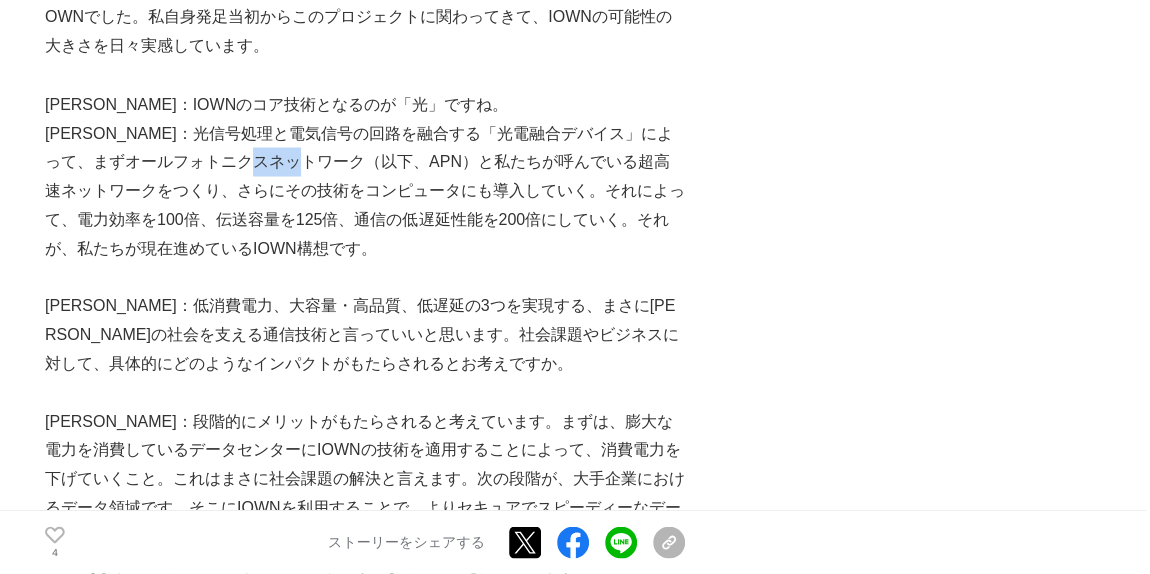 click on "[PERSON_NAME]：光信号処理と電気信号の回路を融合する「光電融合デバイス」によって、まずオールフォトニクスネットワーク（以下、APN）と私たちが呼んでいる超高速ネットワークをつくり、さらにその技術をコンピュータにも導入していく。それによって、電力効率を100倍、伝送容量を125倍、通信の低遅延性能を200倍にしていく。それが、私たちが現在進めているIOWN構想です。" at bounding box center (365, 191) 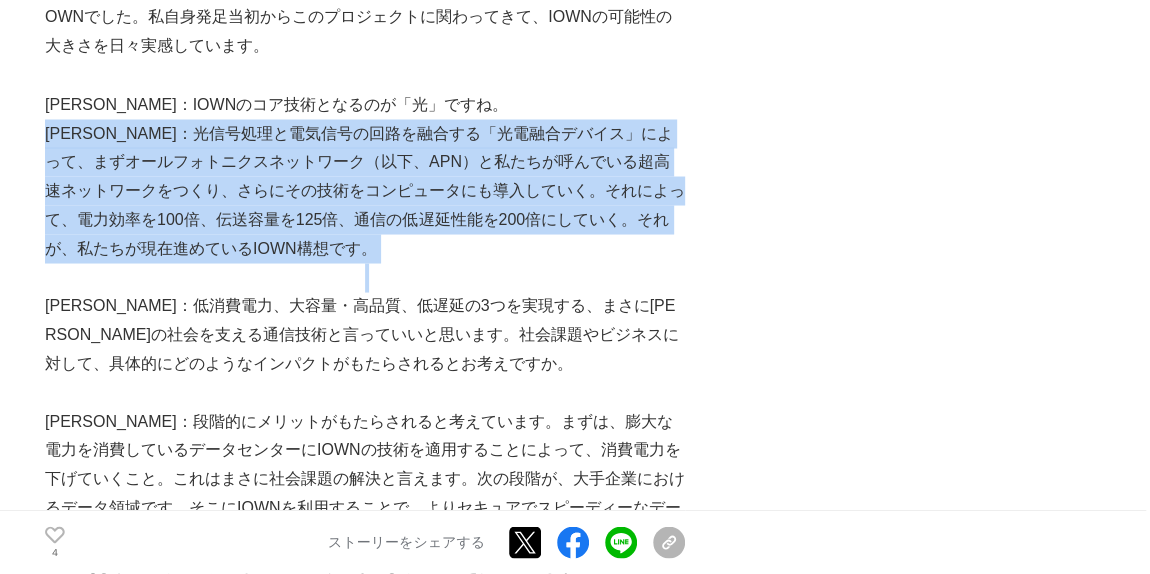drag, startPoint x: 336, startPoint y: 166, endPoint x: 335, endPoint y: 283, distance: 117.00427 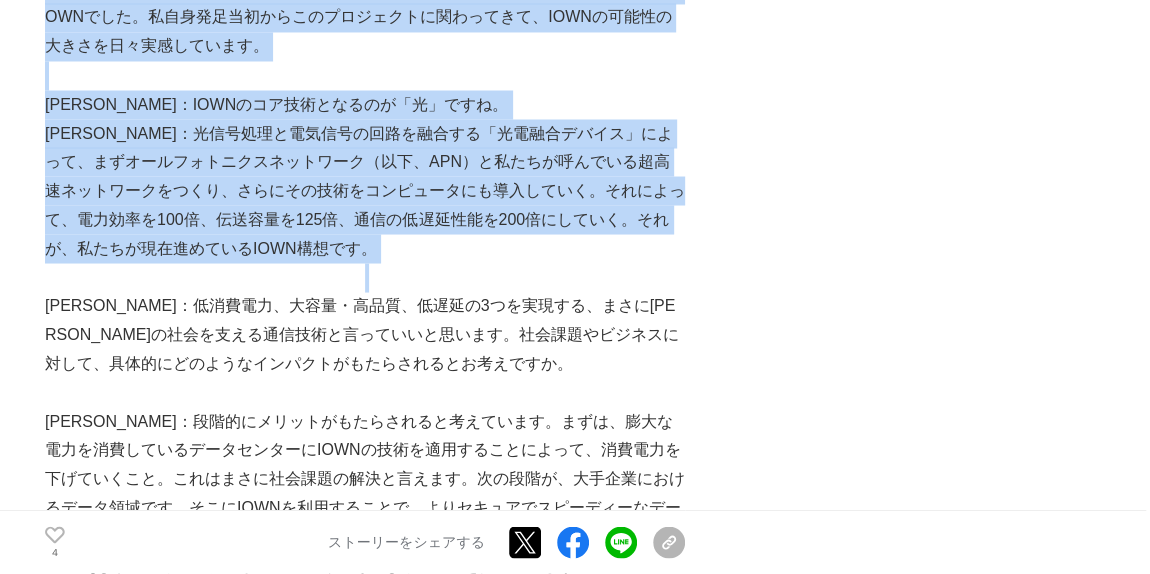 drag, startPoint x: 335, startPoint y: 283, endPoint x: 0, endPoint y: 154, distance: 358.9791 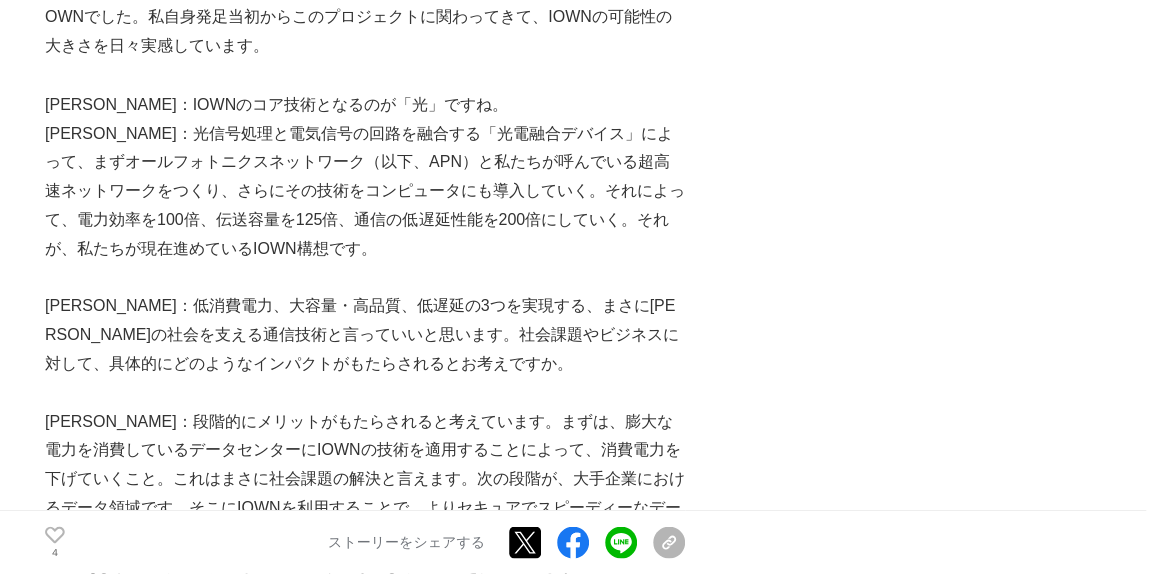 click on "新しい情報インフラとしてのIOWN®。その社会実装を推し進めるために　AKKODiSコンサルティング×NTT
IOWN
#IOWN
#教育
#リスキリング
4 4 4" at bounding box center [575, 3170] 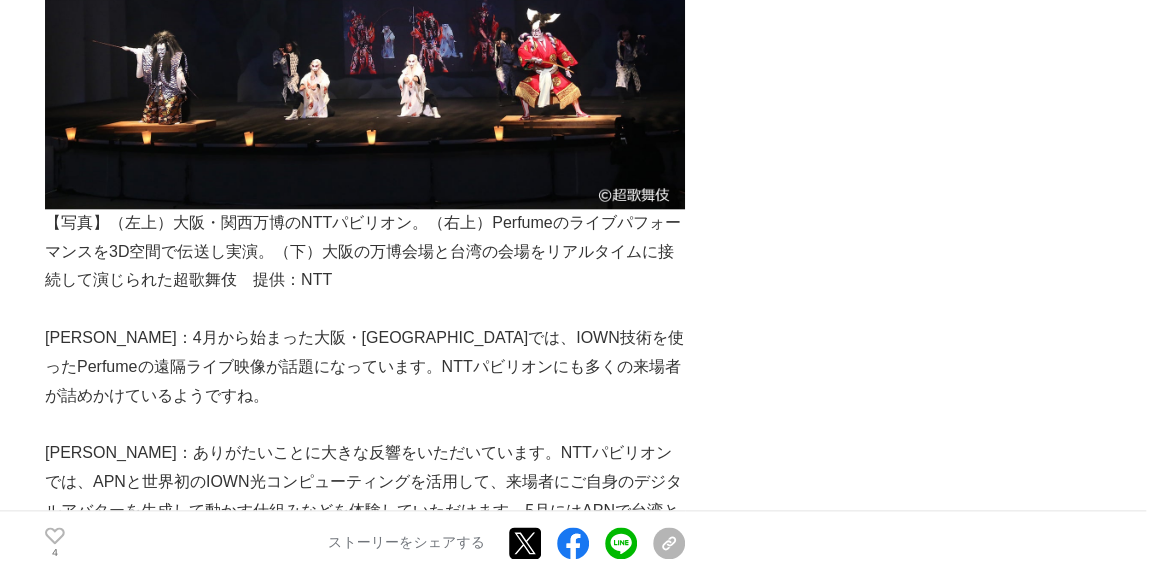scroll, scrollTop: 4749, scrollLeft: 0, axis: vertical 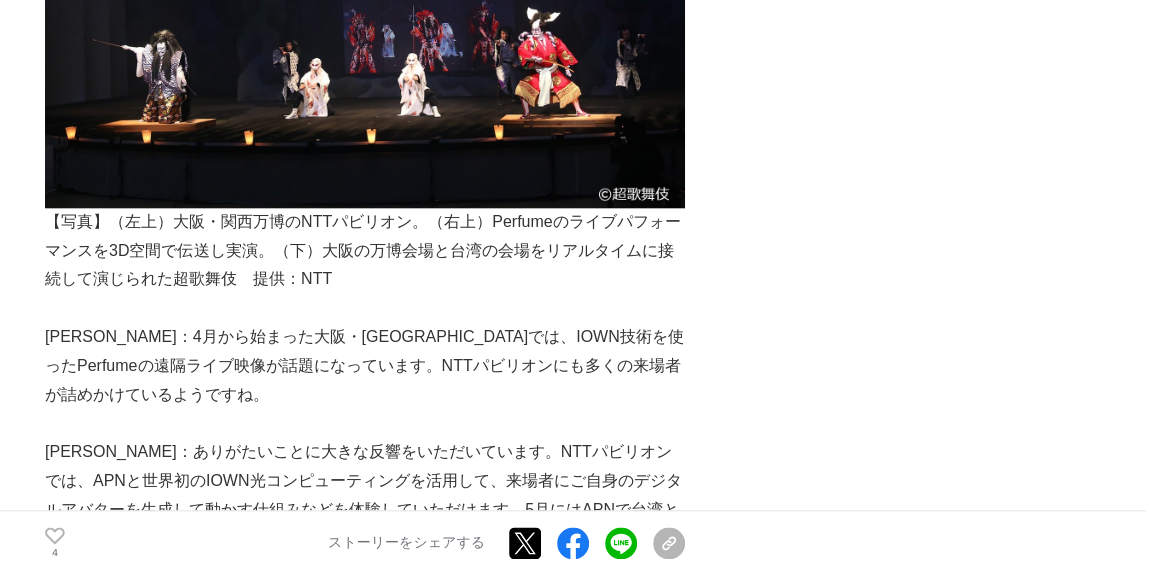 click on "[PERSON_NAME]：4月から始まった大阪・[GEOGRAPHIC_DATA]では、IOWN技術を使ったPerfumeの遠隔ライブ映像が話題になっています。NTTパビリオンにも多くの来場者が詰めかけているようですね。" at bounding box center [365, 366] 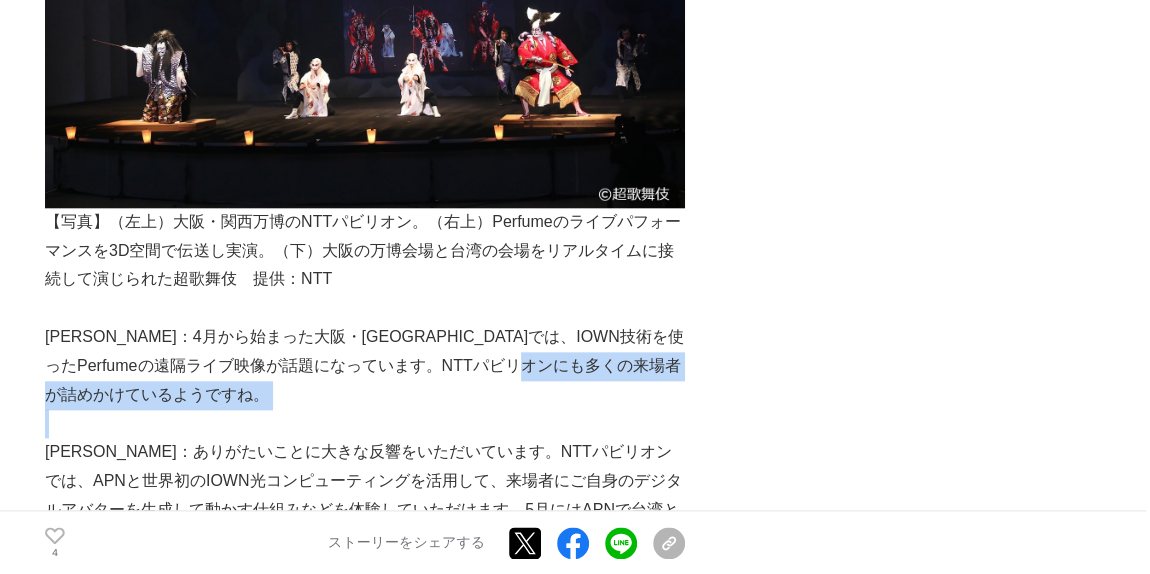 click on "[PERSON_NAME]：4月から始まった大阪・[GEOGRAPHIC_DATA]では、IOWN技術を使ったPerfumeの遠隔ライブ映像が話題になっています。NTTパビリオンにも多くの来場者が詰めかけているようですね。" at bounding box center [365, 366] 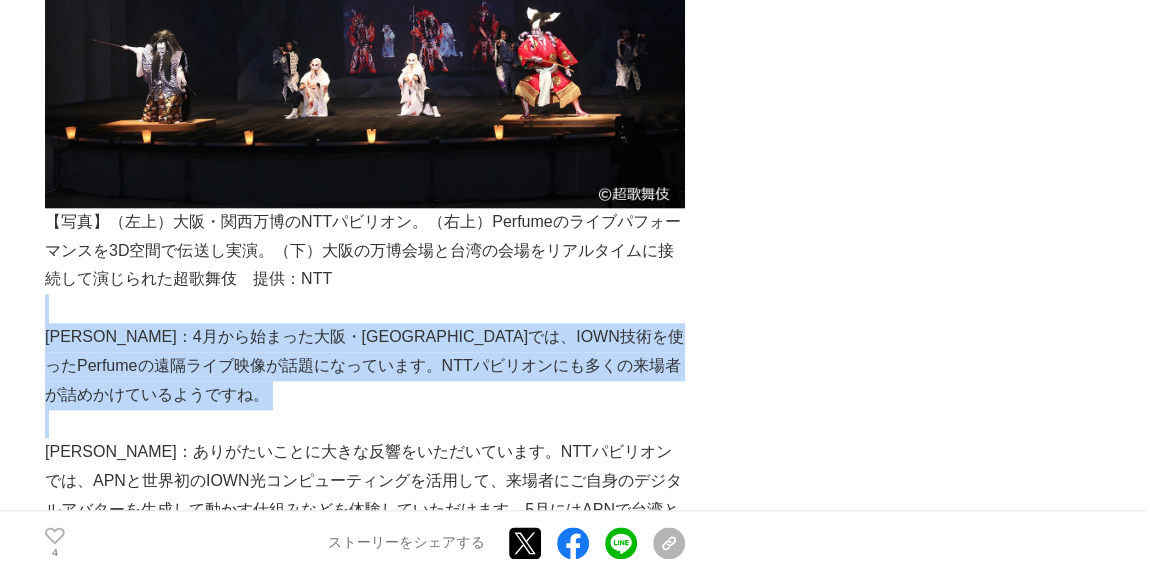 drag, startPoint x: 230, startPoint y: 300, endPoint x: 87, endPoint y: 214, distance: 166.86821 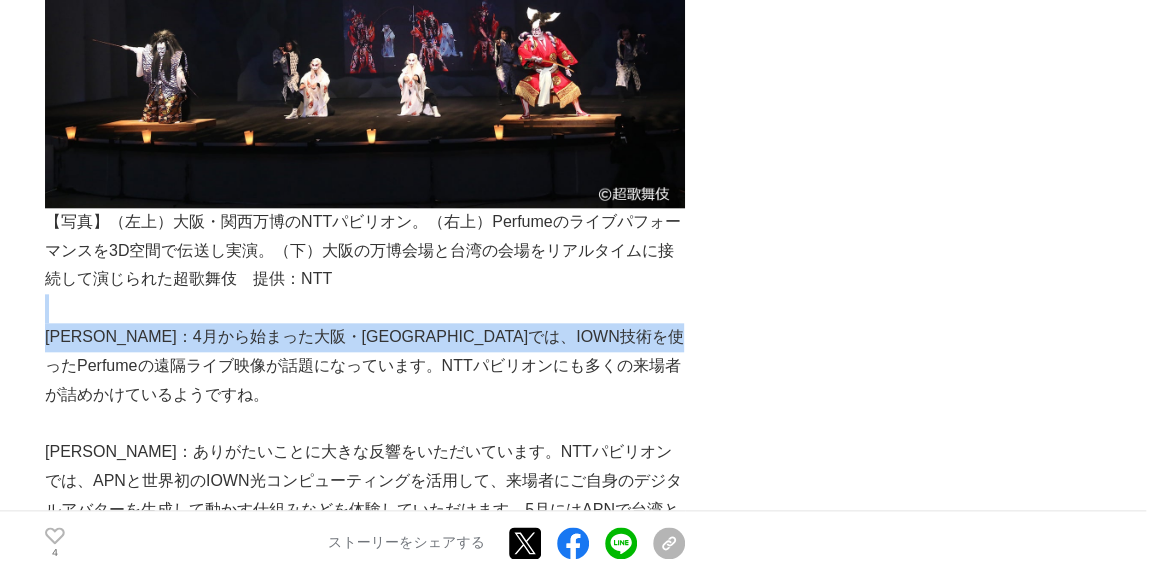 drag, startPoint x: 87, startPoint y: 214, endPoint x: 239, endPoint y: 319, distance: 184.74036 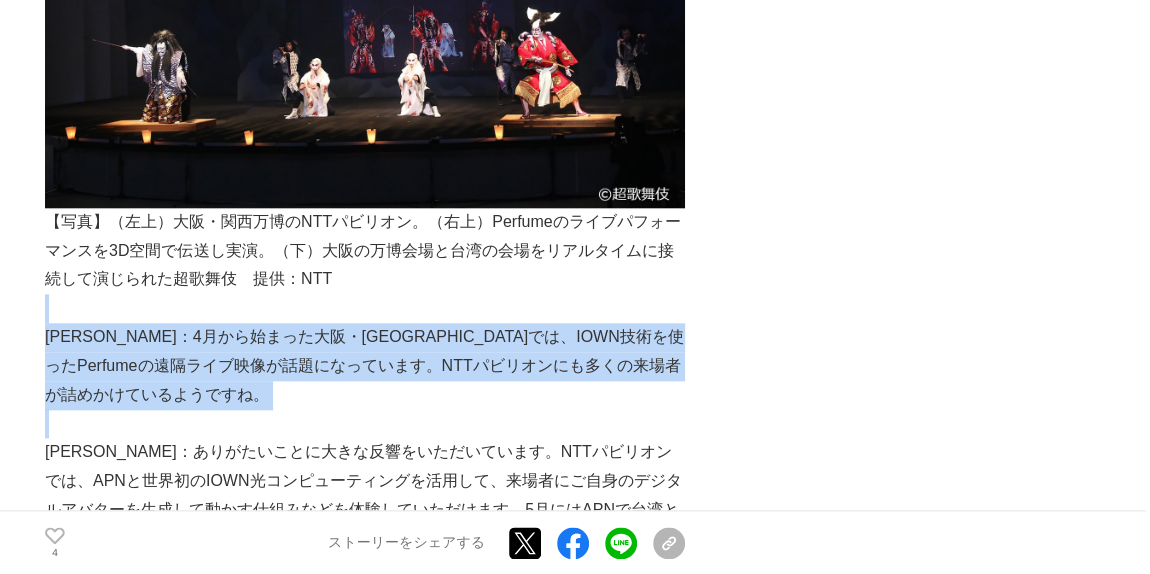 click on "[PERSON_NAME]：4月から始まった大阪・[GEOGRAPHIC_DATA]では、IOWN技術を使ったPerfumeの遠隔ライブ映像が話題になっています。NTTパビリオンにも多くの来場者が詰めかけているようですね。" at bounding box center (365, 366) 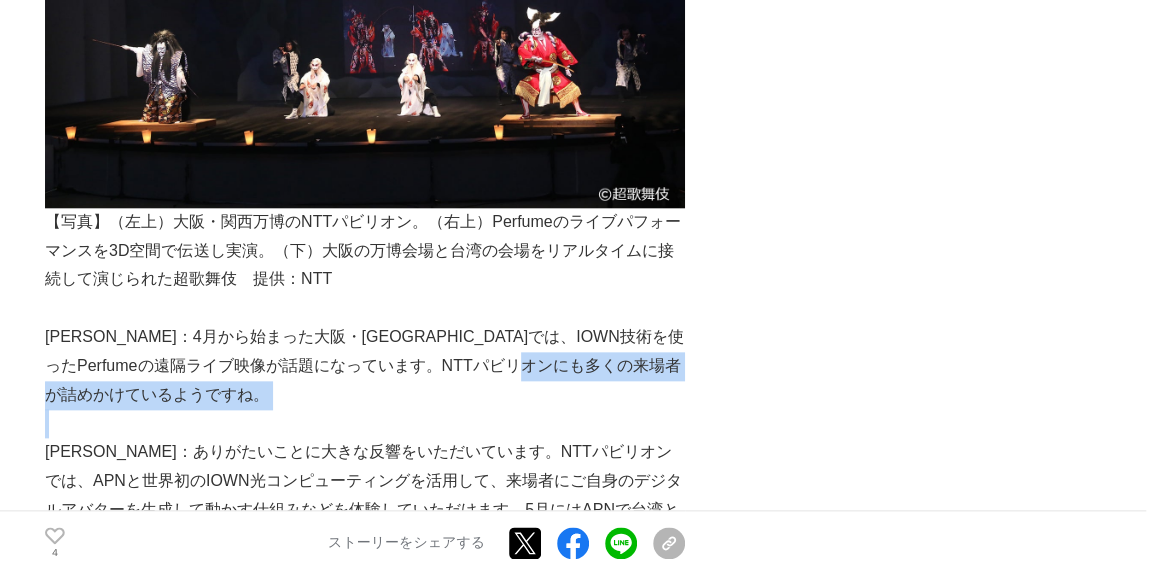 click on "[PERSON_NAME]：4月から始まった大阪・[GEOGRAPHIC_DATA]では、IOWN技術を使ったPerfumeの遠隔ライブ映像が話題になっています。NTTパビリオンにも多くの来場者が詰めかけているようですね。" at bounding box center [365, 366] 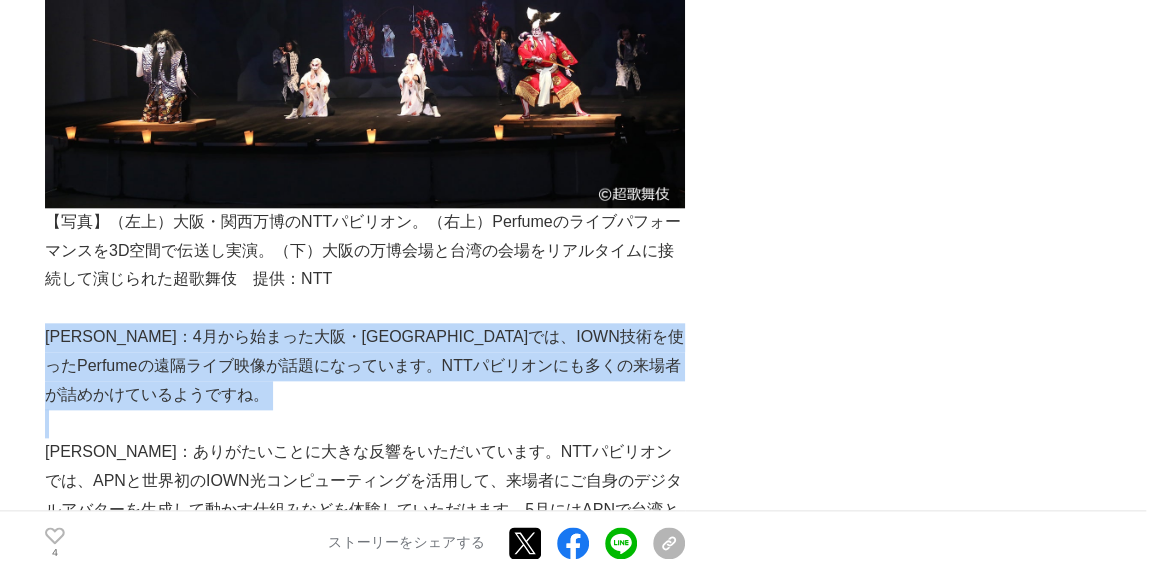 drag, startPoint x: 239, startPoint y: 319, endPoint x: 120, endPoint y: 265, distance: 130.679 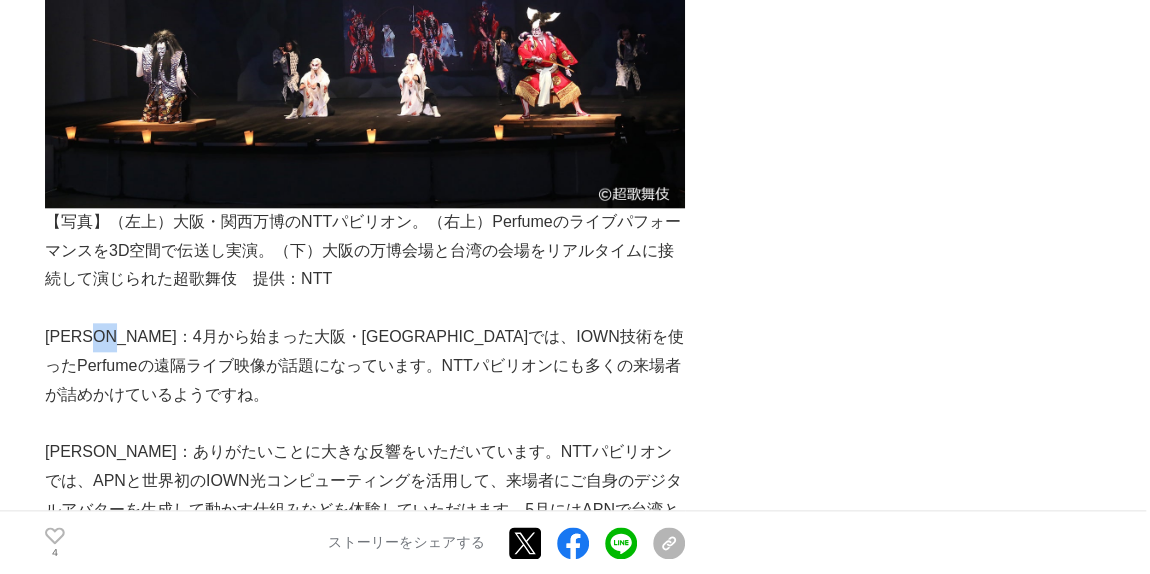 click on "[PERSON_NAME]：4月から始まった大阪・[GEOGRAPHIC_DATA]では、IOWN技術を使ったPerfumeの遠隔ライブ映像が話題になっています。NTTパビリオンにも多くの来場者が詰めかけているようですね。" at bounding box center [365, 366] 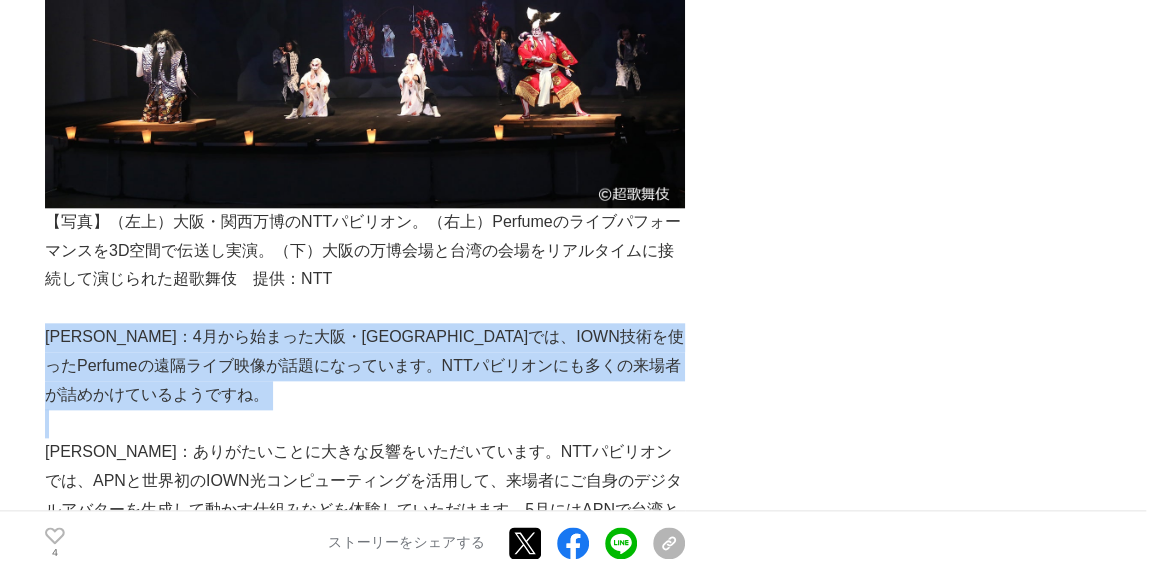 click on "[PERSON_NAME]：4月から始まった大阪・[GEOGRAPHIC_DATA]では、IOWN技術を使ったPerfumeの遠隔ライブ映像が話題になっています。NTTパビリオンにも多くの来場者が詰めかけているようですね。" at bounding box center [365, 366] 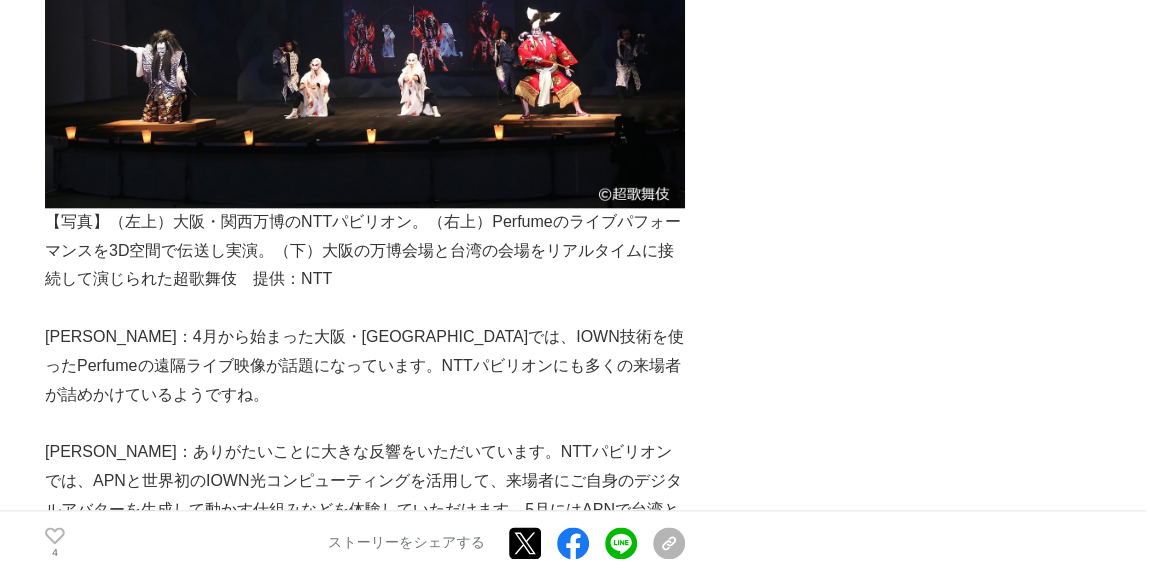 click on "[PERSON_NAME]：ありがたいことに大きな反響をいただいています。NTTパビリオンでは、APNと世界初のIOWN光コンピューティングを活用して、来場者にご自身のデジタルアバターを生成して動かす仕組みなどを体験していただけます。5月にはAPNで台湾と日本を結んで、両国の演者がバーチャルに共演する超歌舞伎 〈CHO-KABUKI〉を上演して好評をいただきました。また、目に見えるところだけではなく、万博会場の通信インフラの一部にもIOWNが使われています。" at bounding box center (365, 524) 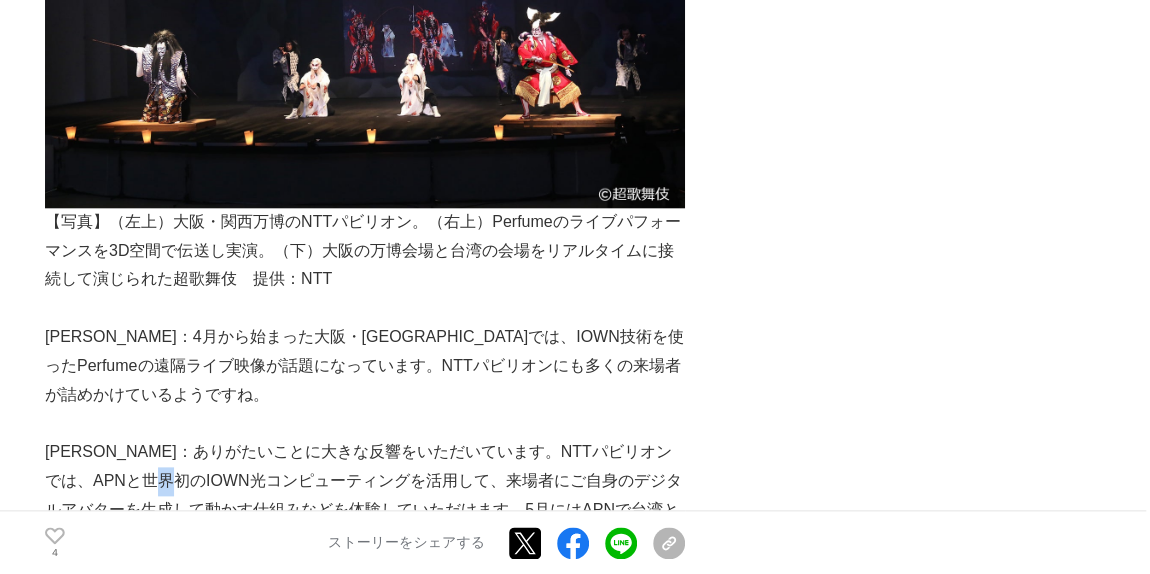 click on "[PERSON_NAME]：ありがたいことに大きな反響をいただいています。NTTパビリオンでは、APNと世界初のIOWN光コンピューティングを活用して、来場者にご自身のデジタルアバターを生成して動かす仕組みなどを体験していただけます。5月にはAPNで台湾と日本を結んで、両国の演者がバーチャルに共演する超歌舞伎 〈CHO-KABUKI〉を上演して好評をいただきました。また、目に見えるところだけではなく、万博会場の通信インフラの一部にもIOWNが使われています。" at bounding box center [365, 524] 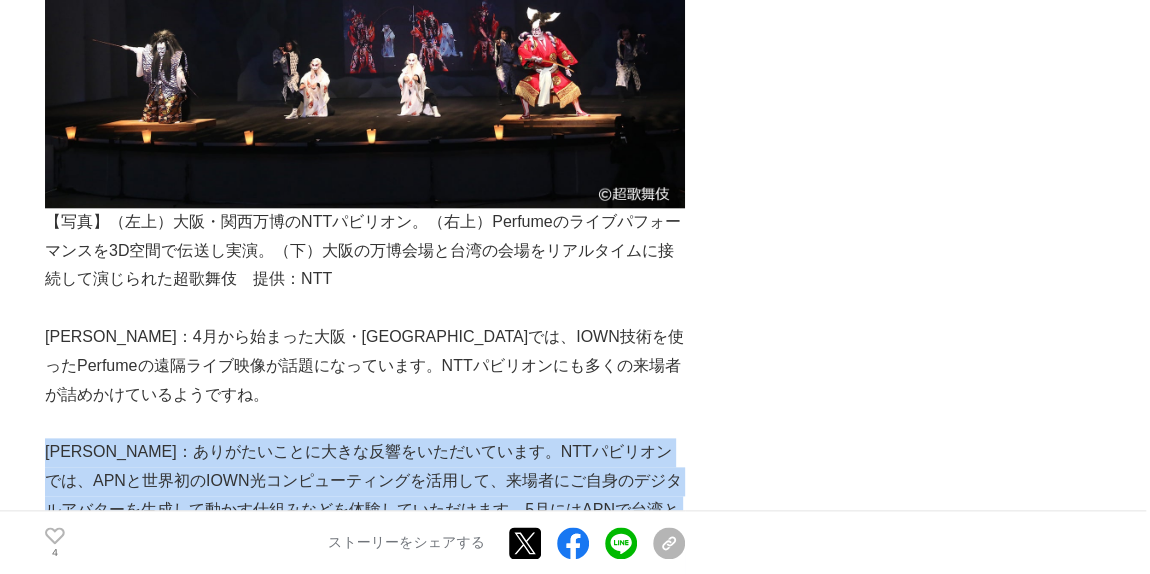 click on "[PERSON_NAME]：ありがたいことに大きな反響をいただいています。NTTパビリオンでは、APNと世界初のIOWN光コンピューティングを活用して、来場者にご自身のデジタルアバターを生成して動かす仕組みなどを体験していただけます。5月にはAPNで台湾と日本を結んで、両国の演者がバーチャルに共演する超歌舞伎 〈CHO-KABUKI〉を上演して好評をいただきました。また、目に見えるところだけではなく、万博会場の通信インフラの一部にもIOWNが使われています。" at bounding box center (365, 524) 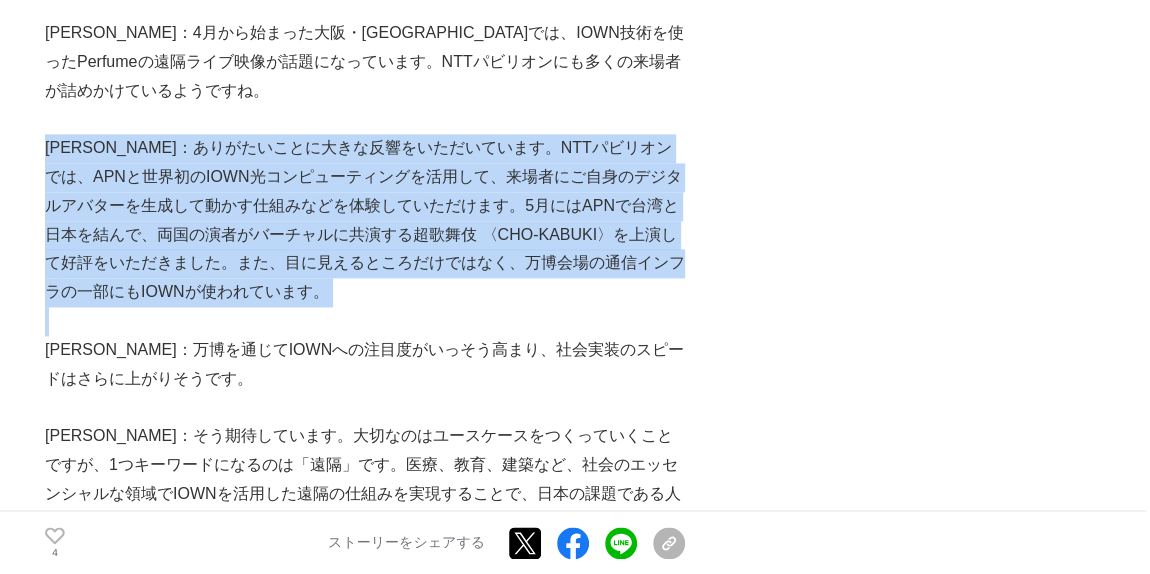 scroll, scrollTop: 5059, scrollLeft: 0, axis: vertical 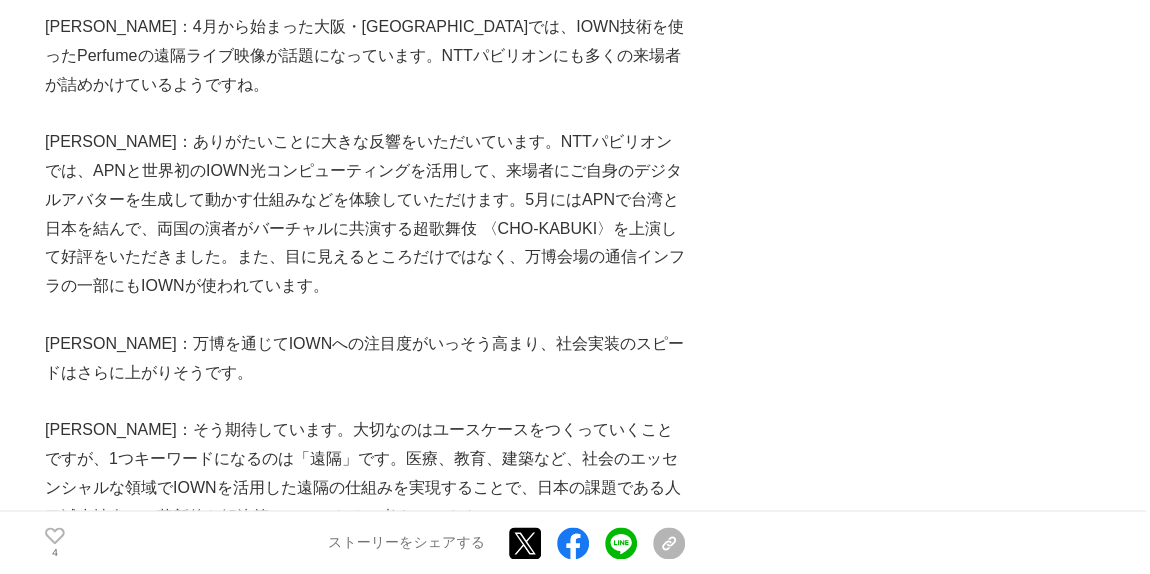 click on "[PERSON_NAME]：そう期待しています。大切なのはユースケースをつくっていくことですが、1つキーワードになるのは「遠隔」です。医療、教育、建築など、社会のエッセンシャルな領域でIOWNを活用した遠隔の仕組みを実現することで、日本の課題である人口減少社会への革新的な解決策の一つになると考えています。" at bounding box center [365, 473] 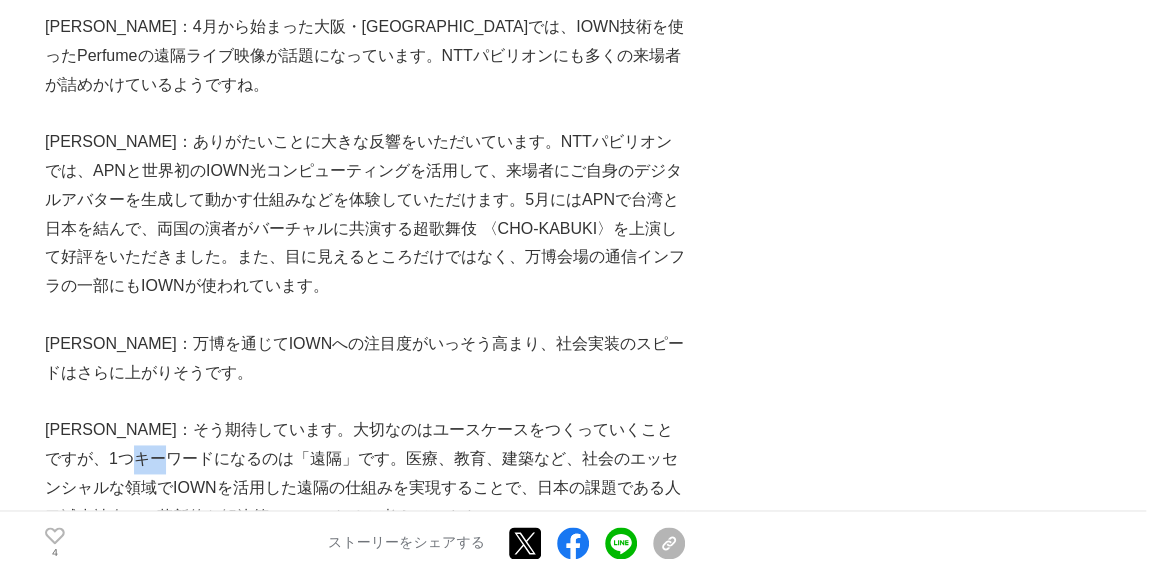 click on "[PERSON_NAME]：そう期待しています。大切なのはユースケースをつくっていくことですが、1つキーワードになるのは「遠隔」です。医療、教育、建築など、社会のエッセンシャルな領域でIOWNを活用した遠隔の仕組みを実現することで、日本の課題である人口減少社会への革新的な解決策の一つになると考えています。" at bounding box center [365, 473] 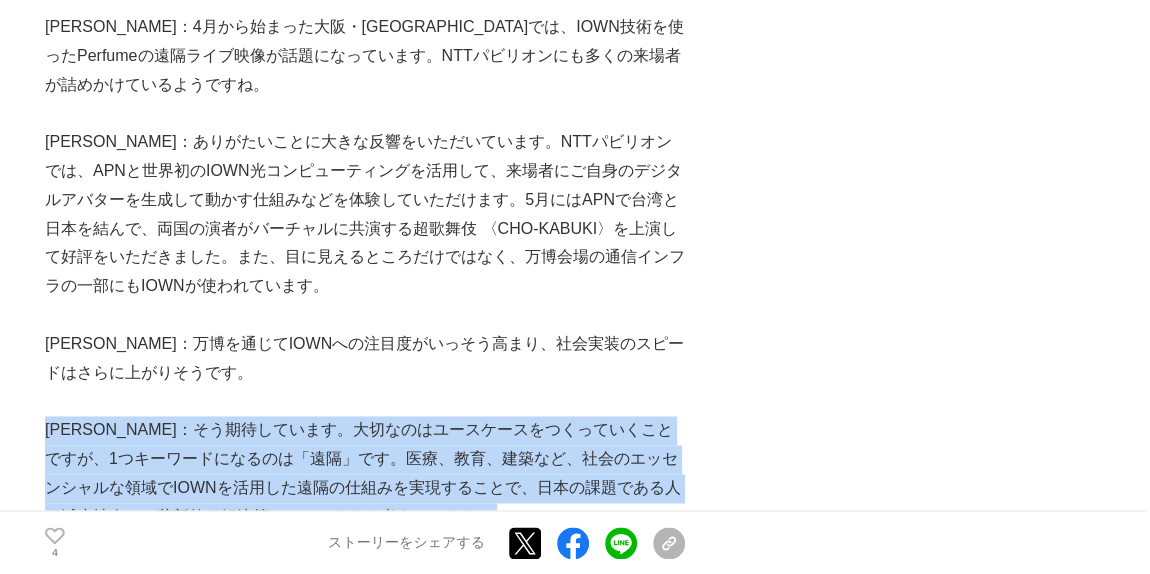 click on "[PERSON_NAME]：そう期待しています。大切なのはユースケースをつくっていくことですが、1つキーワードになるのは「遠隔」です。医療、教育、建築など、社会のエッセンシャルな領域でIOWNを活用した遠隔の仕組みを実現することで、日本の課題である人口減少社会への革新的な解決策の一つになると考えています。" at bounding box center (365, 473) 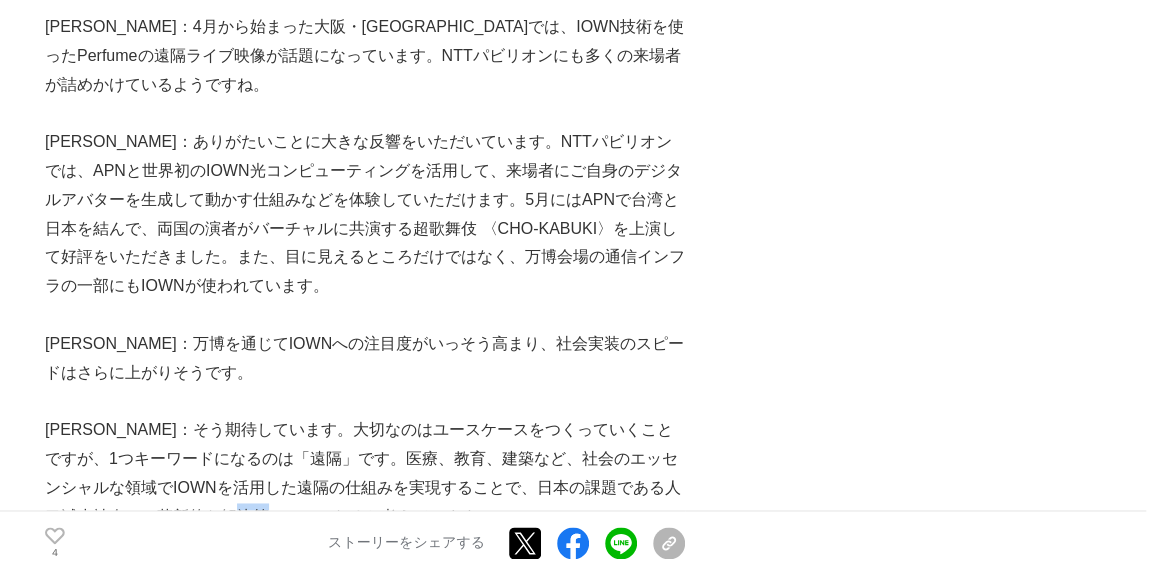 click on "[PERSON_NAME]：そう期待しています。大切なのはユースケースをつくっていくことですが、1つキーワードになるのは「遠隔」です。医療、教育、建築など、社会のエッセンシャルな領域でIOWNを活用した遠隔の仕組みを実現することで、日本の課題である人口減少社会への革新的な解決策の一つになると考えています。" at bounding box center (365, 473) 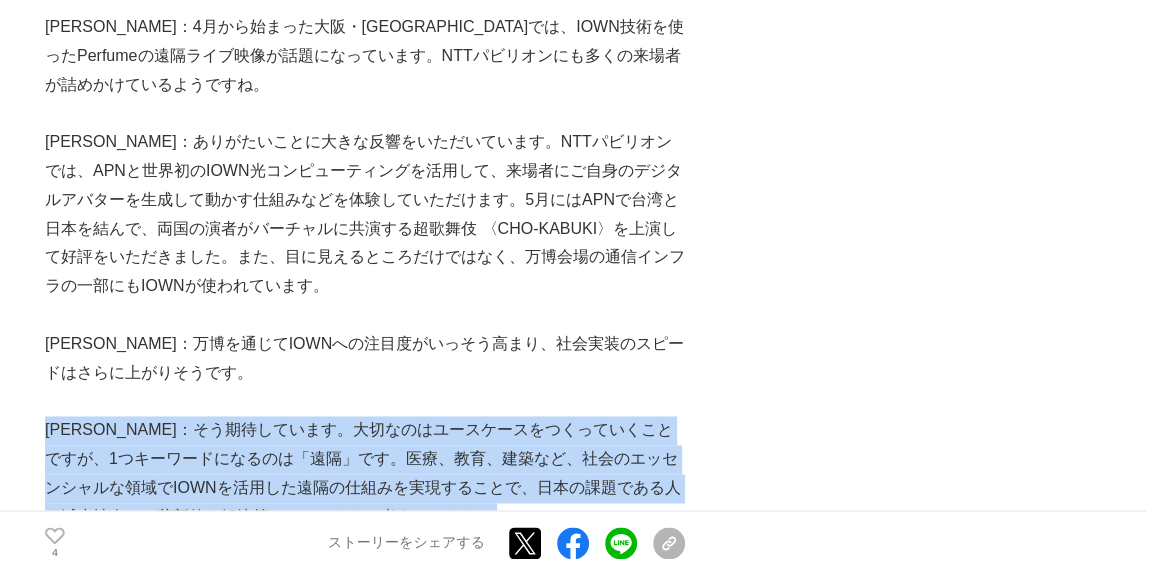 click on "[PERSON_NAME]：そう期待しています。大切なのはユースケースをつくっていくことですが、1つキーワードになるのは「遠隔」です。医療、教育、建築など、社会のエッセンシャルな領域でIOWNを活用した遠隔の仕組みを実現することで、日本の課題である人口減少社会への革新的な解決策の一つになると考えています。" at bounding box center (365, 473) 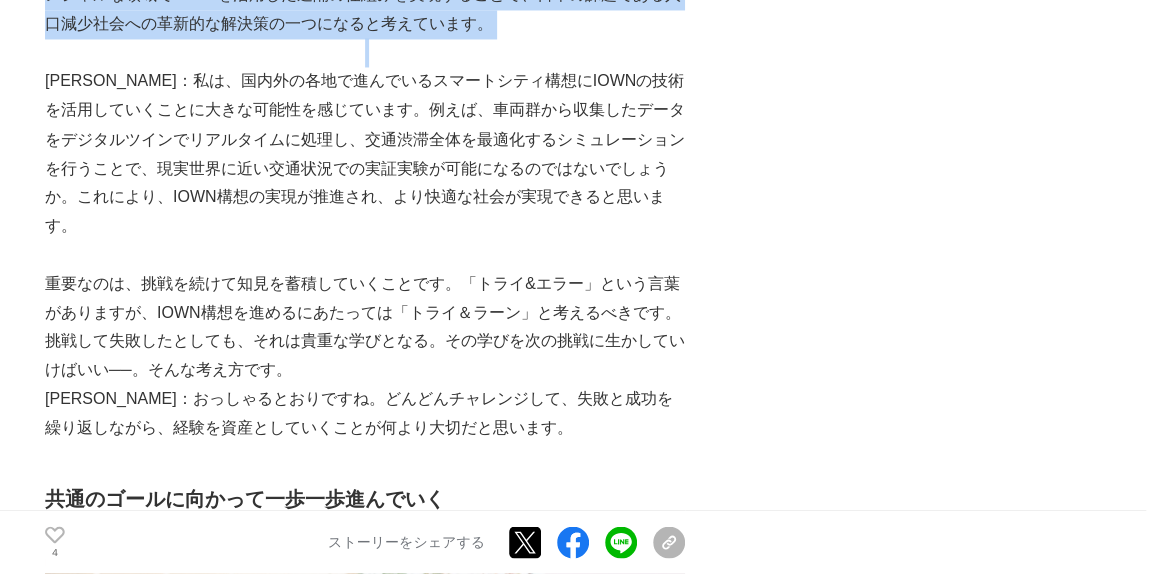 scroll, scrollTop: 5559, scrollLeft: 0, axis: vertical 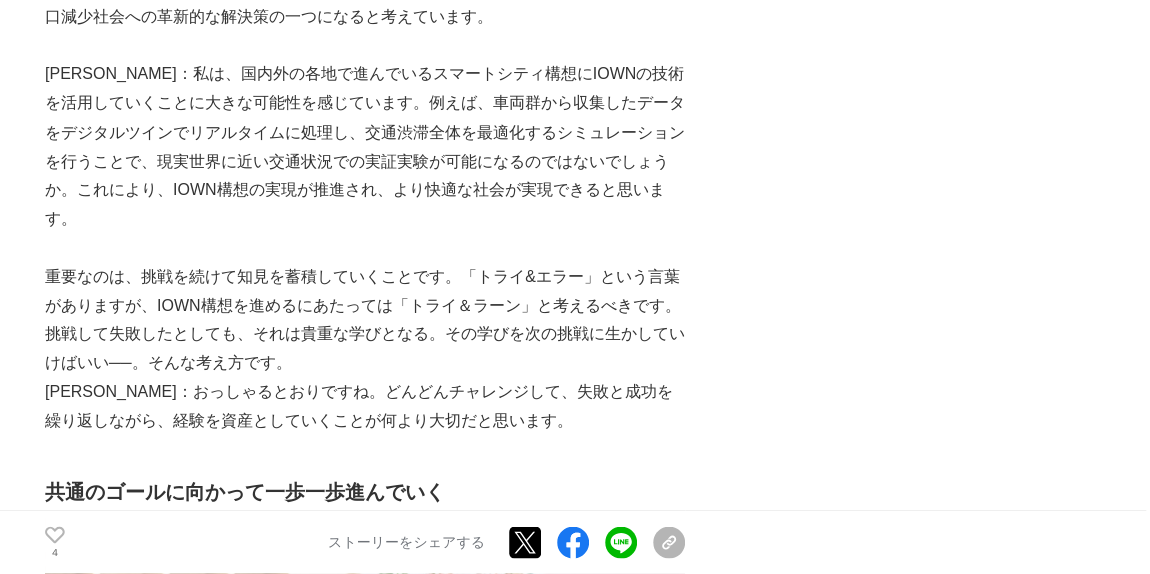 click on "[PERSON_NAME]：おっしゃるとおりですね。どんどんチャレンジして、失敗と成功を繰り返しながら、経験を資産としていくことが何より大切だと思います。" at bounding box center (365, 406) 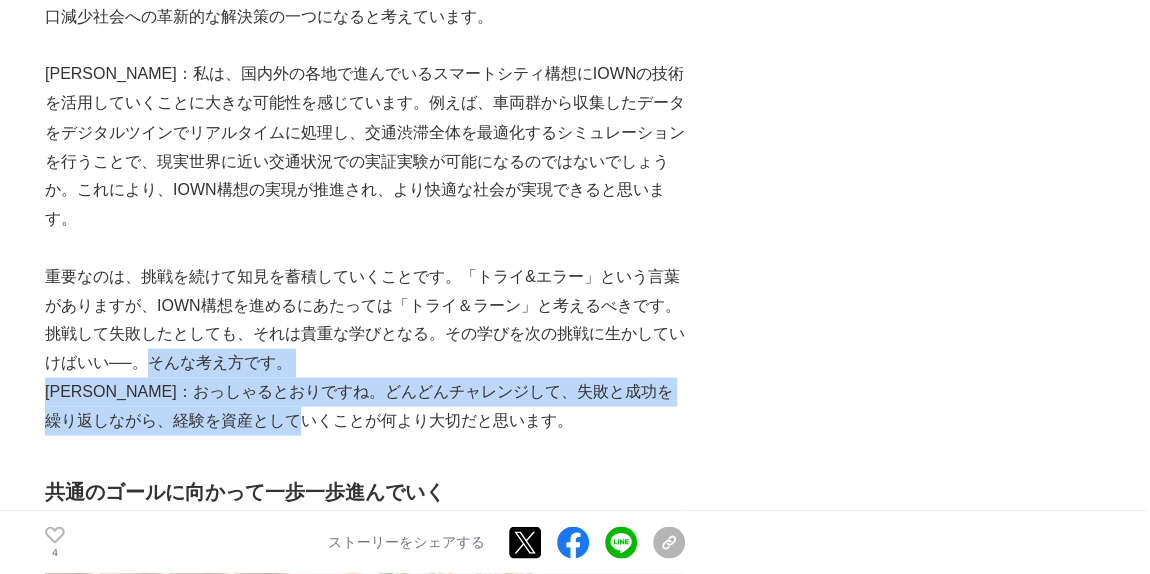 drag, startPoint x: 363, startPoint y: 297, endPoint x: 101, endPoint y: 213, distance: 275.13632 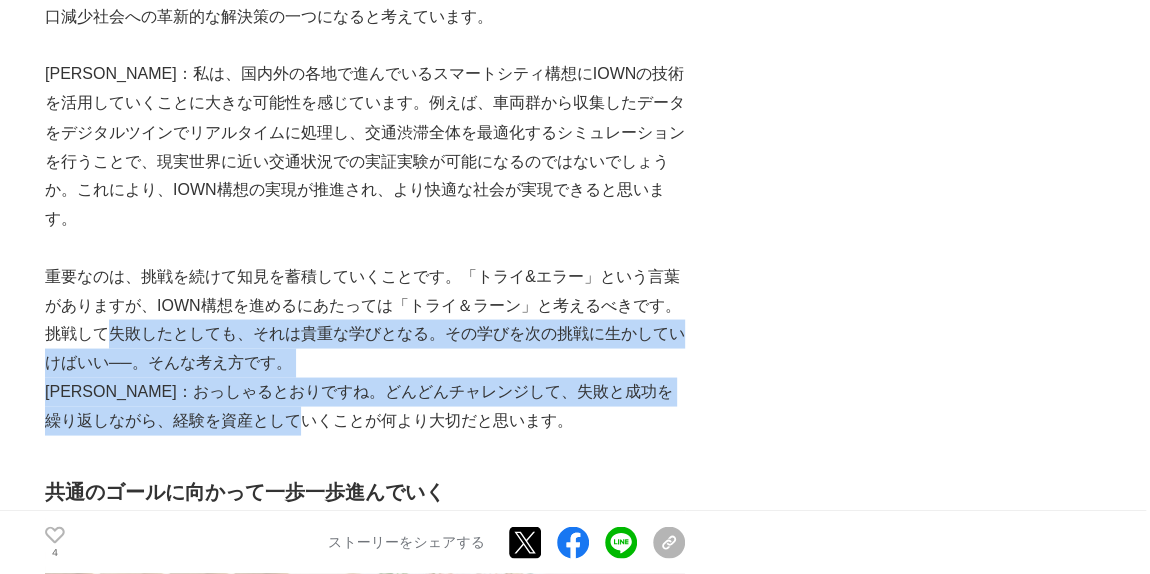click on "重要なのは、挑戦を続けて知見を蓄積していくことです。「トライ&エラー」という言葉がありますが、IOWN構想を進めるにあたっては「トライ＆ラーン」と考えるべきです。挑戦して失敗したとしても、それは貴重な学びとなる。その学びを次の挑戦に生かしていけばいい──。そんな考え方です。" at bounding box center (365, 319) 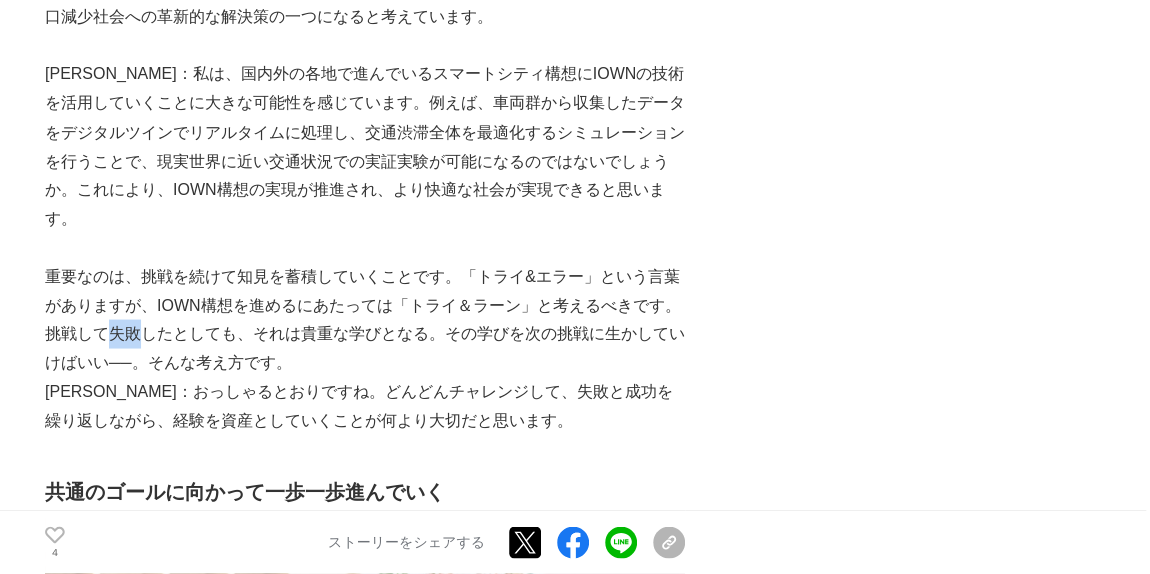 click on "重要なのは、挑戦を続けて知見を蓄積していくことです。「トライ&エラー」という言葉がありますが、IOWN構想を進めるにあたっては「トライ＆ラーン」と考えるべきです。挑戦して失敗したとしても、それは貴重な学びとなる。その学びを次の挑戦に生かしていけばいい──。そんな考え方です。" at bounding box center (365, 319) 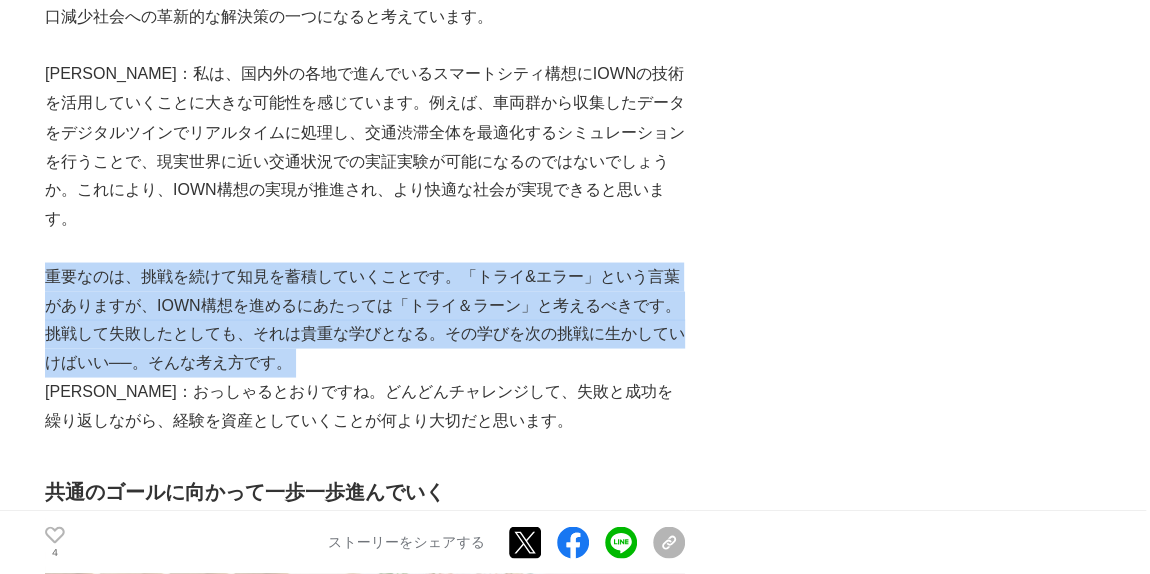 drag, startPoint x: 101, startPoint y: 213, endPoint x: 279, endPoint y: 285, distance: 192.01042 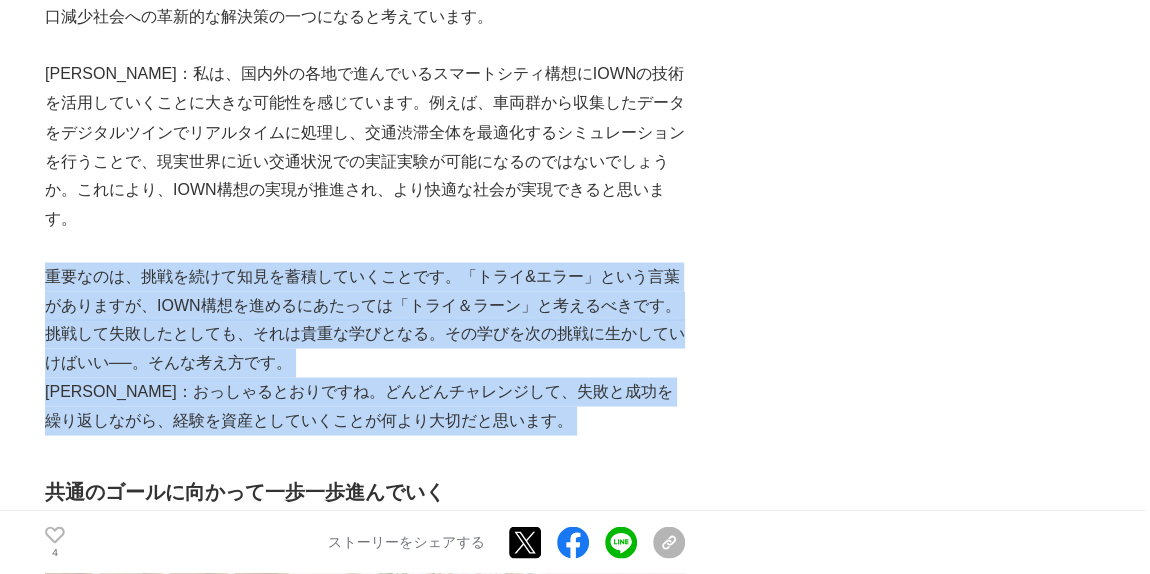 click on "[PERSON_NAME]：おっしゃるとおりですね。どんどんチャレンジして、失敗と成功を繰り返しながら、経験を資産としていくことが何より大切だと思います。" at bounding box center (365, 406) 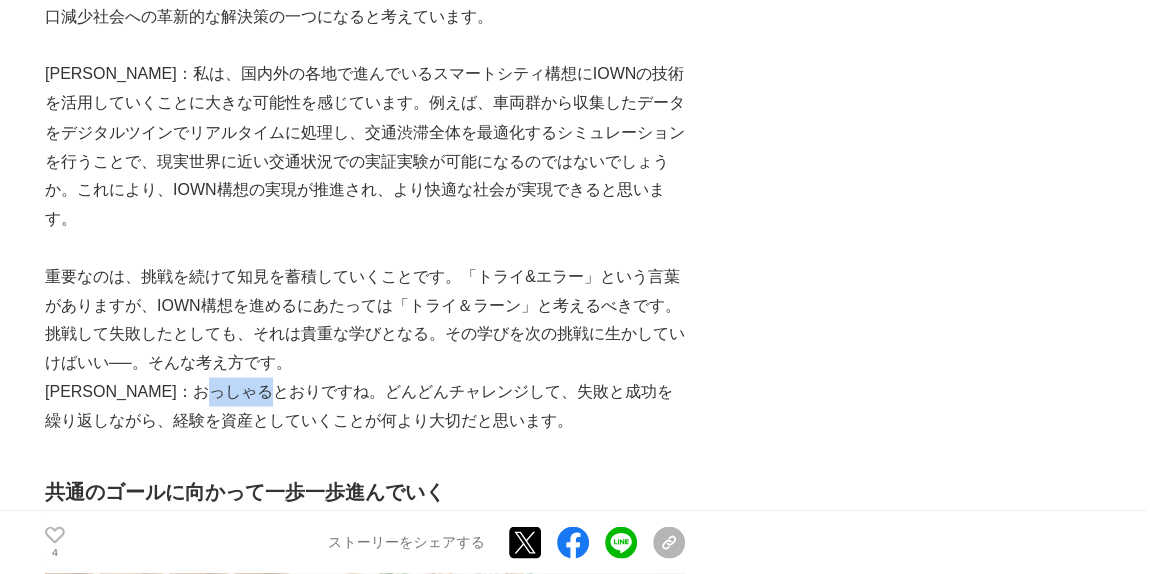 click on "[PERSON_NAME]：おっしゃるとおりですね。どんどんチャレンジして、失敗と成功を繰り返しながら、経験を資産としていくことが何より大切だと思います。" at bounding box center (365, 406) 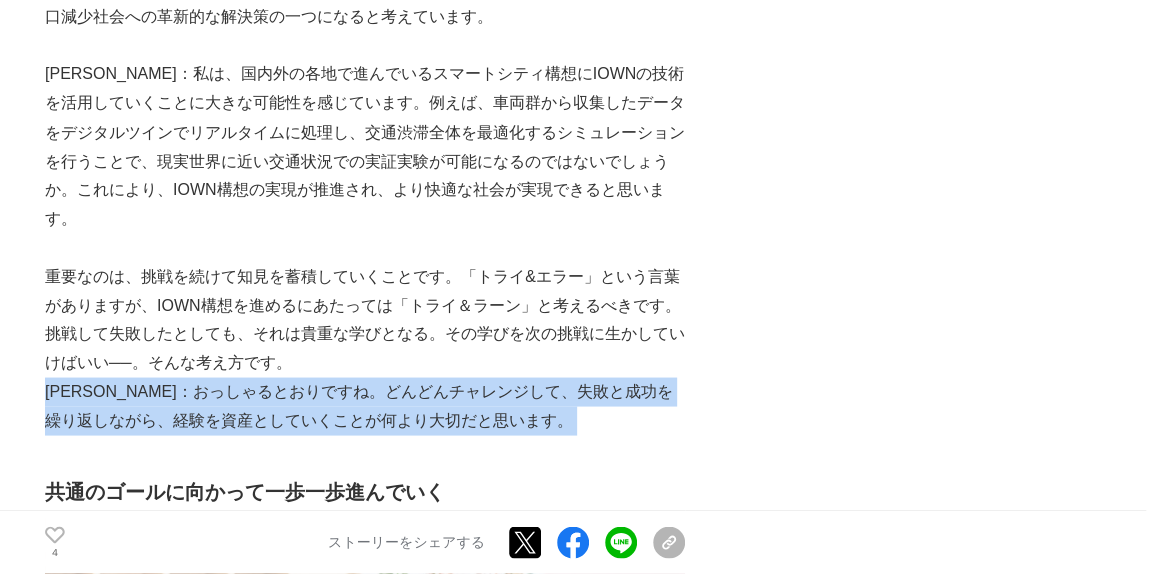 drag, startPoint x: 279, startPoint y: 285, endPoint x: 79, endPoint y: 153, distance: 239.63306 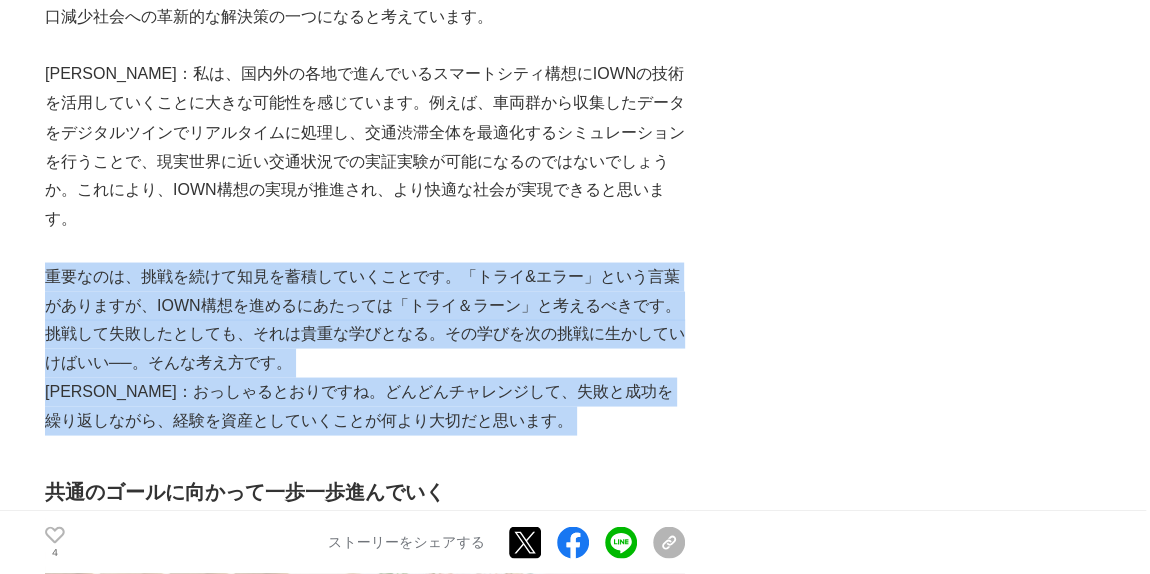 click on "重要なのは、挑戦を続けて知見を蓄積していくことです。「トライ&エラー」という言葉がありますが、IOWN構想を進めるにあたっては「トライ＆ラーン」と考えるべきです。挑戦して失敗したとしても、それは貴重な学びとなる。その学びを次の挑戦に生かしていけばいい──。そんな考え方です。" at bounding box center [365, 319] 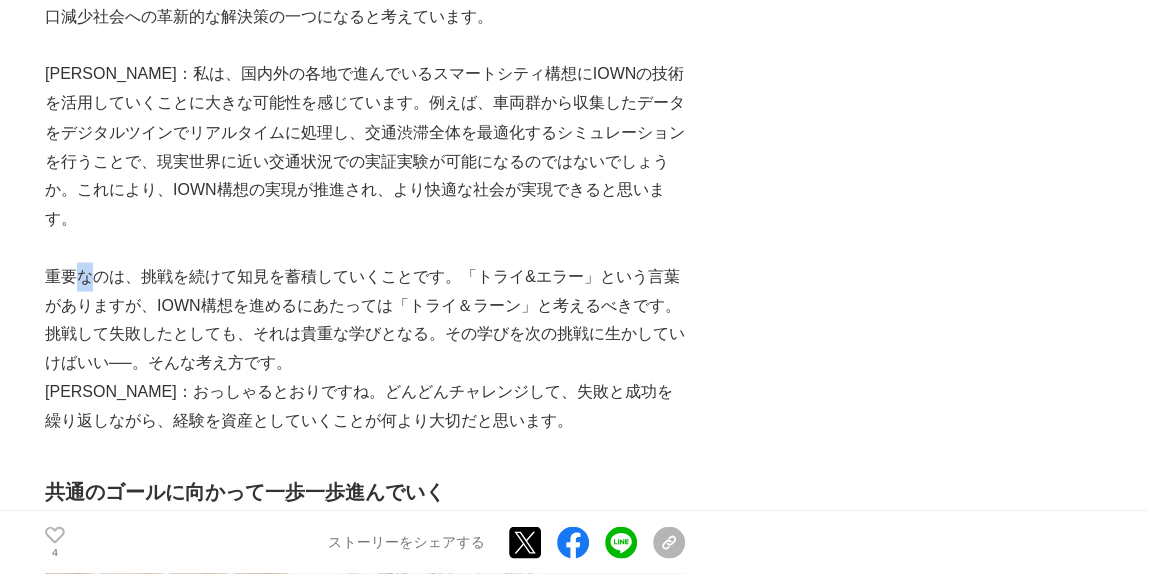 click on "重要なのは、挑戦を続けて知見を蓄積していくことです。「トライ&エラー」という言葉がありますが、IOWN構想を進めるにあたっては「トライ＆ラーン」と考えるべきです。挑戦して失敗したとしても、それは貴重な学びとなる。その学びを次の挑戦に生かしていけばいい──。そんな考え方です。" at bounding box center (365, 319) 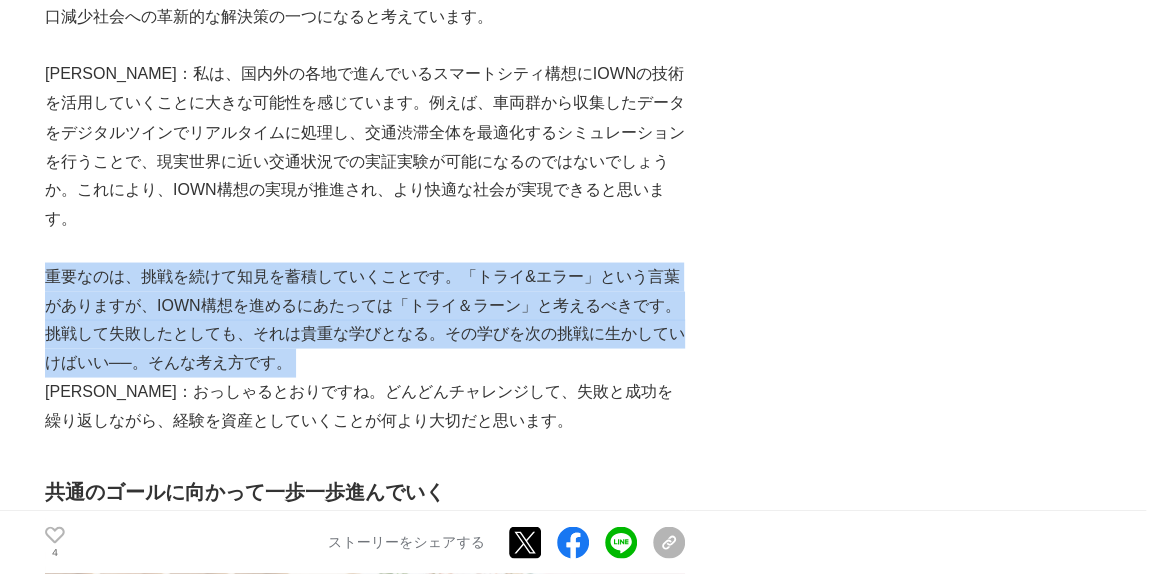 drag, startPoint x: 79, startPoint y: 153, endPoint x: 263, endPoint y: 262, distance: 213.8621 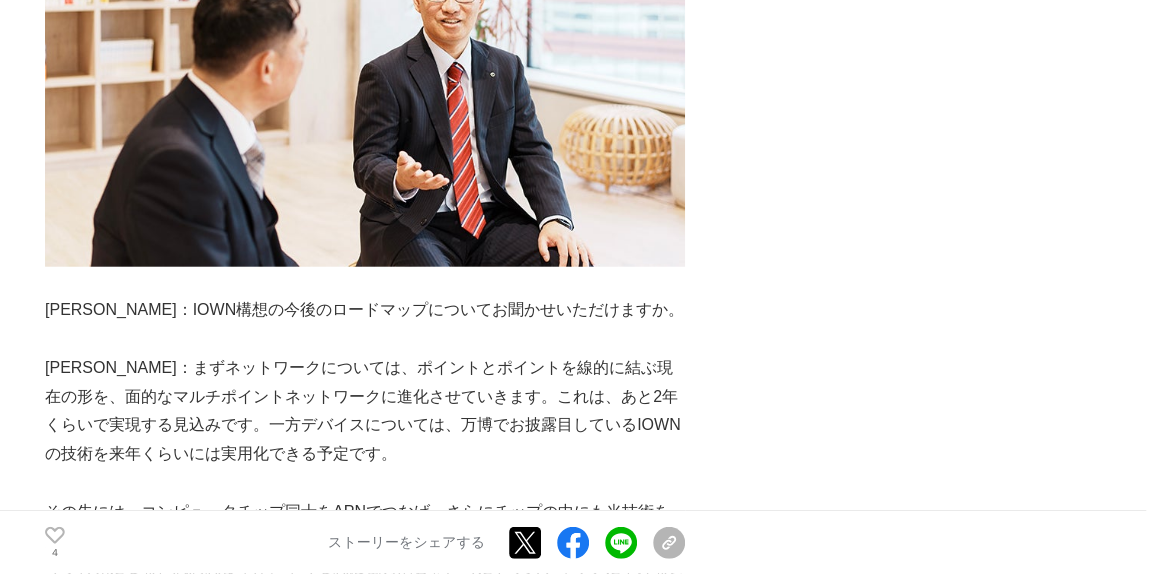 scroll, scrollTop: 6188, scrollLeft: 0, axis: vertical 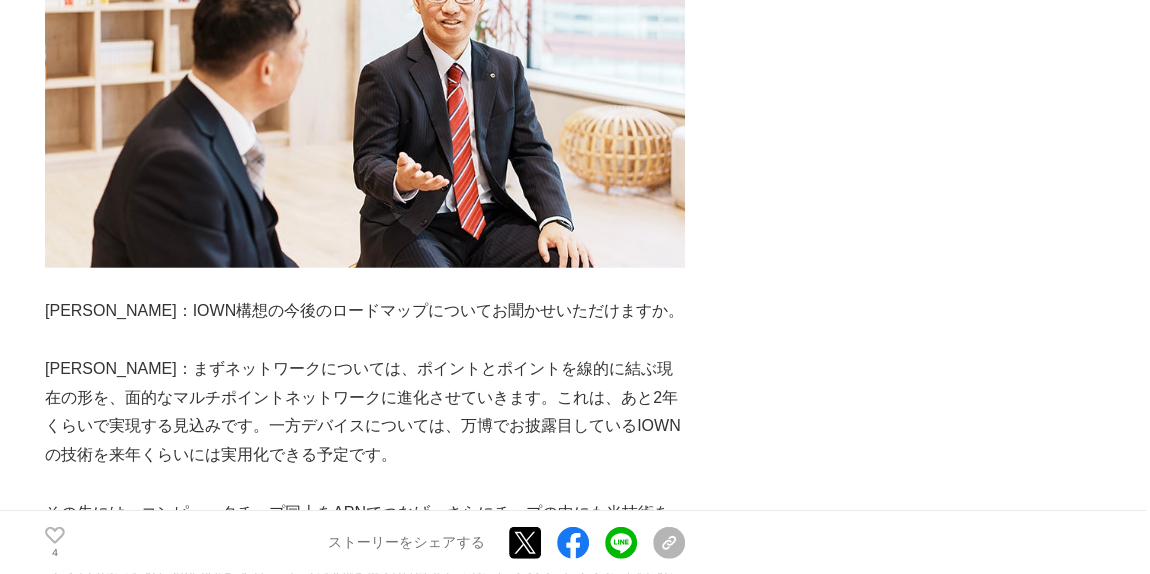 click on "[PERSON_NAME]：まずネットワークについては、ポイントとポイントを線的に結ぶ現在の形を、面的なマルチポイントネットワークに進化させていきます。これは、あと2年くらいで実現する見込みです。一方デバイスについては、万博でお披露目しているIOWNの技術を来年くらいには実用化できる予定です。" at bounding box center (365, 412) 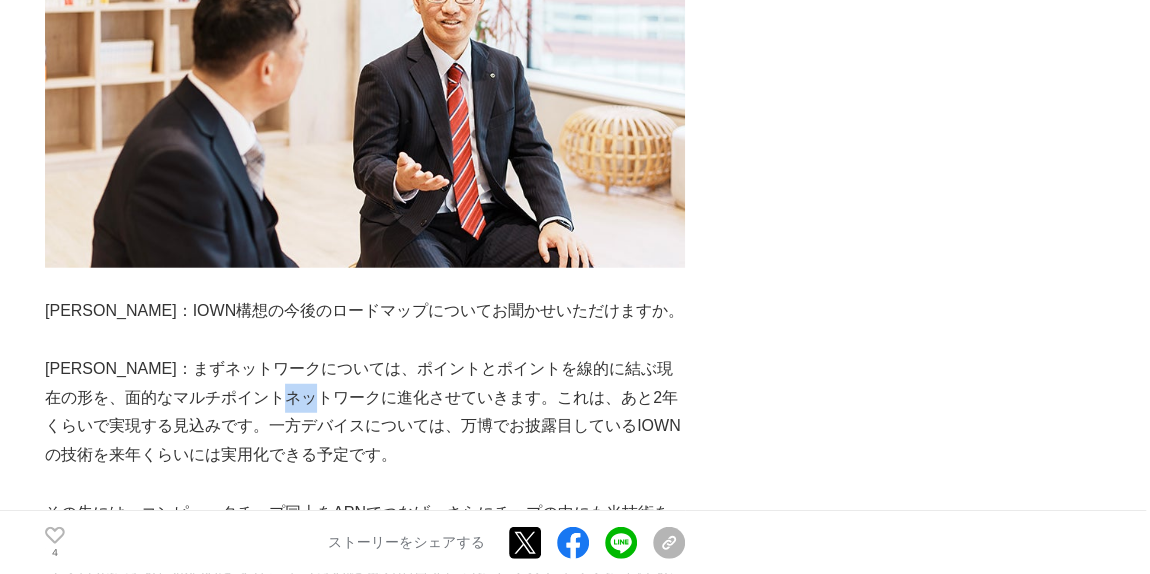 click on "[PERSON_NAME]：まずネットワークについては、ポイントとポイントを線的に結ぶ現在の形を、面的なマルチポイントネットワークに進化させていきます。これは、あと2年くらいで実現する見込みです。一方デバイスについては、万博でお披露目しているIOWNの技術を来年くらいには実用化できる予定です。" at bounding box center (365, 412) 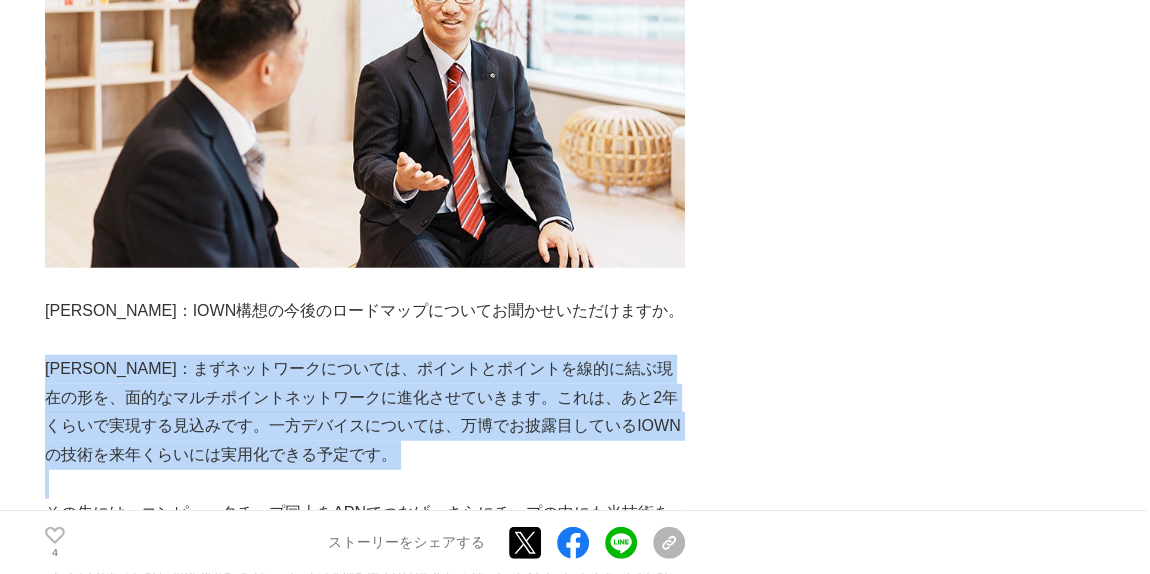 drag, startPoint x: 350, startPoint y: 286, endPoint x: 100, endPoint y: 246, distance: 253.17978 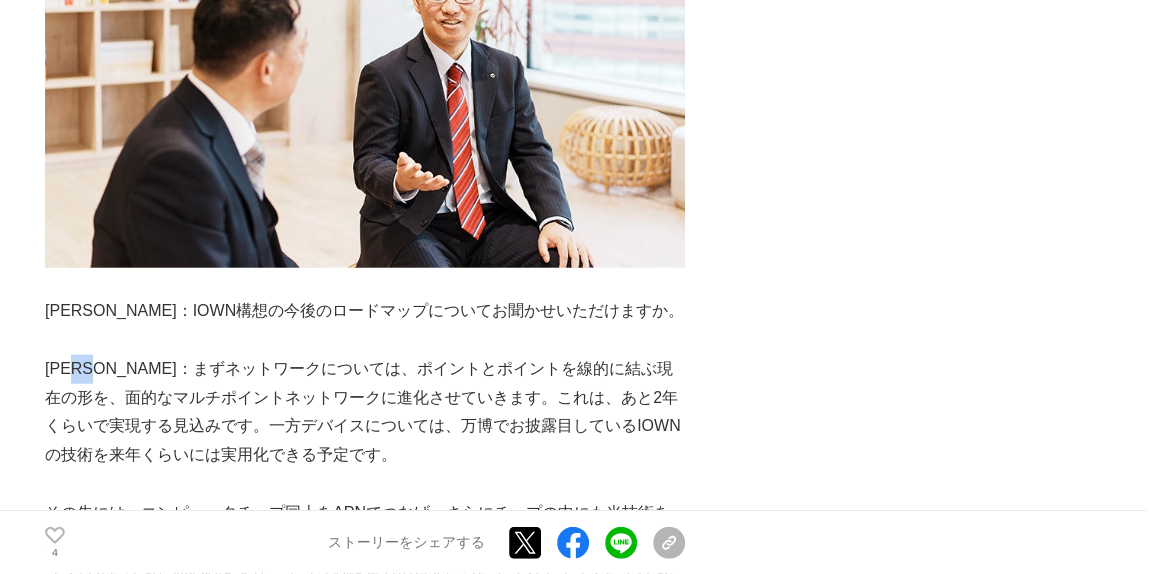 drag, startPoint x: 100, startPoint y: 246, endPoint x: 306, endPoint y: 316, distance: 217.56837 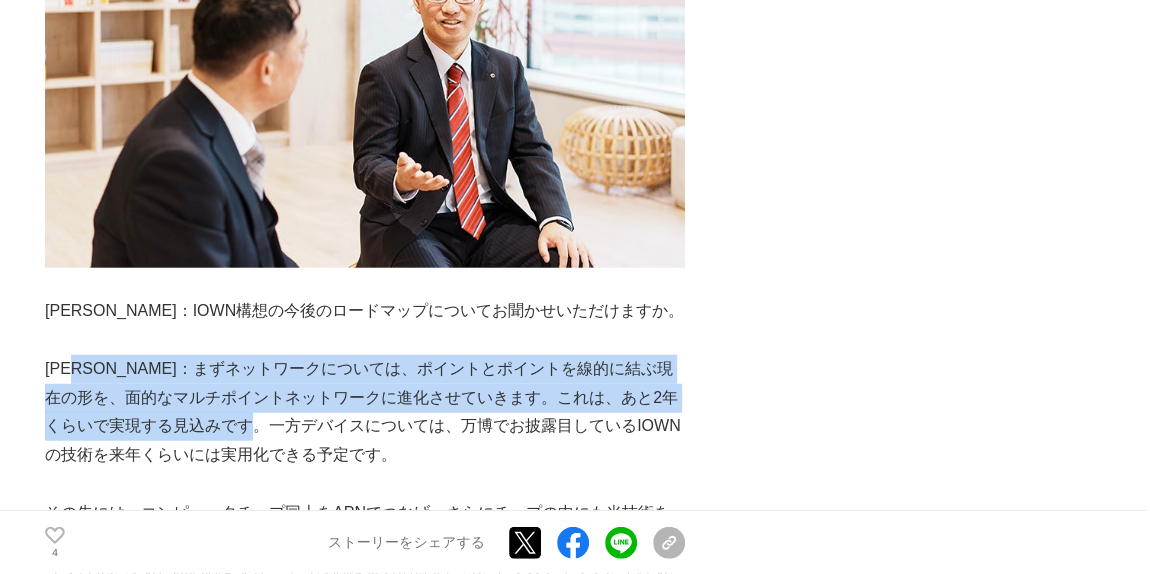 click on "[PERSON_NAME]：まずネットワークについては、ポイントとポイントを線的に結ぶ現在の形を、面的なマルチポイントネットワークに進化させていきます。これは、あと2年くらいで実現する見込みです。一方デバイスについては、万博でお披露目しているIOWNの技術を来年くらいには実用化できる予定です。" at bounding box center [365, 412] 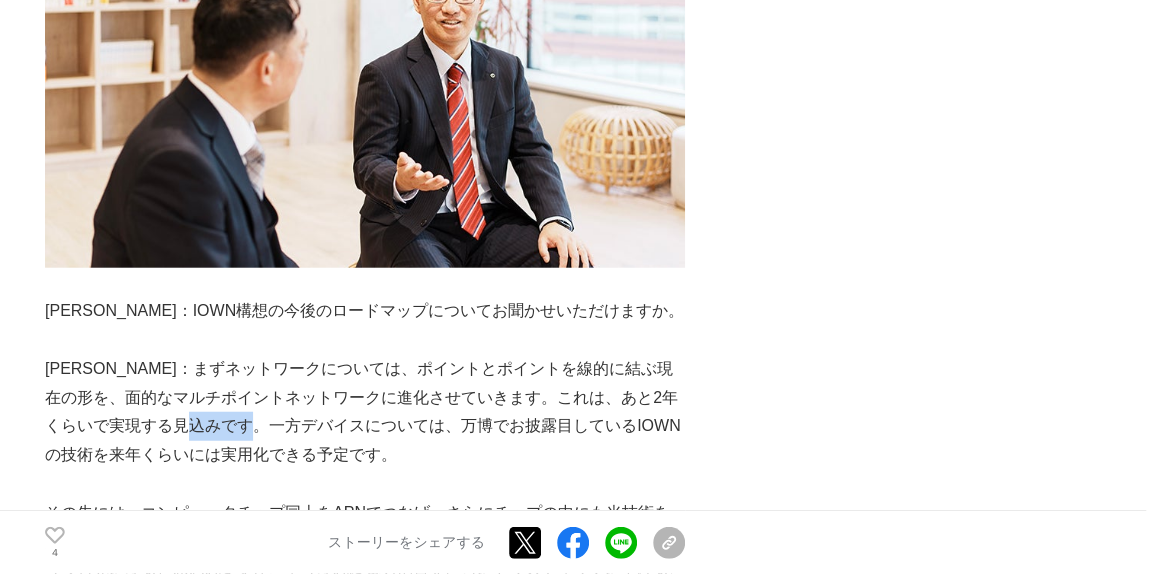 drag, startPoint x: 306, startPoint y: 316, endPoint x: 227, endPoint y: 314, distance: 79.025314 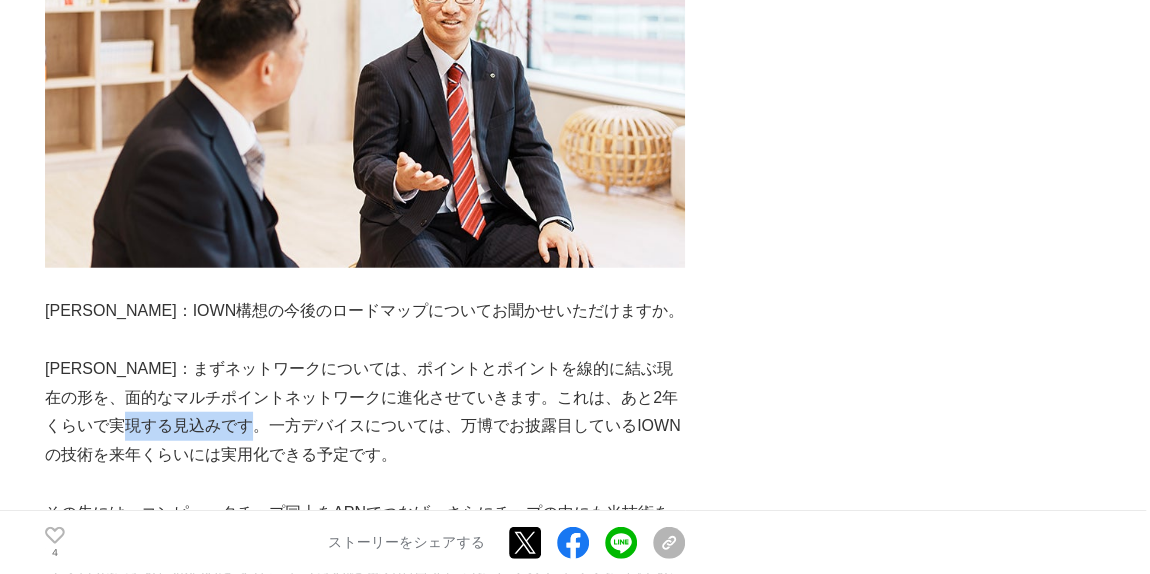 click on "[PERSON_NAME]：まずネットワークについては、ポイントとポイントを線的に結ぶ現在の形を、面的なマルチポイントネットワークに進化させていきます。これは、あと2年くらいで実現する見込みです。一方デバイスについては、万博でお披露目しているIOWNの技術を来年くらいには実用化できる予定です。" at bounding box center (365, 412) 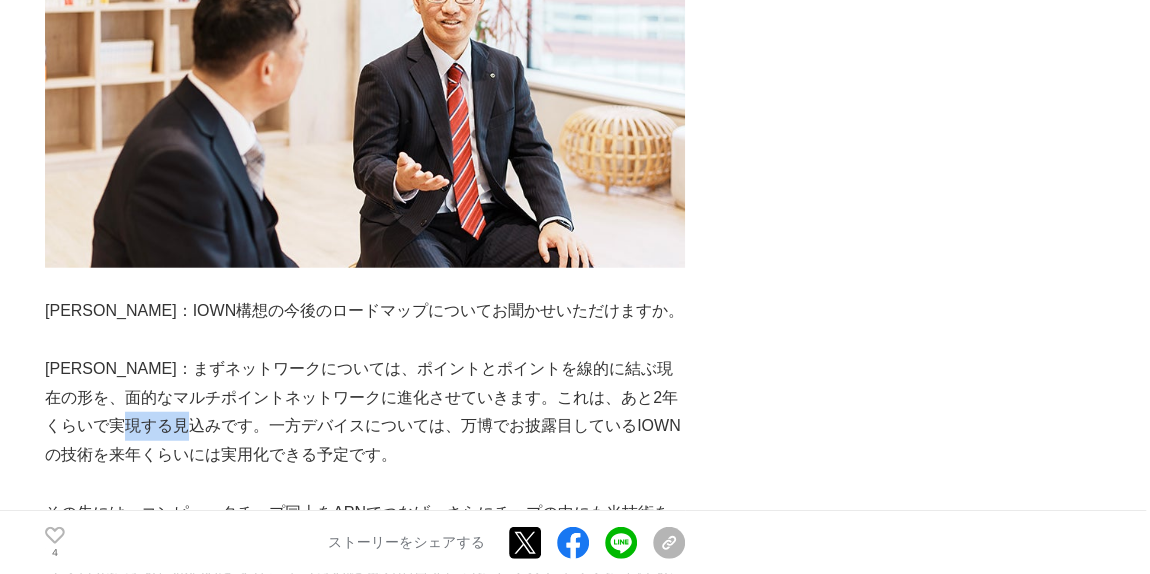 click on "[PERSON_NAME]：まずネットワークについては、ポイントとポイントを線的に結ぶ現在の形を、面的なマルチポイントネットワークに進化させていきます。これは、あと2年くらいで実現する見込みです。一方デバイスについては、万博でお披露目しているIOWNの技術を来年くらいには実用化できる予定です。" at bounding box center [365, 412] 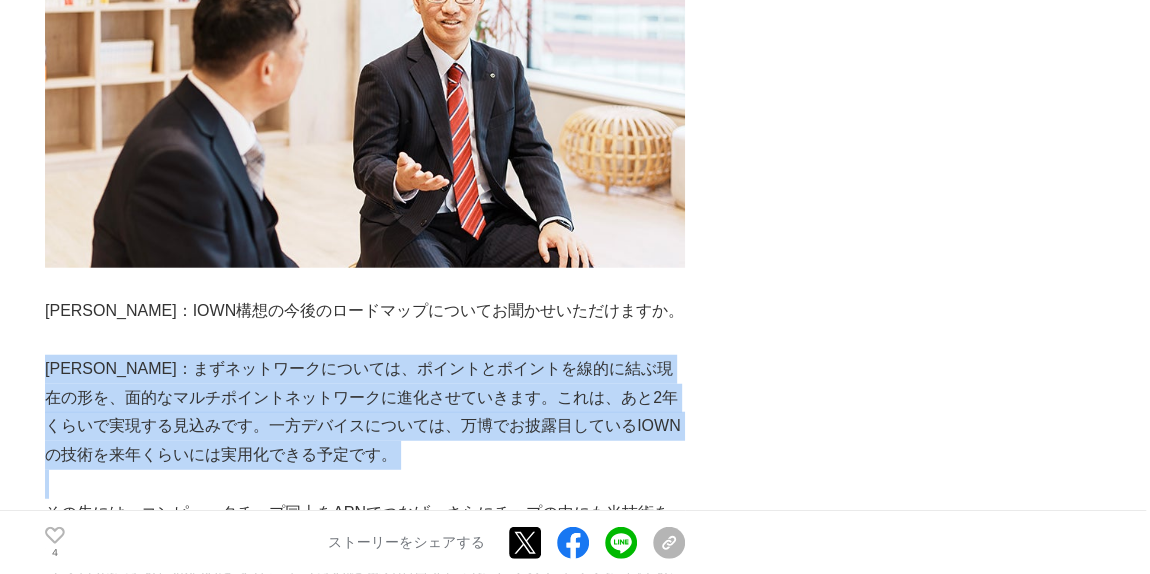 drag, startPoint x: 227, startPoint y: 314, endPoint x: 311, endPoint y: 345, distance: 89.537704 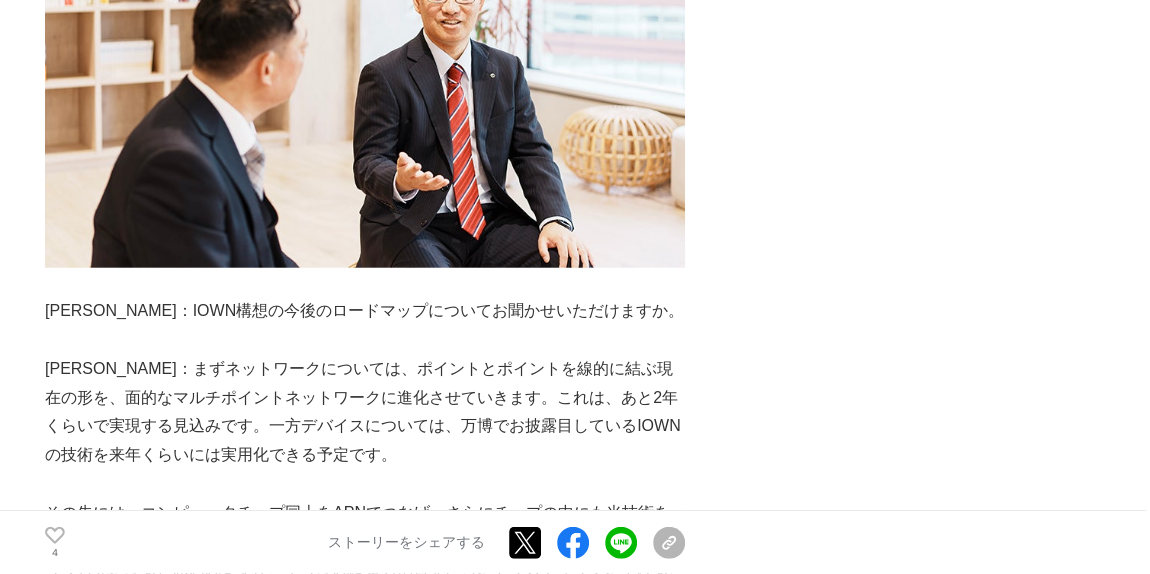click on "その先には、コンピュータチップ同士をAPNでつなげ、さらにチップの中にも光技術を入れていく[PERSON_NAME]が待っています。それが実現するのは[DATE]、あるいはもう少し先になると思われますが、そうなれば電力消費をさらにドラスティックに下げることが可能になります。" at bounding box center (365, 556) 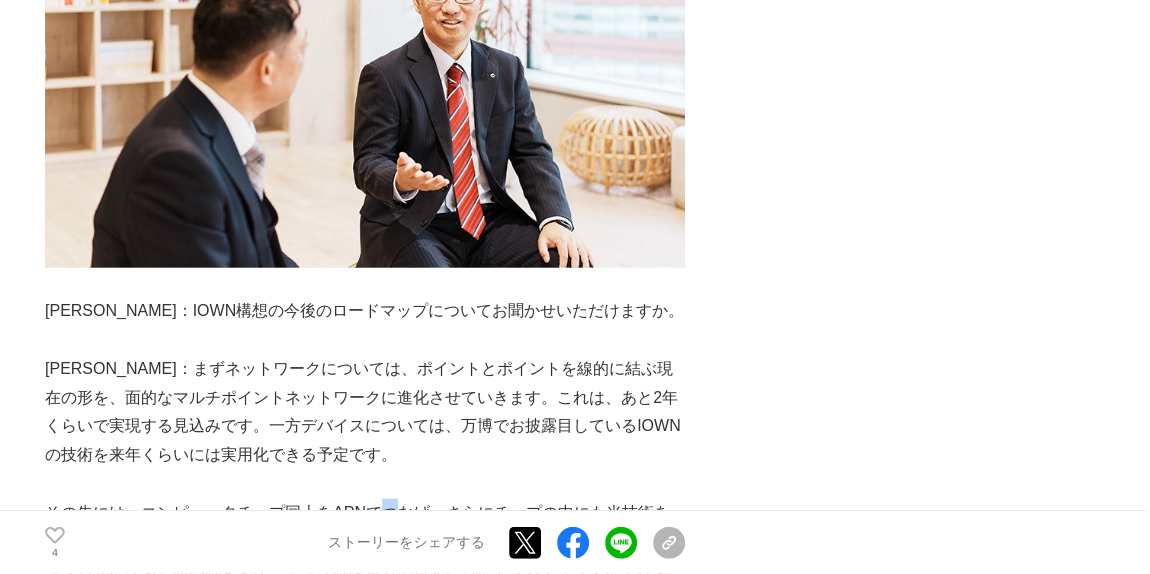 drag, startPoint x: 388, startPoint y: 397, endPoint x: 453, endPoint y: 420, distance: 68.94926 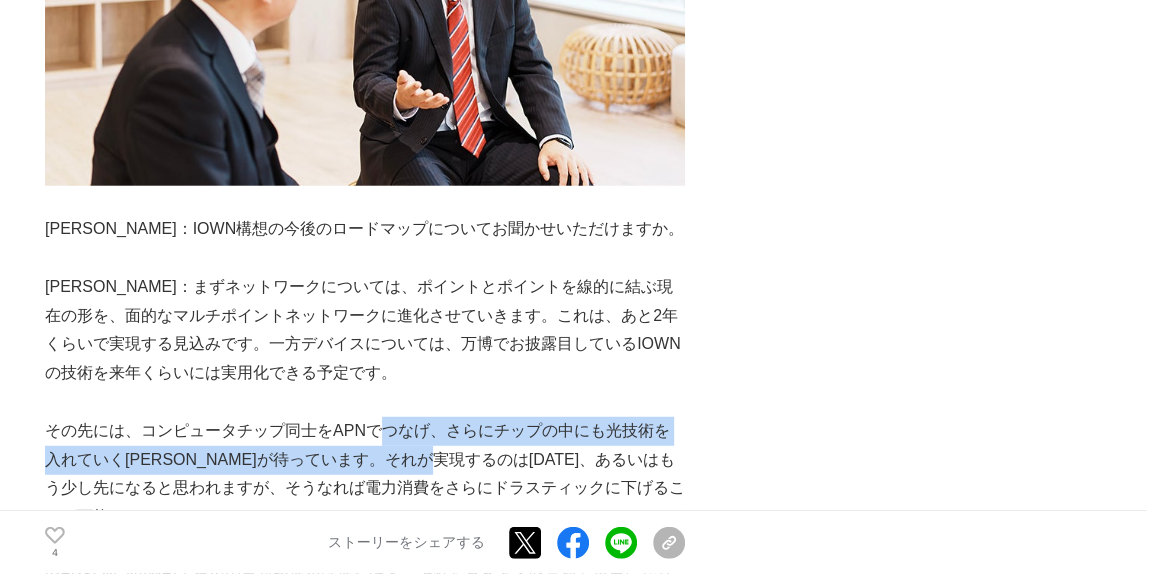 scroll, scrollTop: 6272, scrollLeft: 0, axis: vertical 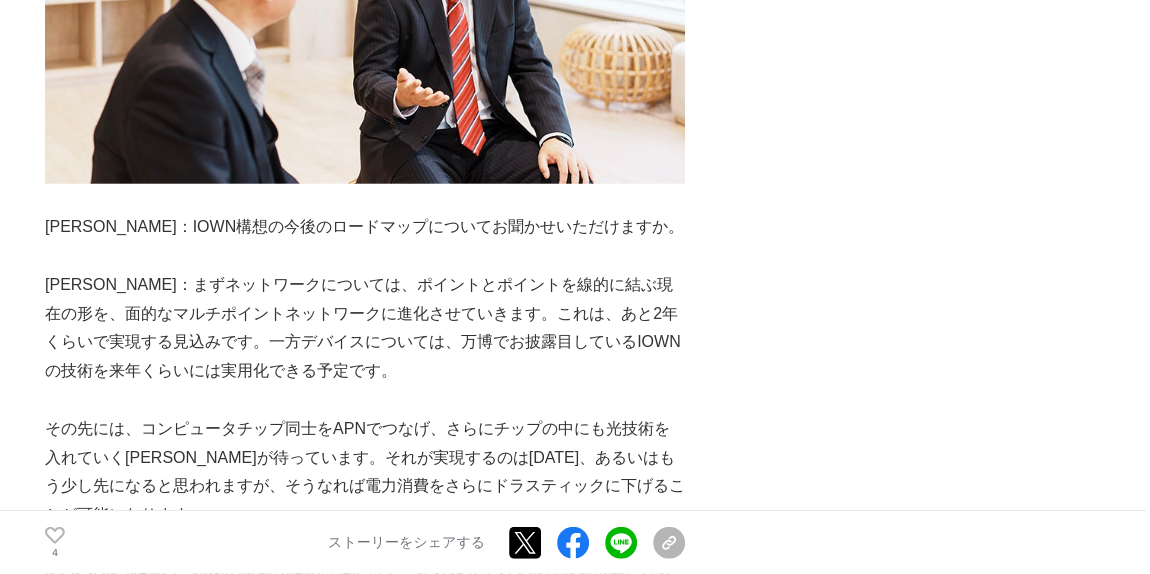 click on "その先には、コンピュータチップ同士をAPNでつなげ、さらにチップの中にも光技術を入れていく[PERSON_NAME]が待っています。それが実現するのは[DATE]、あるいはもう少し先になると思われますが、そうなれば電力消費をさらにドラスティックに下げることが可能になります。" at bounding box center (365, 472) 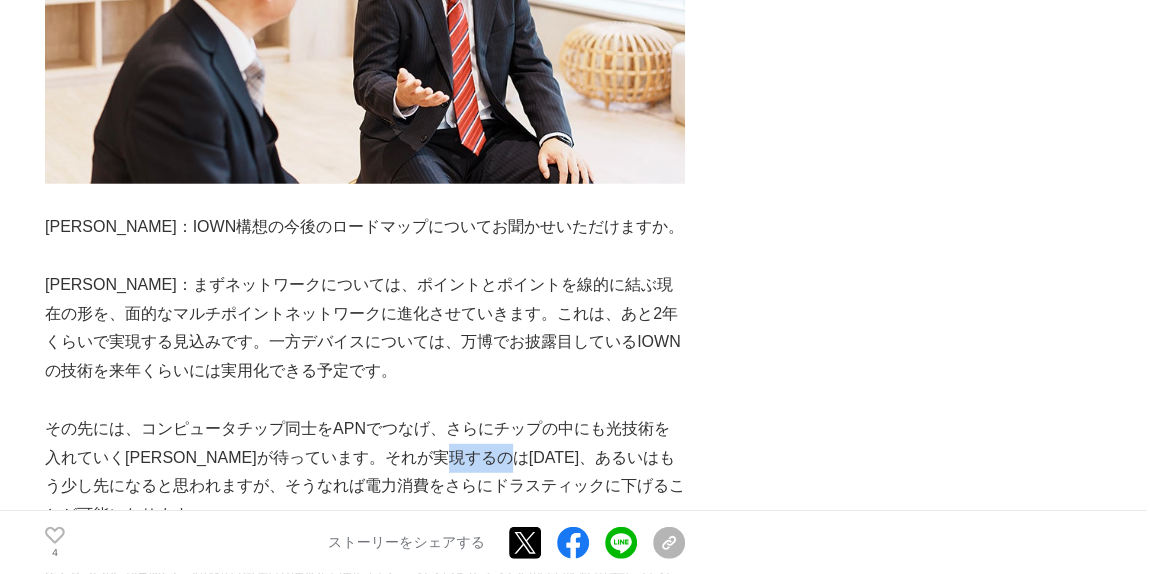 click on "その先には、コンピュータチップ同士をAPNでつなげ、さらにチップの中にも光技術を入れていく[PERSON_NAME]が待っています。それが実現するのは[DATE]、あるいはもう少し先になると思われますが、そうなれば電力消費をさらにドラスティックに下げることが可能になります。" at bounding box center [365, 472] 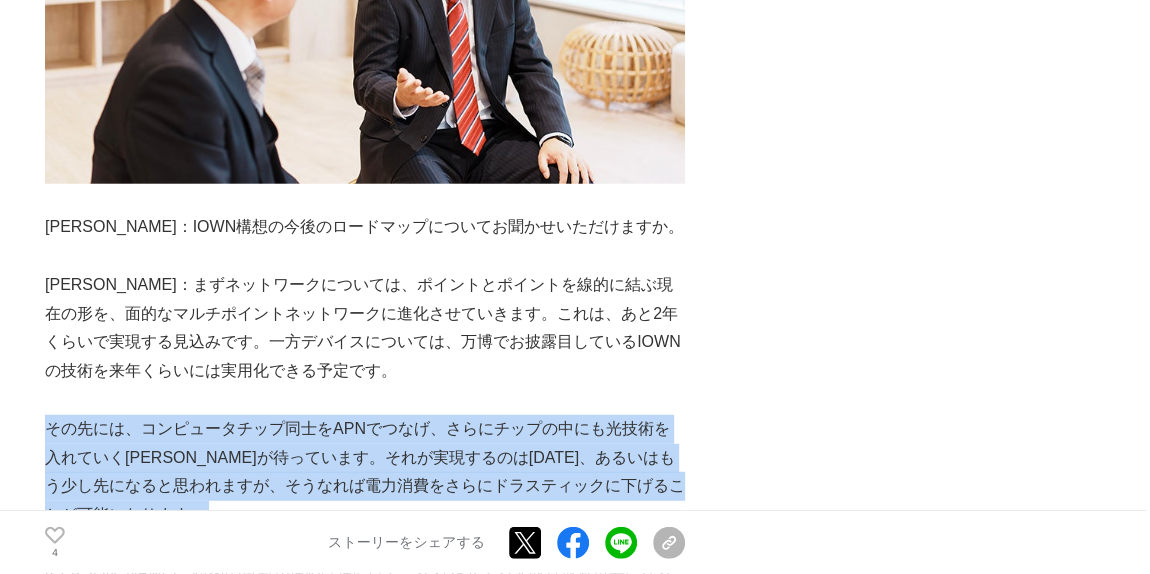 click on "その先には、コンピュータチップ同士をAPNでつなげ、さらにチップの中にも光技術を入れていく[PERSON_NAME]が待っています。それが実現するのは[DATE]、あるいはもう少し先になると思われますが、そうなれば電力消費をさらにドラスティックに下げることが可能になります。" at bounding box center [365, 472] 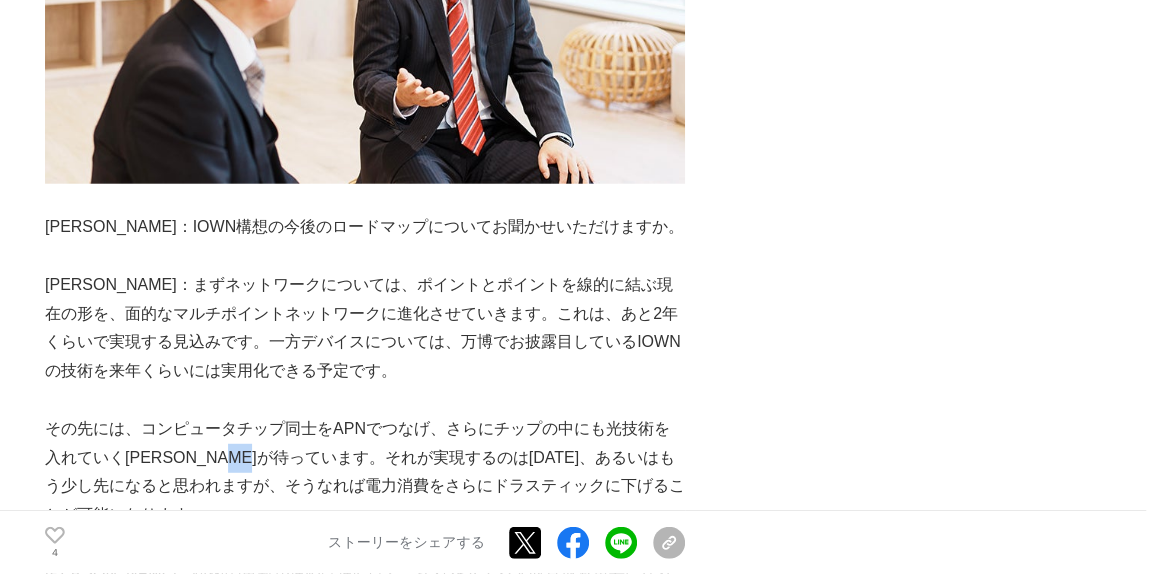 click on "その先には、コンピュータチップ同士をAPNでつなげ、さらにチップの中にも光技術を入れていく[PERSON_NAME]が待っています。それが実現するのは[DATE]、あるいはもう少し先になると思われますが、そうなれば電力消費をさらにドラスティックに下げることが可能になります。" at bounding box center [365, 472] 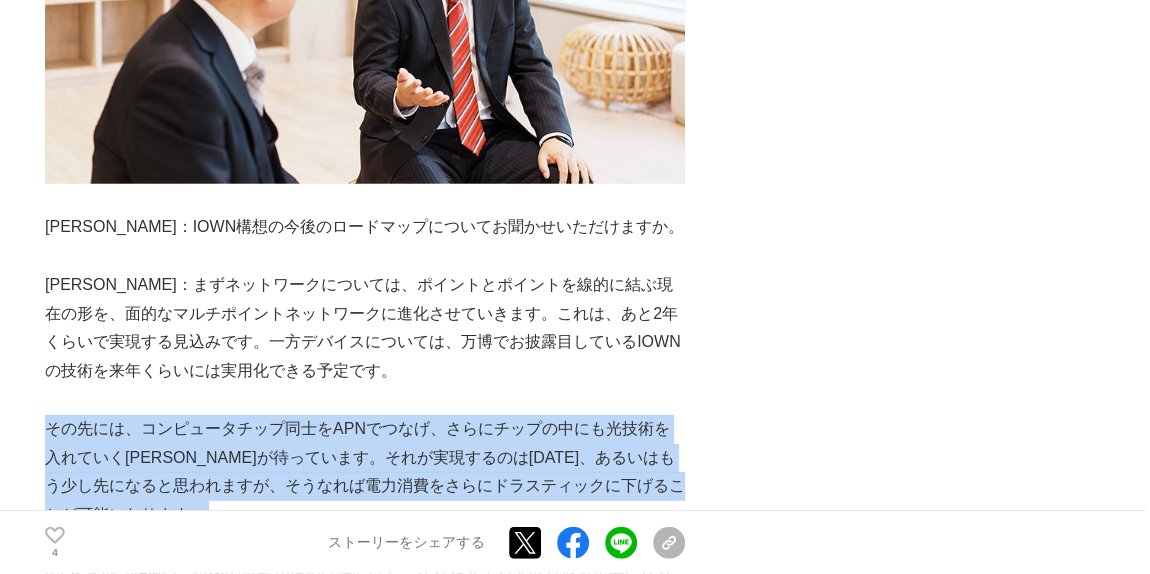 click on "その先には、コンピュータチップ同士をAPNでつなげ、さらにチップの中にも光技術を入れていく[PERSON_NAME]が待っています。それが実現するのは[DATE]、あるいはもう少し先になると思われますが、そうなれば電力消費をさらにドラスティックに下げることが可能になります。" at bounding box center [365, 472] 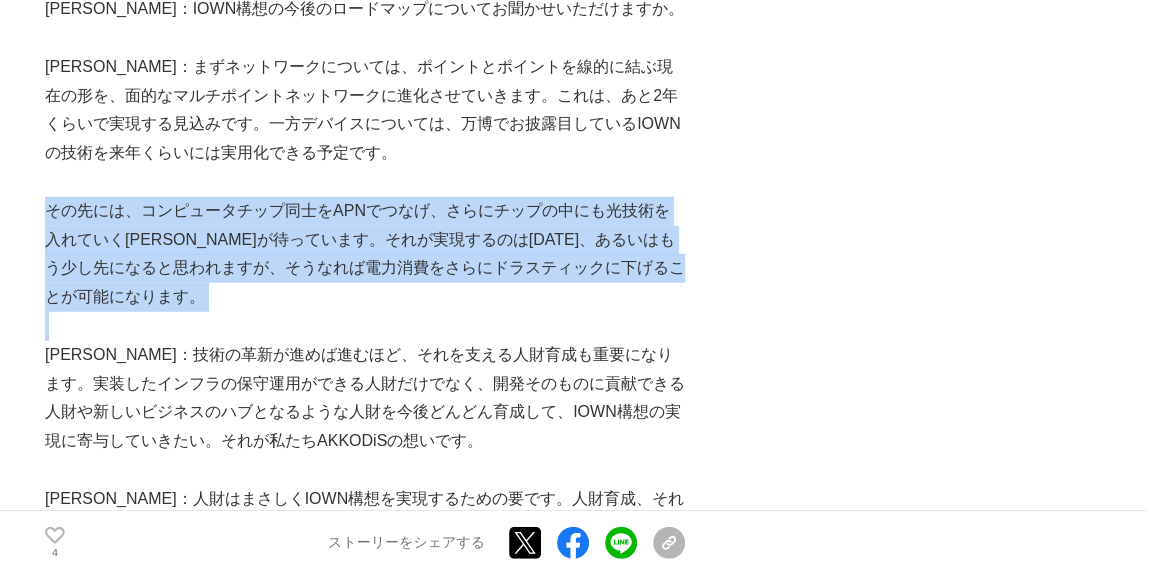 scroll, scrollTop: 6492, scrollLeft: 0, axis: vertical 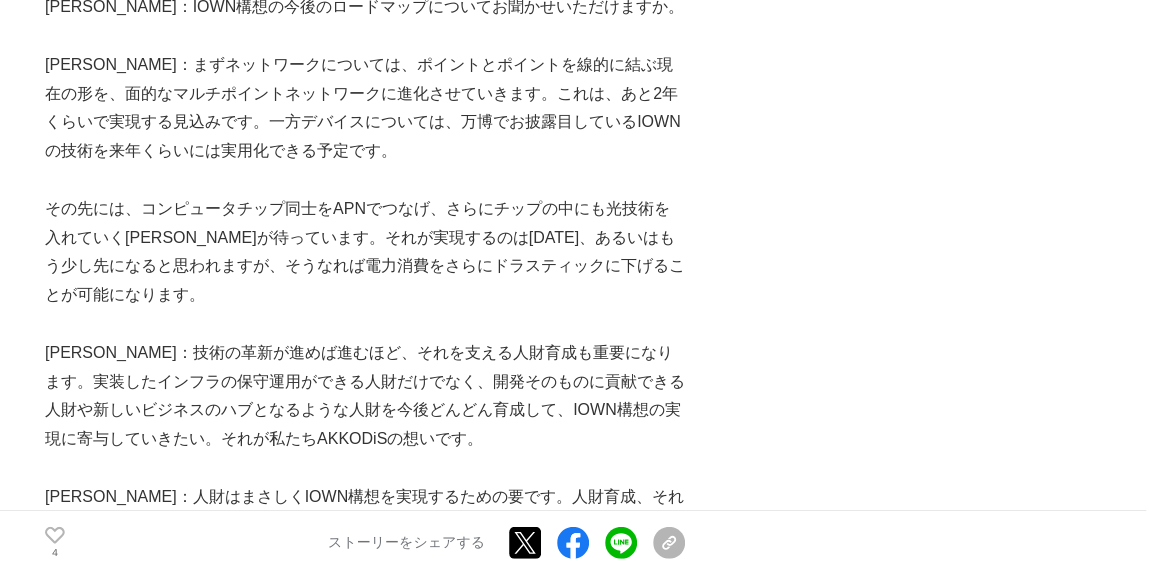 click on "[PERSON_NAME]：技術の革新が進めば進むほど、それを支える人財育成も重要になります。実装したインフラの保守運用ができる人財だけでなく、開発そのものに貢献できる人財や新しいビジネスのハブとなるような人財を今後どんどん育成して、IOWN構想の実現に寄与していきたい。それが私たちAKKODiSの想いです。" at bounding box center (365, 396) 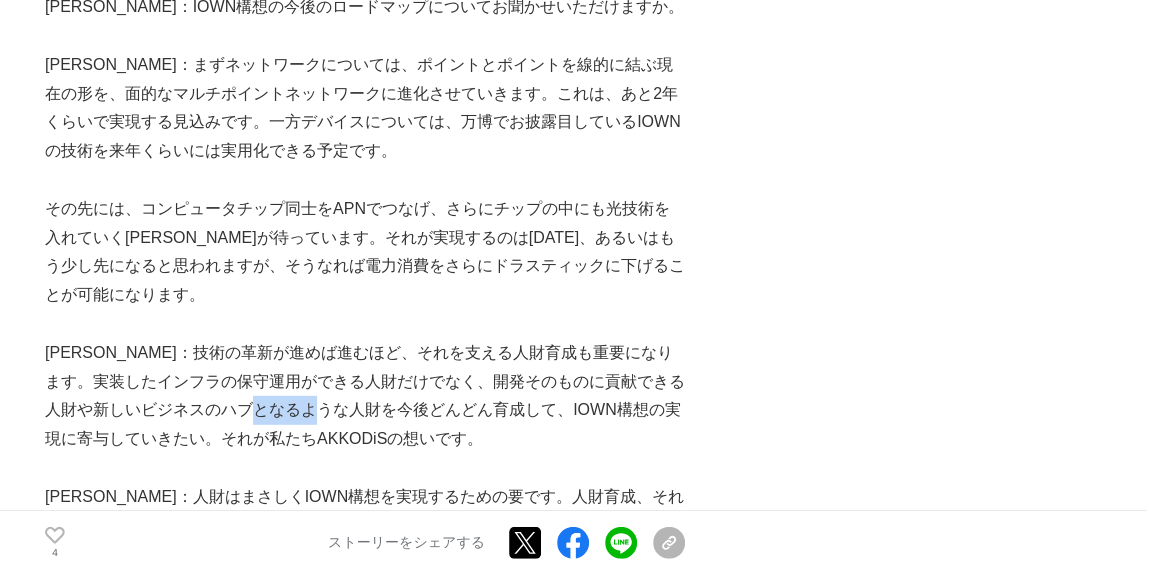 click on "[PERSON_NAME]：技術の革新が進めば進むほど、それを支える人財育成も重要になります。実装したインフラの保守運用ができる人財だけでなく、開発そのものに貢献できる人財や新しいビジネスのハブとなるような人財を今後どんどん育成して、IOWN構想の実現に寄与していきたい。それが私たちAKKODiSの想いです。" at bounding box center [365, 396] 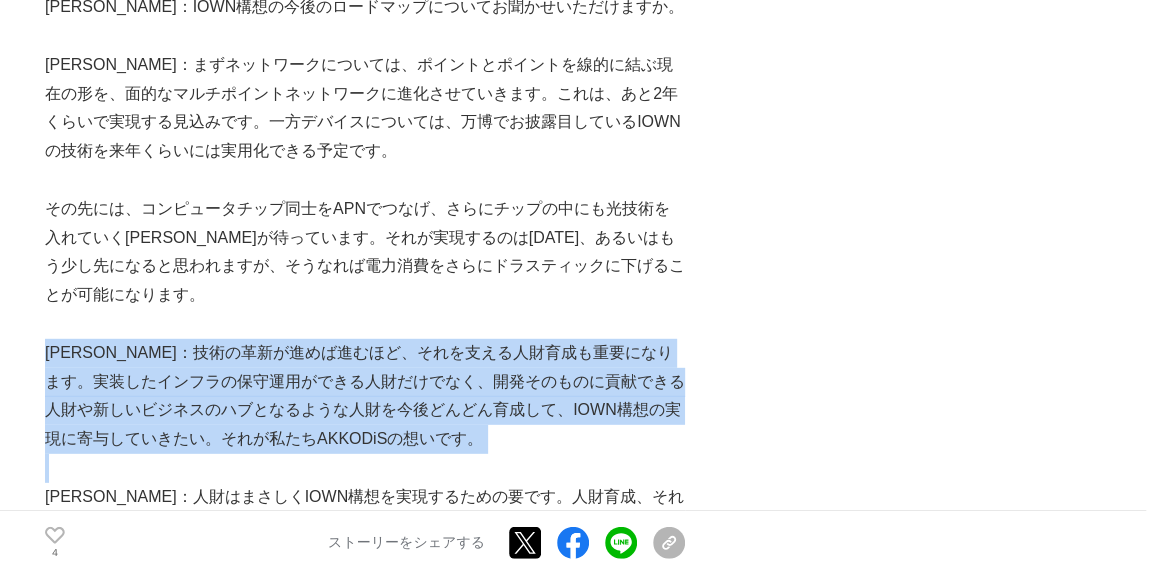drag, startPoint x: 324, startPoint y: 309, endPoint x: 100, endPoint y: 253, distance: 230.89392 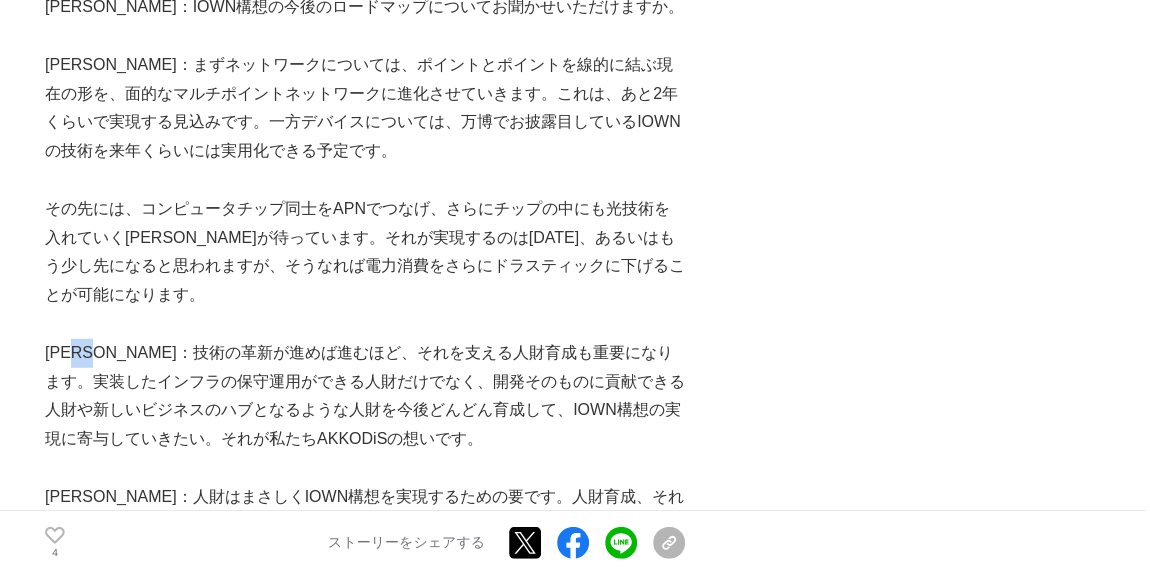 click on "[PERSON_NAME]：技術の革新が進めば進むほど、それを支える人財育成も重要になります。実装したインフラの保守運用ができる人財だけでなく、開発そのものに貢献できる人財や新しいビジネスのハブとなるような人財を今後どんどん育成して、IOWN構想の実現に寄与していきたい。それが私たちAKKODiSの想いです。" at bounding box center (365, 396) 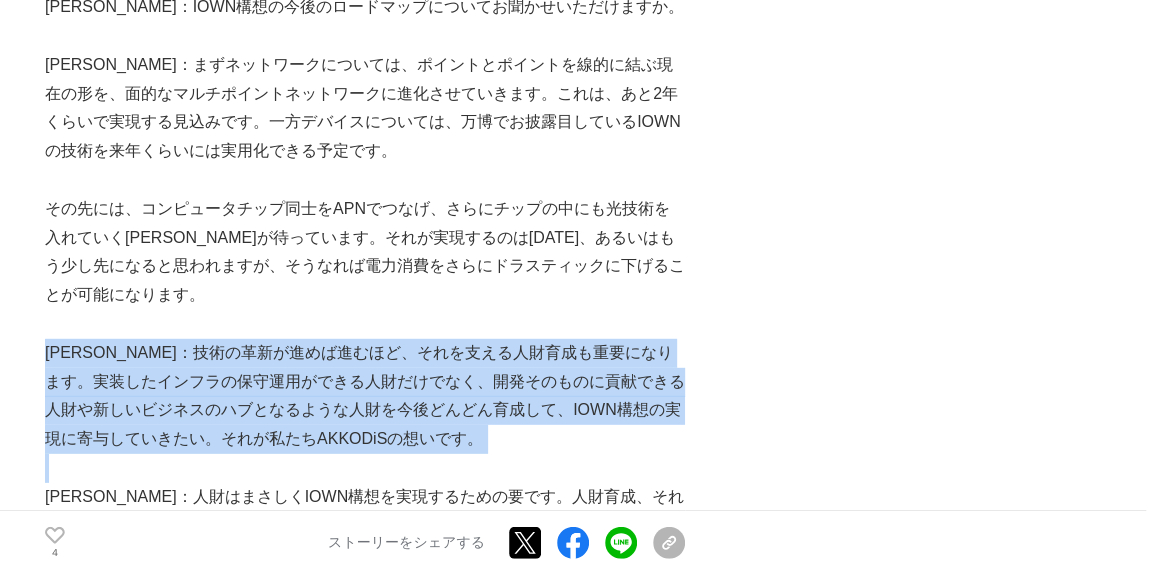drag, startPoint x: 100, startPoint y: 253, endPoint x: 339, endPoint y: 353, distance: 259.0772 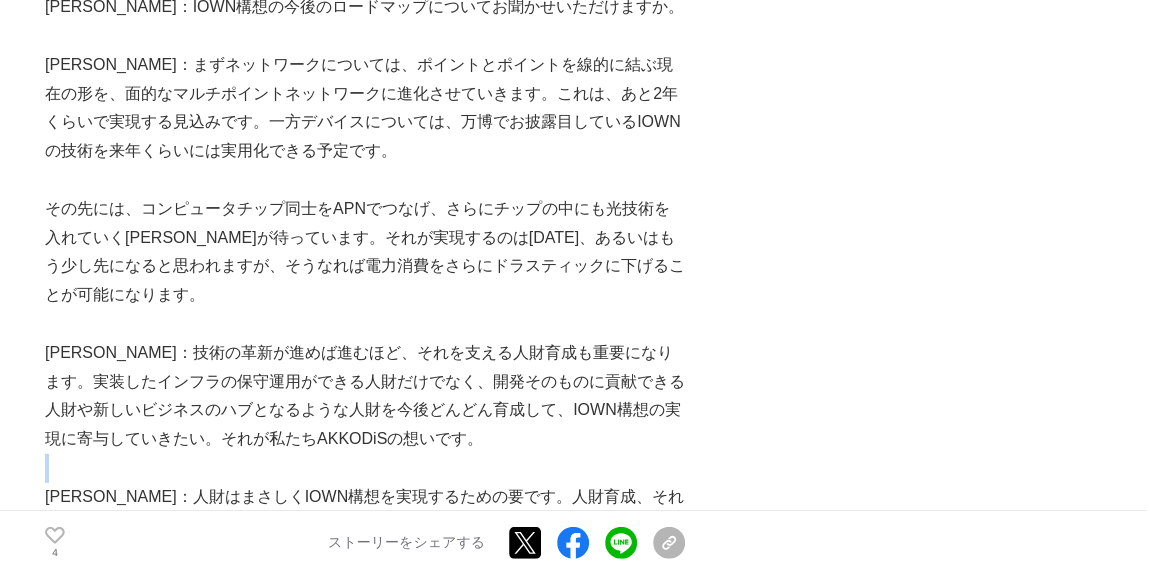 click at bounding box center (365, 468) 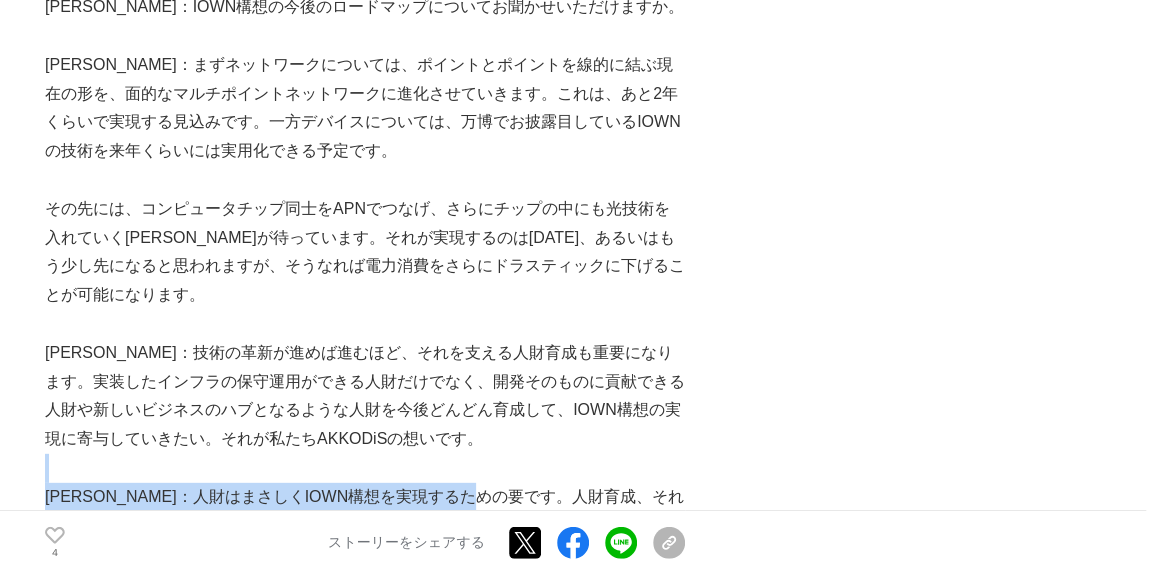 click on "[PERSON_NAME]：人財はまさしくIOWN構想を実現するための要です。人財育成、それから先ほど" at bounding box center (365, 512) 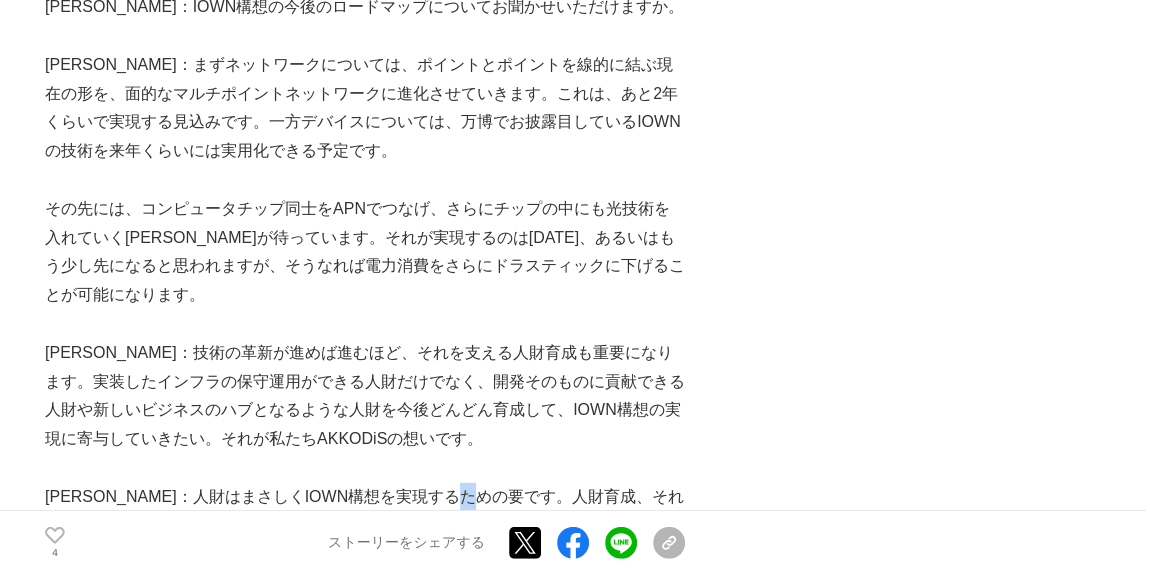 click on "[PERSON_NAME]：人財はまさしくIOWN構想を実現するための要です。人財育成、それから先ほど" at bounding box center (365, 512) 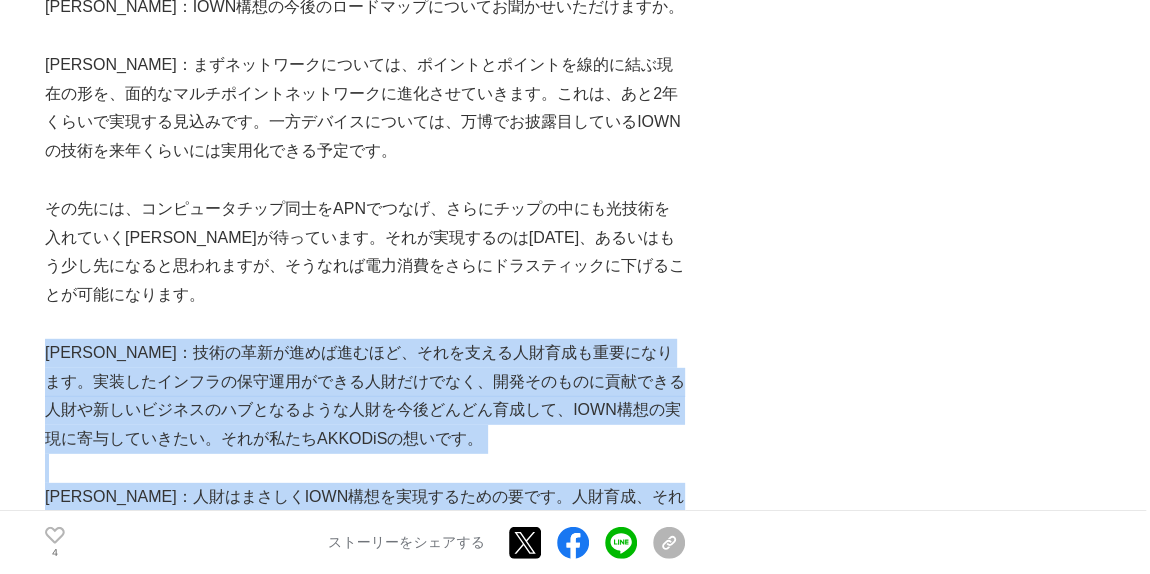 drag, startPoint x: 536, startPoint y: 377, endPoint x: 199, endPoint y: 218, distance: 372.62582 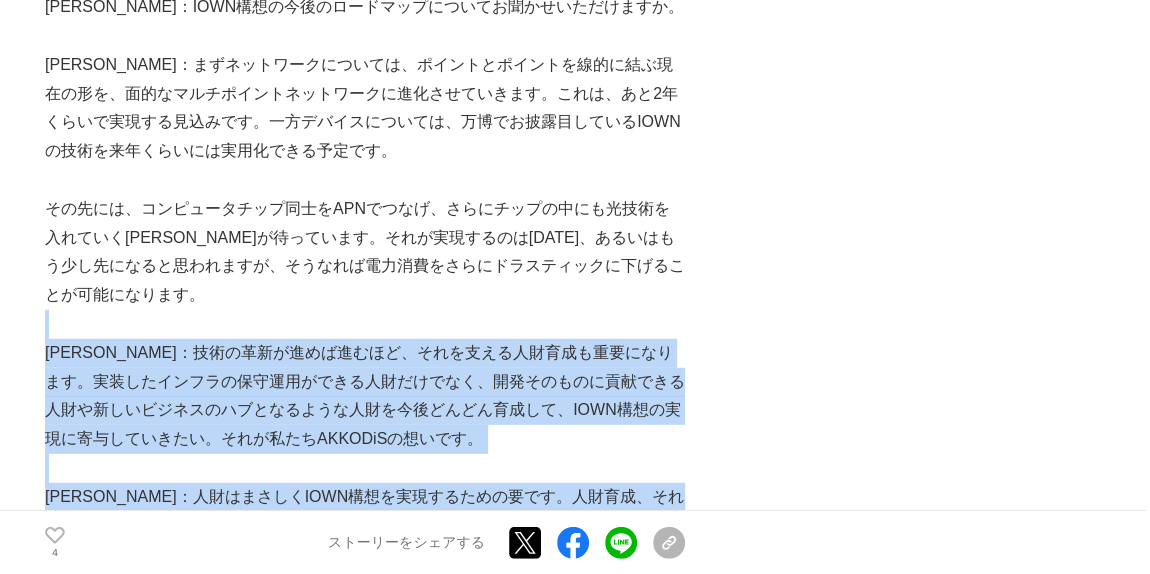 click at bounding box center (365, 324) 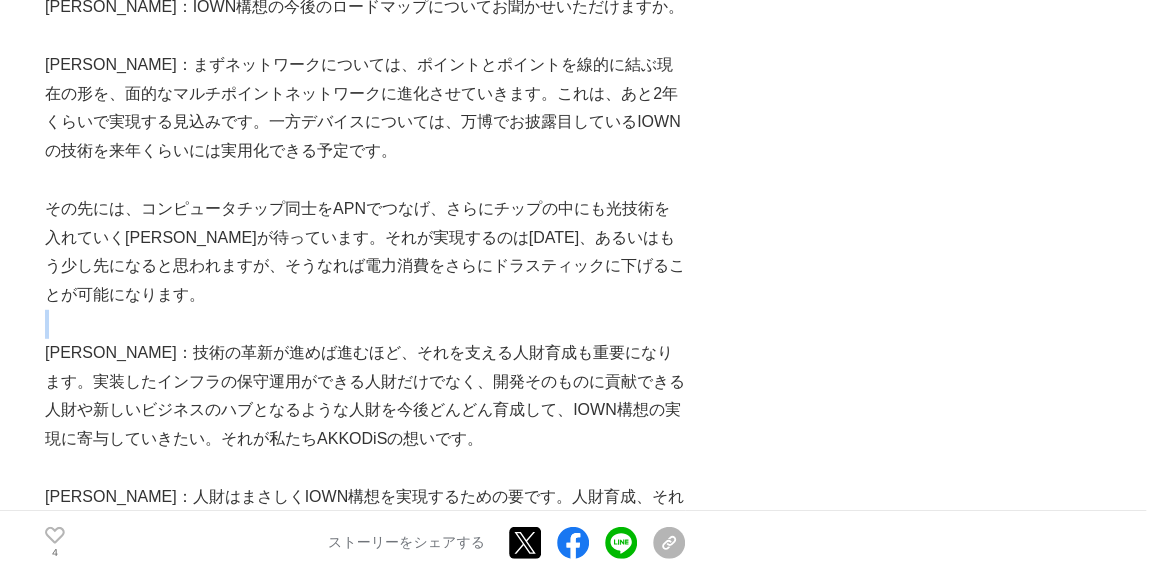 click at bounding box center [365, 324] 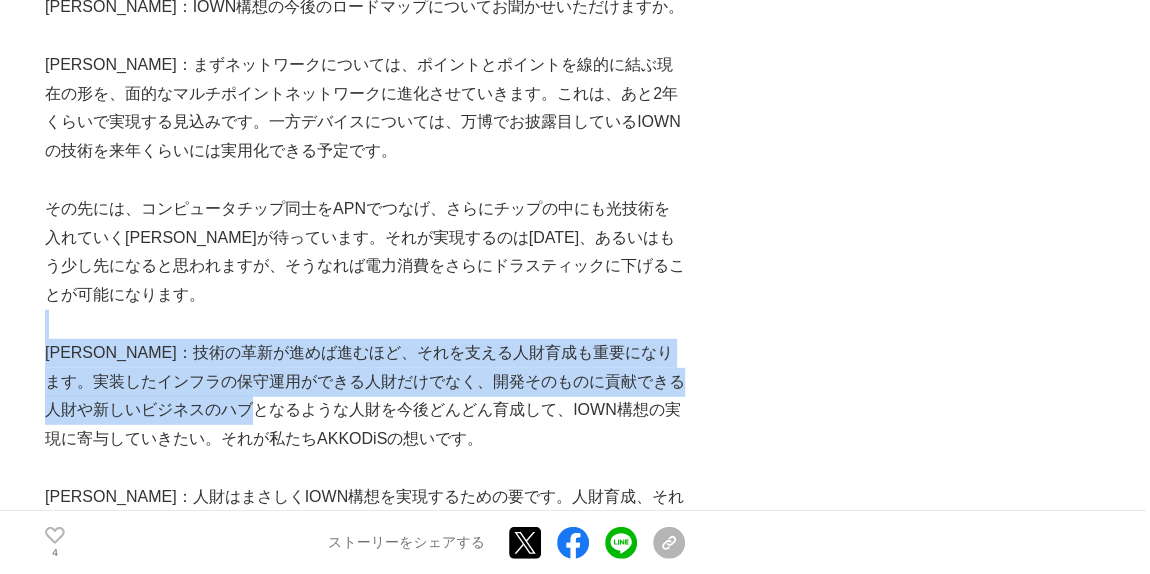 drag, startPoint x: 199, startPoint y: 218, endPoint x: 365, endPoint y: 348, distance: 210.84592 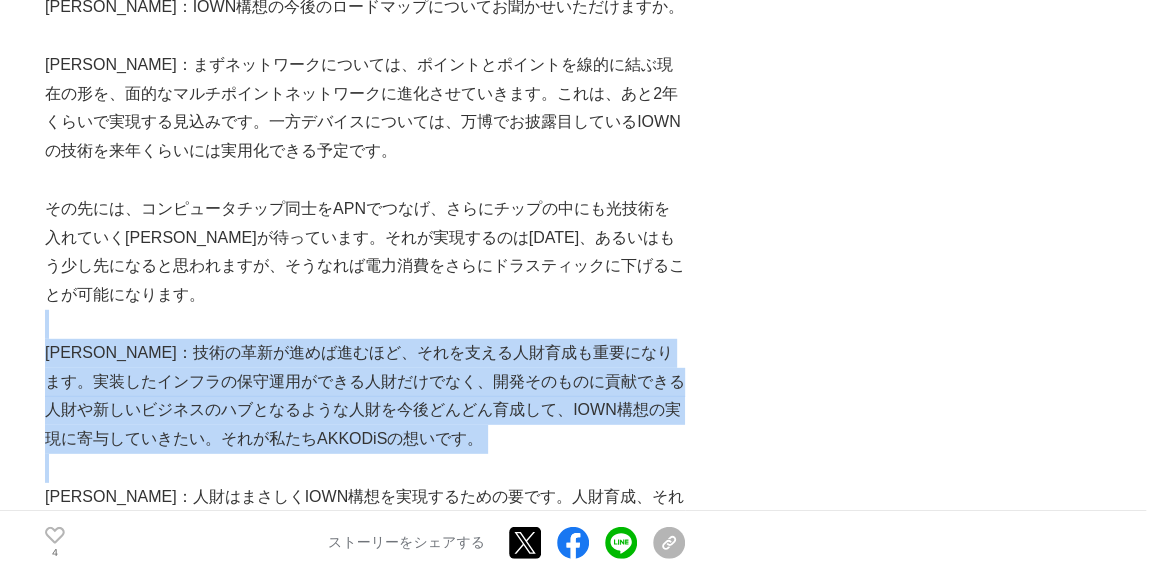 click at bounding box center (365, 468) 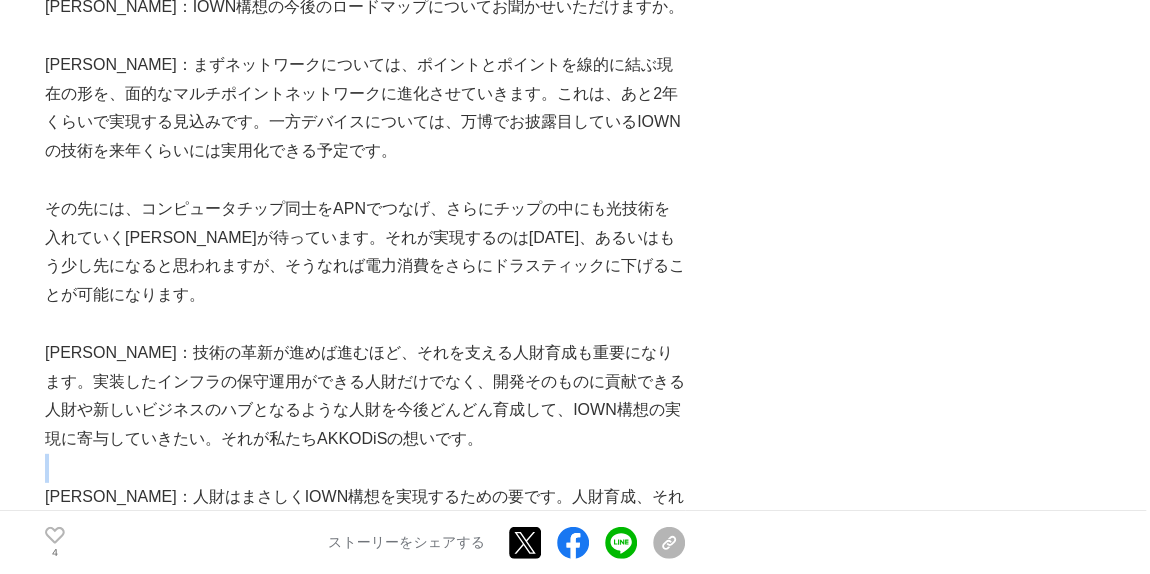 click at bounding box center (365, 468) 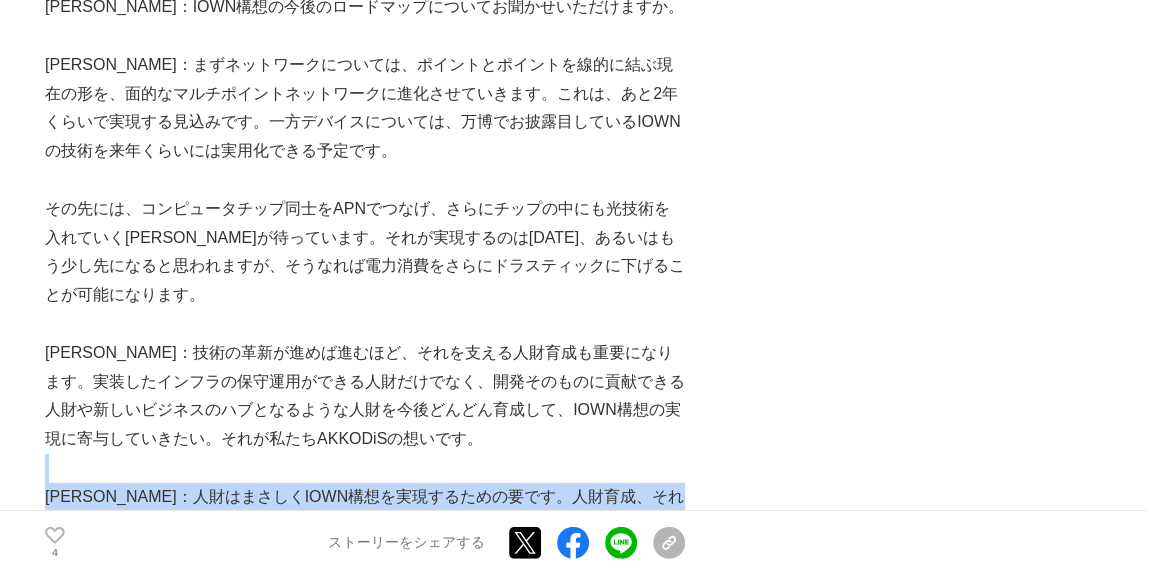 drag, startPoint x: 365, startPoint y: 348, endPoint x: 327, endPoint y: 425, distance: 85.86617 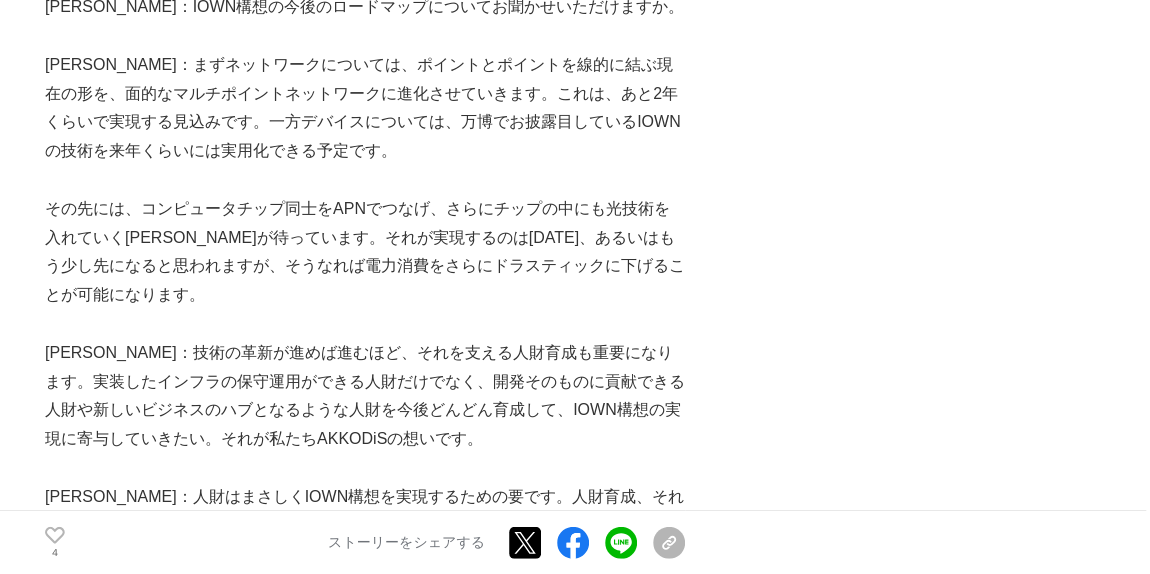 click at bounding box center (365, 554) 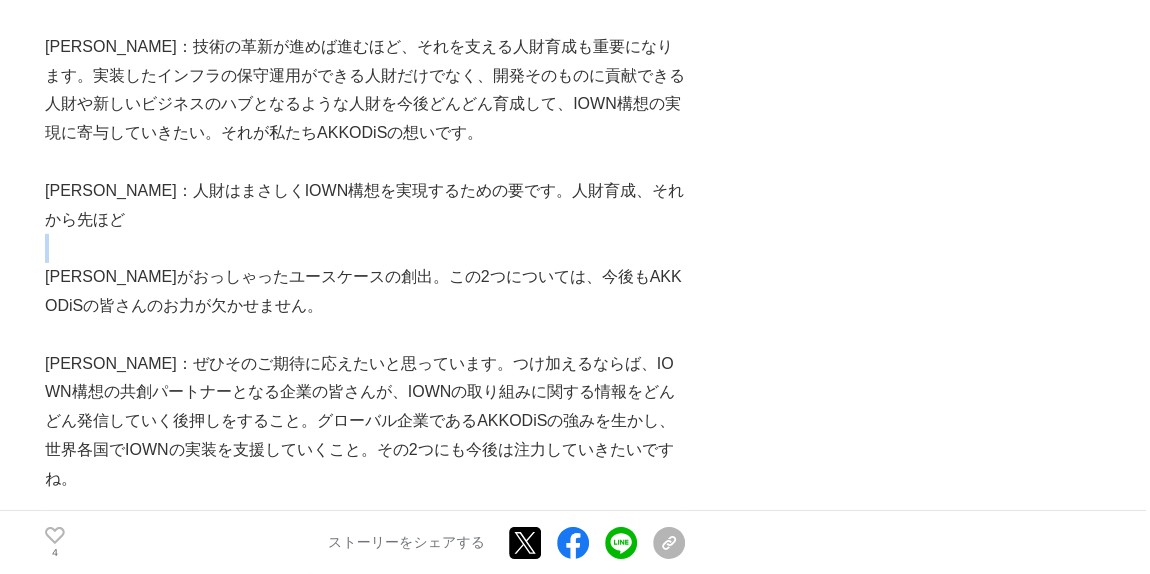 scroll, scrollTop: 6803, scrollLeft: 0, axis: vertical 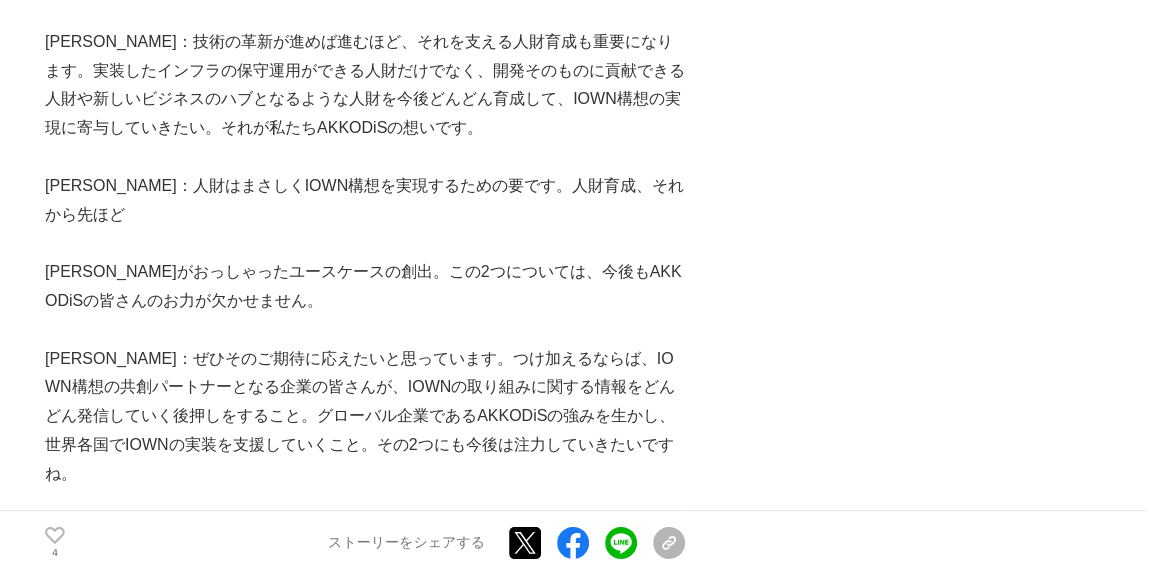 click on "[PERSON_NAME]：たいへん心強いお言葉です。私がIOWNのプロジェクトに関わって本当によかったと思うのは、[PERSON_NAME]をはじめ、社外の方々との接点ができたことです。さまざまな企業や団体の皆さんと話し合いながら、共通のゴールに向かって一歩一歩進んでいくことが、この取り組みの大きな醍醐味であると感じています。" at bounding box center (365, 574) 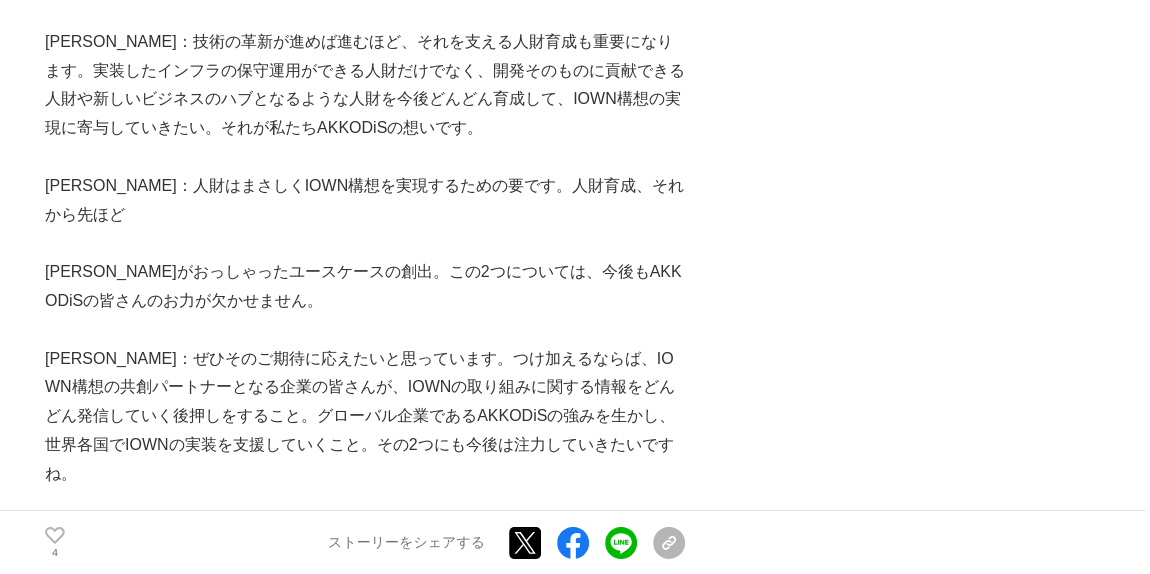 drag, startPoint x: 380, startPoint y: 356, endPoint x: 307, endPoint y: 416, distance: 94.493385 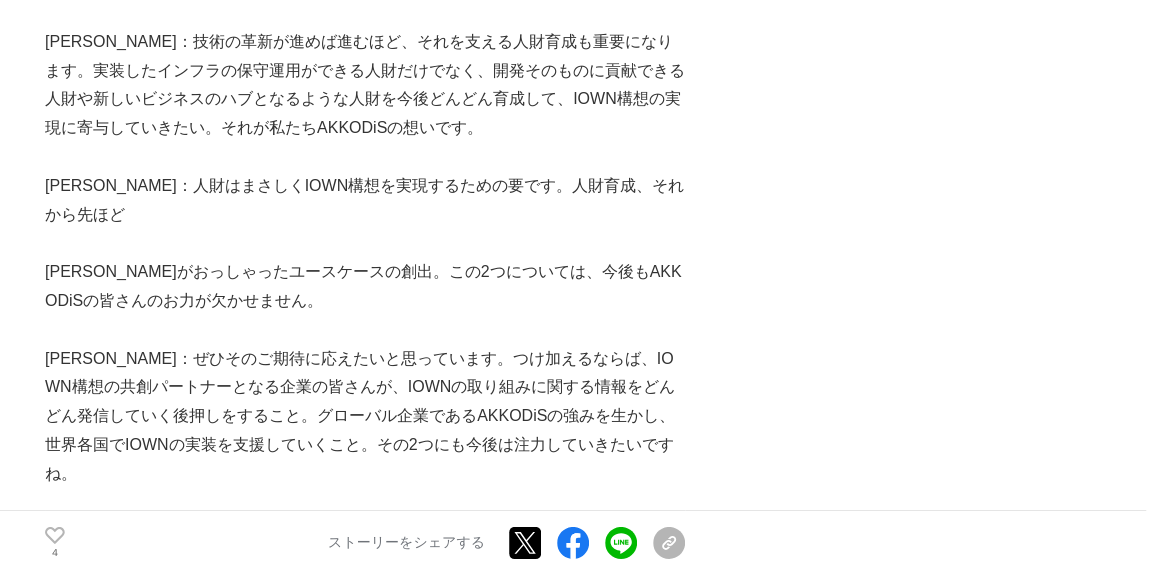 click on "[PERSON_NAME]：たいへん心強いお言葉です。私がIOWNのプロジェクトに関わって本当によかったと思うのは、[PERSON_NAME]をはじめ、社外の方々との接点ができたことです。さまざまな企業や団体の皆さんと話し合いながら、共通のゴールに向かって一歩一歩進んでいくことが、この取り組みの大きな醍醐味であると感じています。" at bounding box center (365, 574) 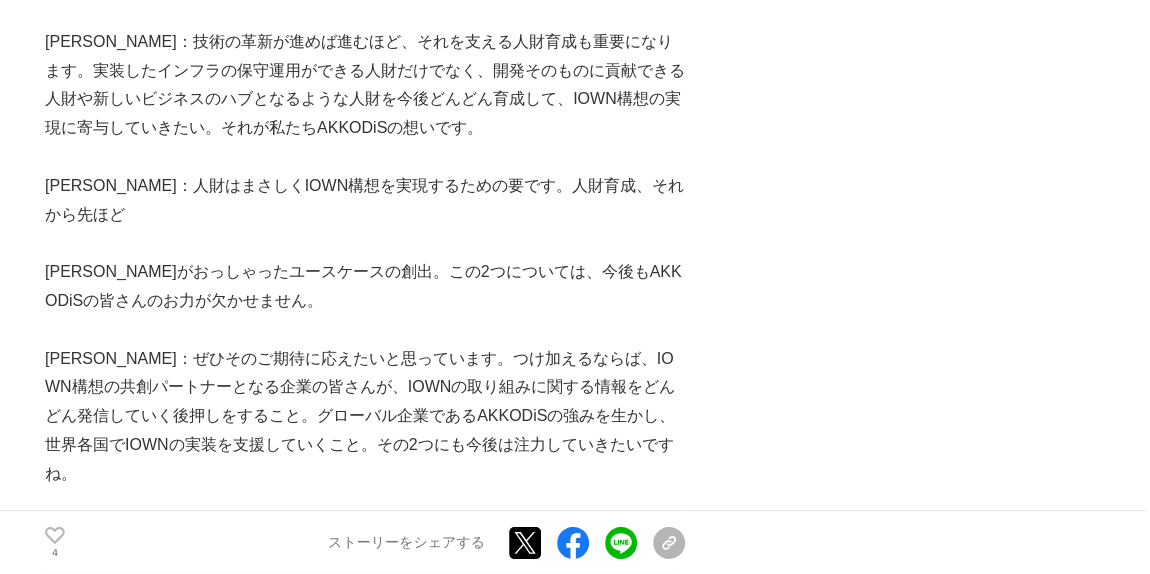drag, startPoint x: 307, startPoint y: 416, endPoint x: 124, endPoint y: 374, distance: 187.75783 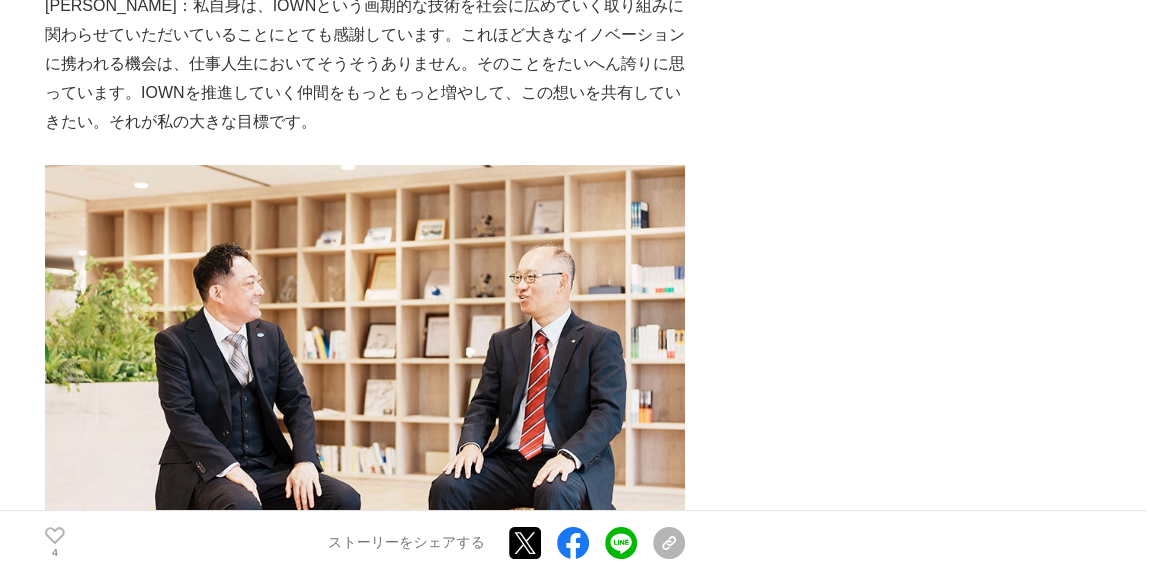 drag, startPoint x: 261, startPoint y: 416, endPoint x: 179, endPoint y: 437, distance: 84.646324 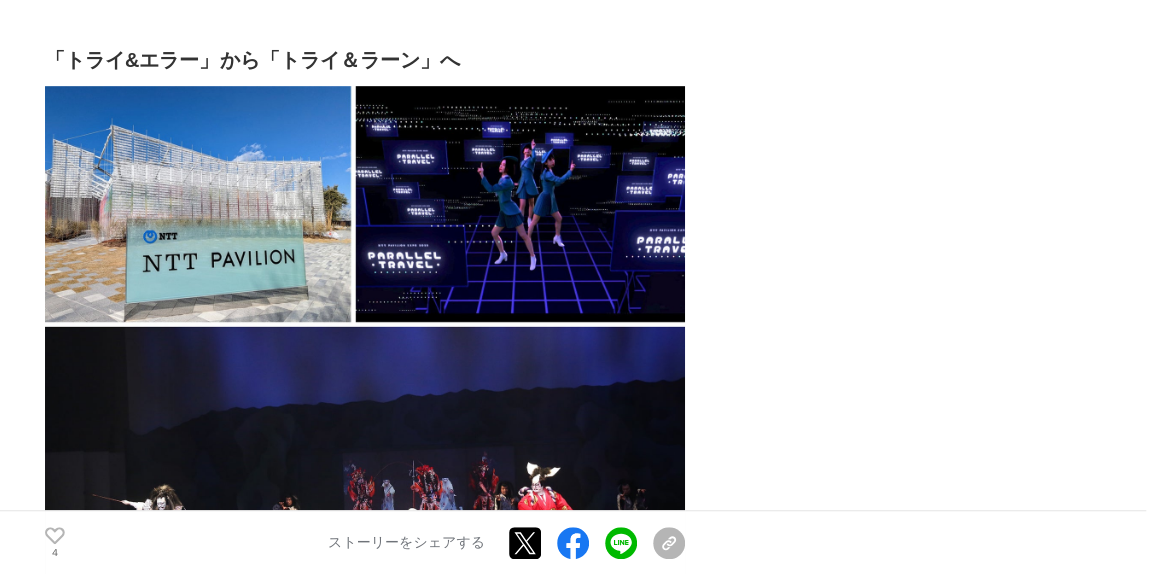 scroll, scrollTop: 4105, scrollLeft: 0, axis: vertical 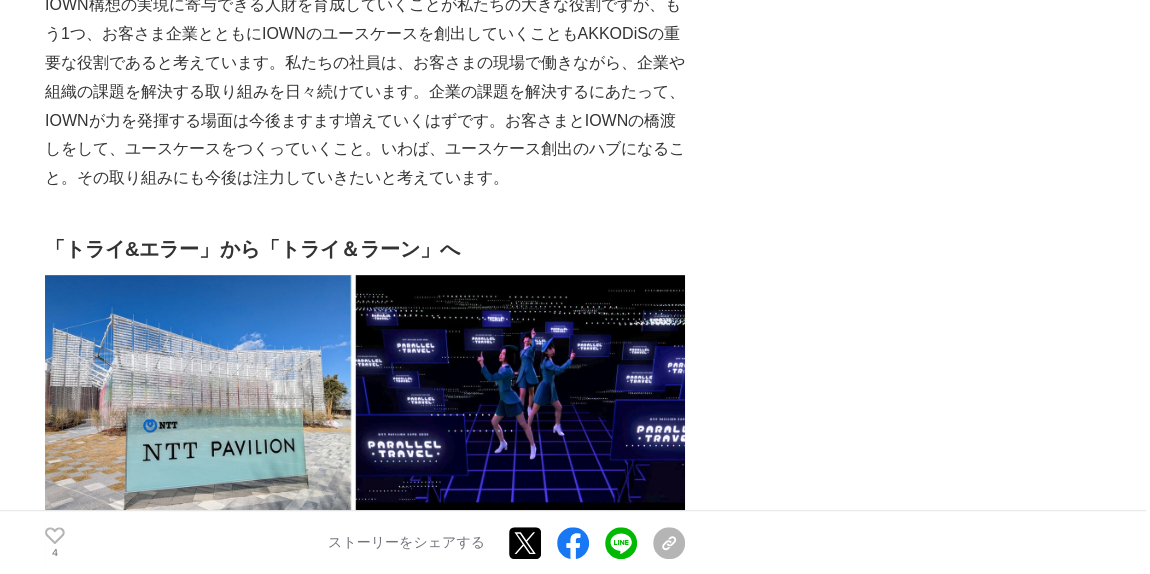 click on "「IOWN GLOBAL FORUM™」※が中心となって世界の各企業が協力して推進している、次世代情報基盤「IOWNⓇ（Innovative Optical and Wireless Network）」。AKKODiSコンサルティングは、その大規模プロジェクトを人財面からサポートする「IOWN推進室」を設置し、IOWN構想をグローバルに推進する「IOWN GLOBAL FORUM™」にもスポンサーメンバーとして参画しています。社会実装が着々と進んでいるIOWNの現状と可能性、そしてそこでAKKODiSが果たすべき役割について、NTT・IOWN推進室 室長の[PERSON_NAME]と、AKKODiS・IOWN推進室 室長の[PERSON_NAME]が語り合いました。 ※IOWN GLOBAL FORUM™の詳細については、 [URL][DOMAIN_NAME] をご参照ください。AKKODiSコンサルティングは、「IOWN」を推進するIOWN GLOBAL FORUM™のスポンサーメンバーです。 これが実現したら、とんでもない世の中になる" at bounding box center (365, 121) 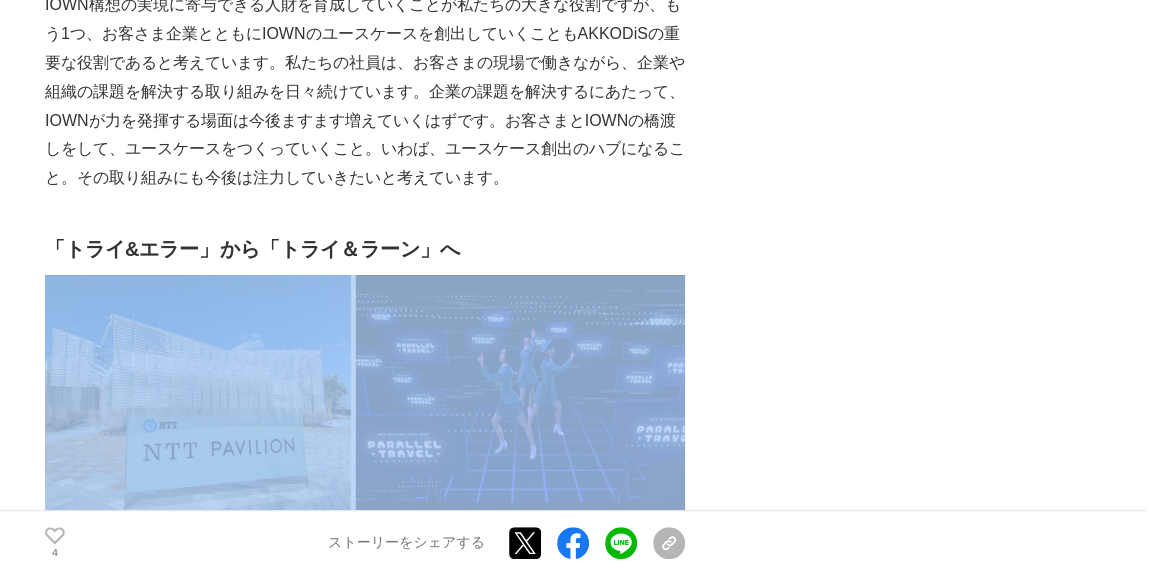 click on "「IOWN GLOBAL FORUM™」※が中心となって世界の各企業が協力して推進している、次世代情報基盤「IOWNⓇ（Innovative Optical and Wireless Network）」。AKKODiSコンサルティングは、その大規模プロジェクトを人財面からサポートする「IOWN推進室」を設置し、IOWN構想をグローバルに推進する「IOWN GLOBAL FORUM™」にもスポンサーメンバーとして参画しています。社会実装が着々と進んでいるIOWNの現状と可能性、そしてそこでAKKODiSが果たすべき役割について、NTT・IOWN推進室 室長の[PERSON_NAME]と、AKKODiS・IOWN推進室 室長の[PERSON_NAME]が語り合いました。 ※IOWN GLOBAL FORUM™の詳細については、 [URL][DOMAIN_NAME] をご参照ください。AKKODiSコンサルティングは、「IOWN」を推進するIOWN GLOBAL FORUM™のスポンサーメンバーです。 これが実現したら、とんでもない世の中になる" at bounding box center (365, 121) 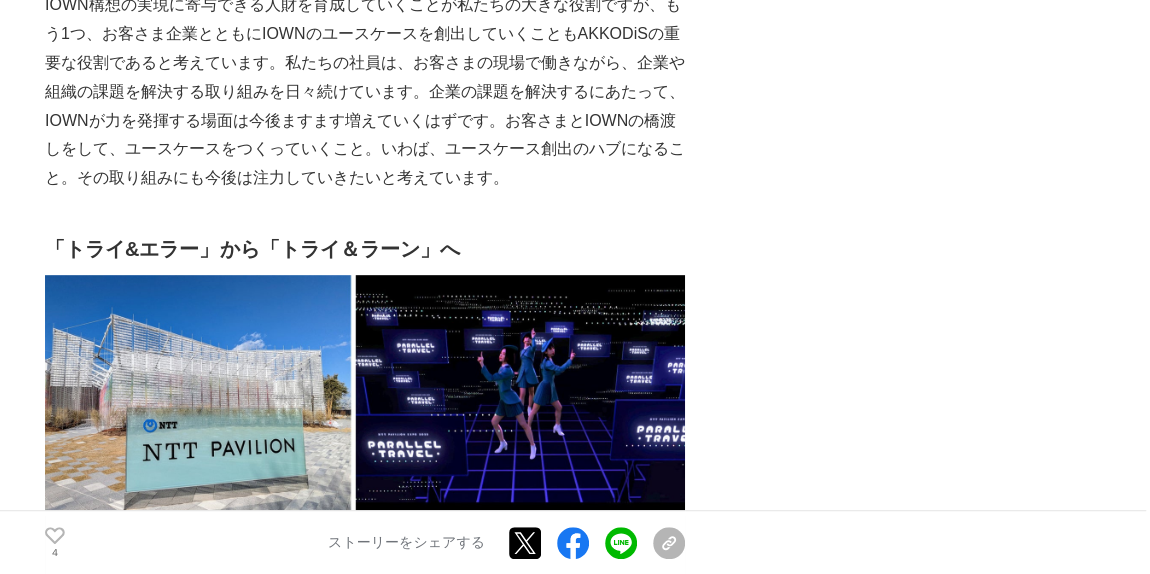 click on "「トライ&エラー」から「トライ＆ラーン」へ" at bounding box center (365, 249) 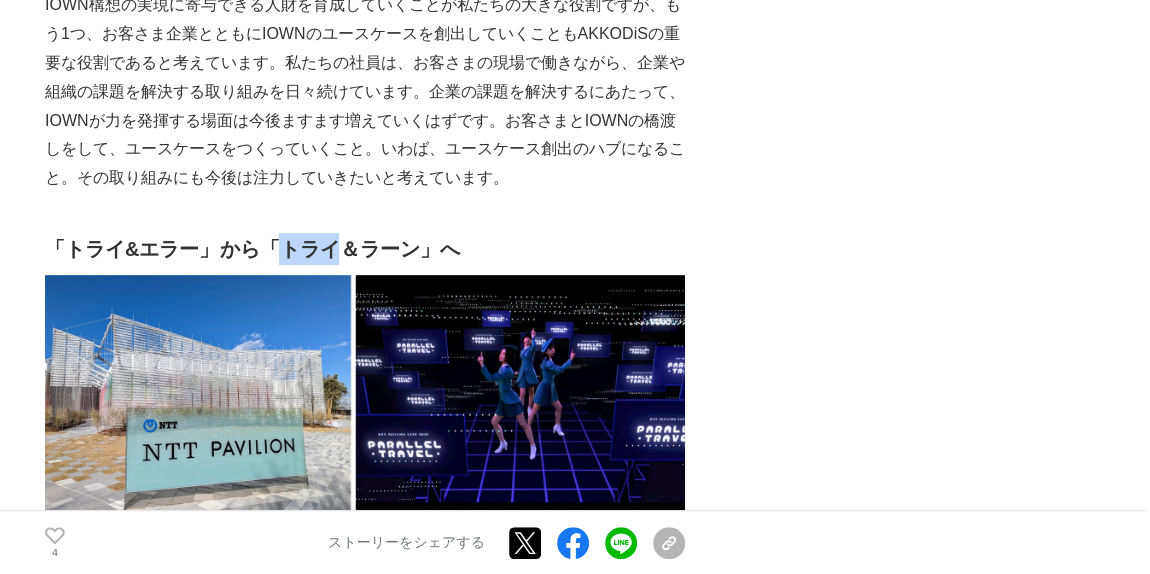 click on "「トライ&エラー」から「トライ＆ラーン」へ" at bounding box center [365, 249] 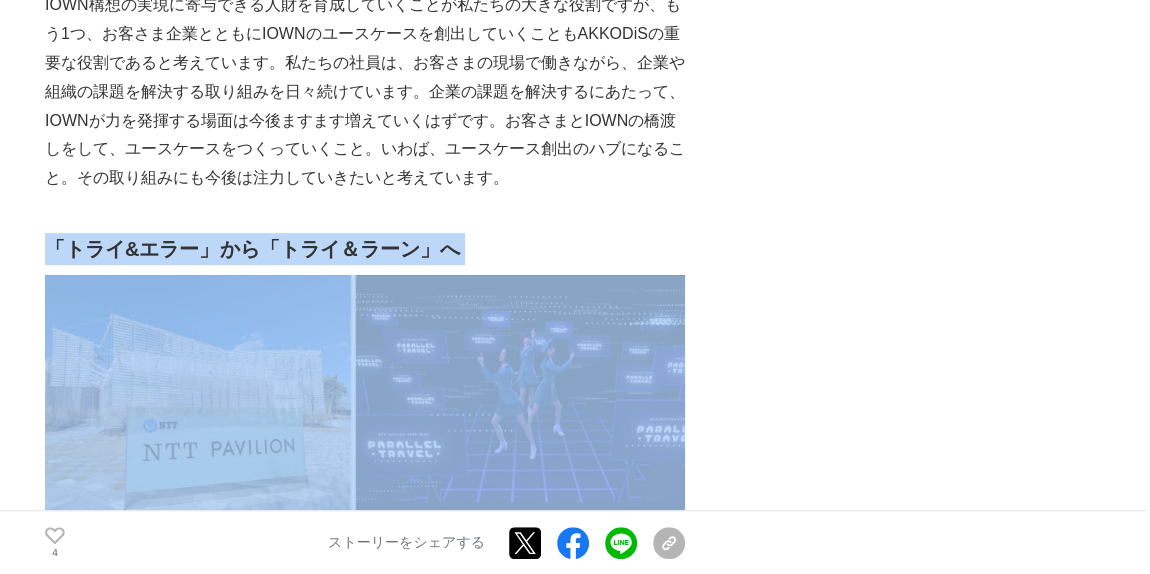 click on "「トライ&エラー」から「トライ＆ラーン」へ" at bounding box center (365, 249) 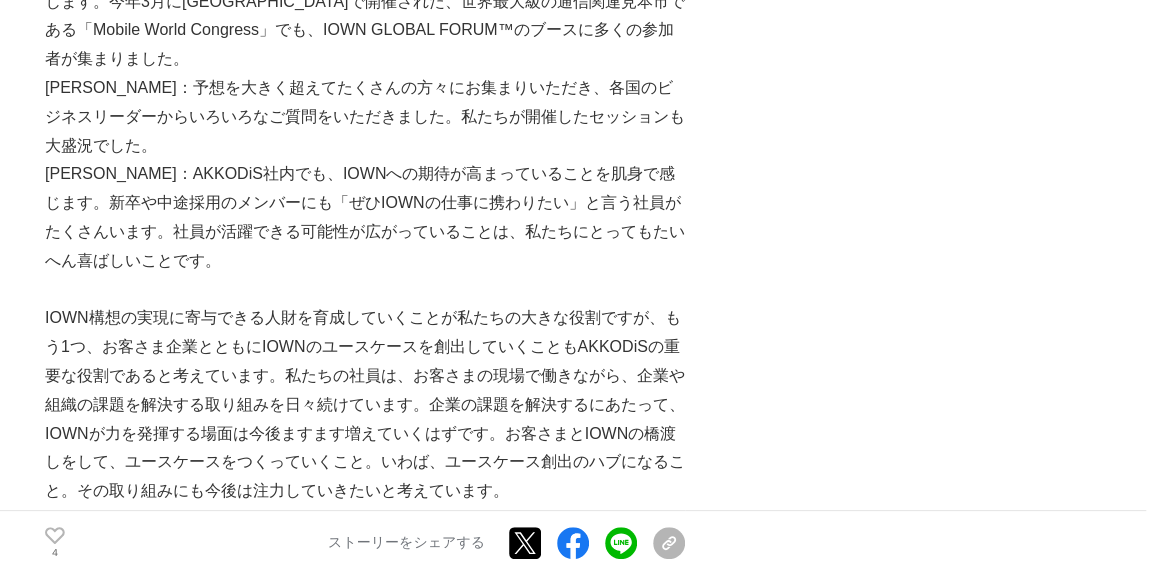 scroll, scrollTop: 3792, scrollLeft: 0, axis: vertical 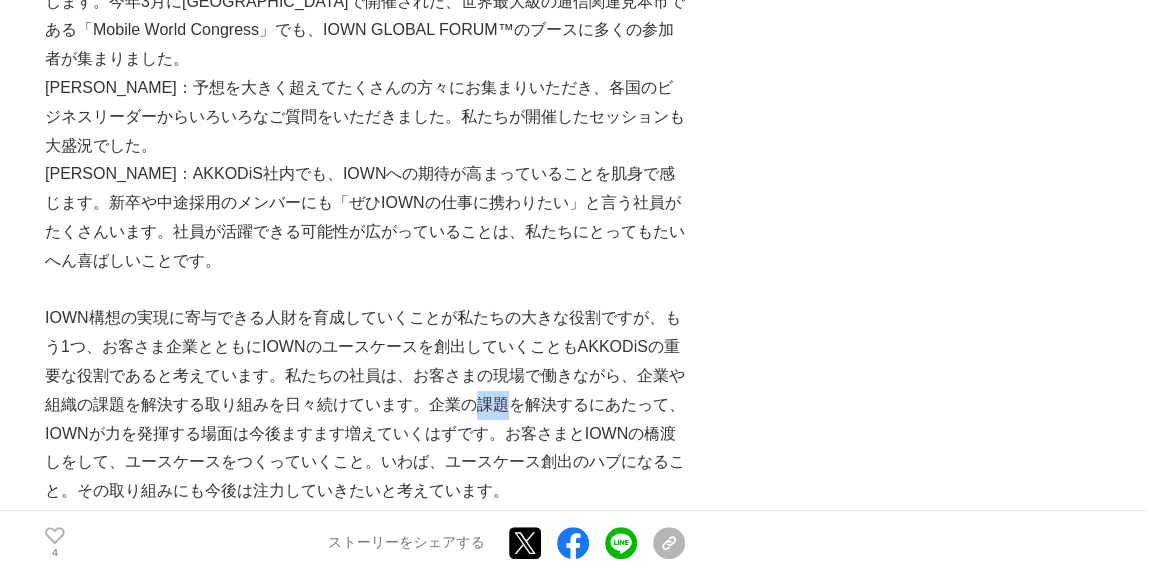 click on "IOWN構想の実現に寄与できる人財を育成していくことが私たちの大きな役割ですが、もう1つ、お客さま企業とともにIOWNのユースケースを創出していくこともAKKODiSの重要な役割であると考えています。私たちの社員は、お客さまの現場で働きながら、企業や組織の課題を解決する取り組みを日々続けています。企業の課題を解決するにあたって、IOWNが力を発揮する場面は今後ますます増えていくはずです。お客さまとIOWNの橋渡しをして、ユースケースをつくっていくこと。いわば、ユースケース創出のハブになること。その取り組みにも今後は注力していきたいと考えています。" at bounding box center (365, 405) 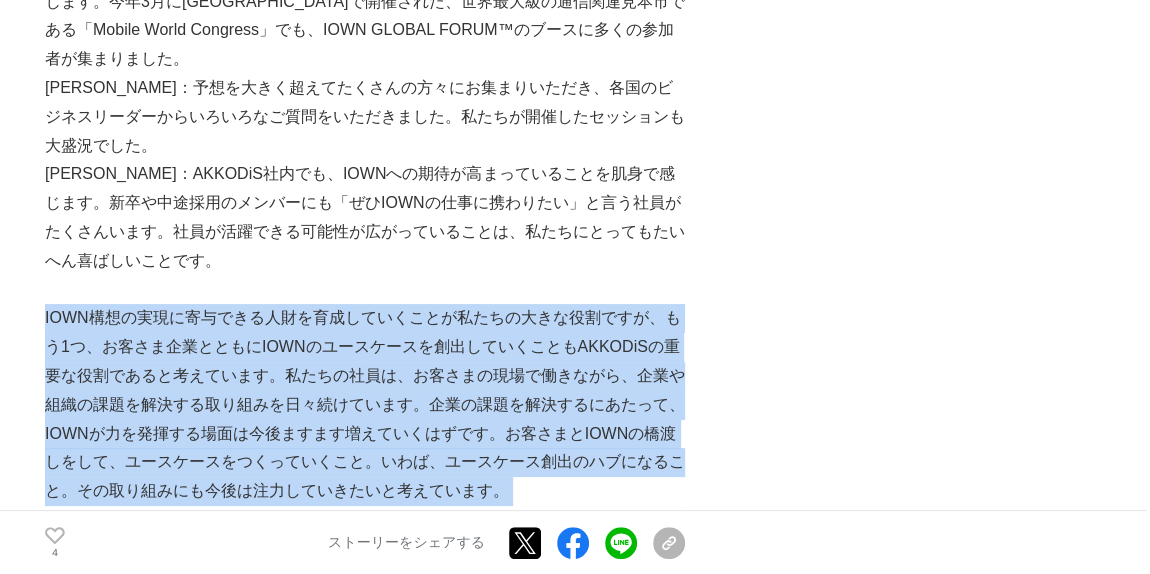 click on "IOWN構想の実現に寄与できる人財を育成していくことが私たちの大きな役割ですが、もう1つ、お客さま企業とともにIOWNのユースケースを創出していくこともAKKODiSの重要な役割であると考えています。私たちの社員は、お客さまの現場で働きながら、企業や組織の課題を解決する取り組みを日々続けています。企業の課題を解決するにあたって、IOWNが力を発揮する場面は今後ますます増えていくはずです。お客さまとIOWNの橋渡しをして、ユースケースをつくっていくこと。いわば、ユースケース創出のハブになること。その取り組みにも今後は注力していきたいと考えています。" at bounding box center (365, 405) 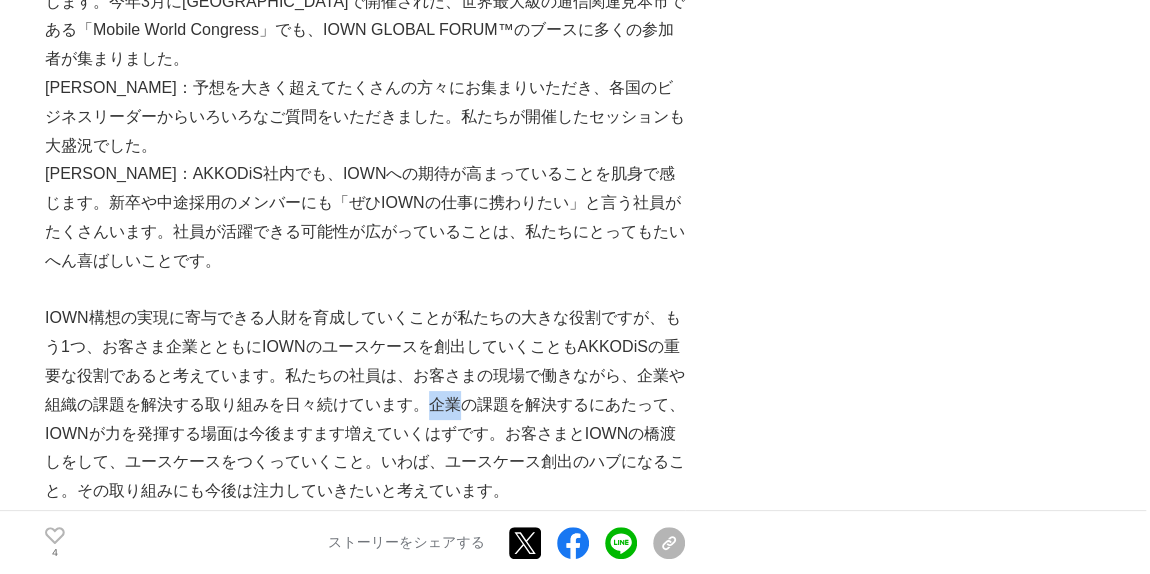 click on "IOWN構想の実現に寄与できる人財を育成していくことが私たちの大きな役割ですが、もう1つ、お客さま企業とともにIOWNのユースケースを創出していくこともAKKODiSの重要な役割であると考えています。私たちの社員は、お客さまの現場で働きながら、企業や組織の課題を解決する取り組みを日々続けています。企業の課題を解決するにあたって、IOWNが力を発揮する場面は今後ますます増えていくはずです。お客さまとIOWNの橋渡しをして、ユースケースをつくっていくこと。いわば、ユースケース創出のハブになること。その取り組みにも今後は注力していきたいと考えています。" at bounding box center (365, 405) 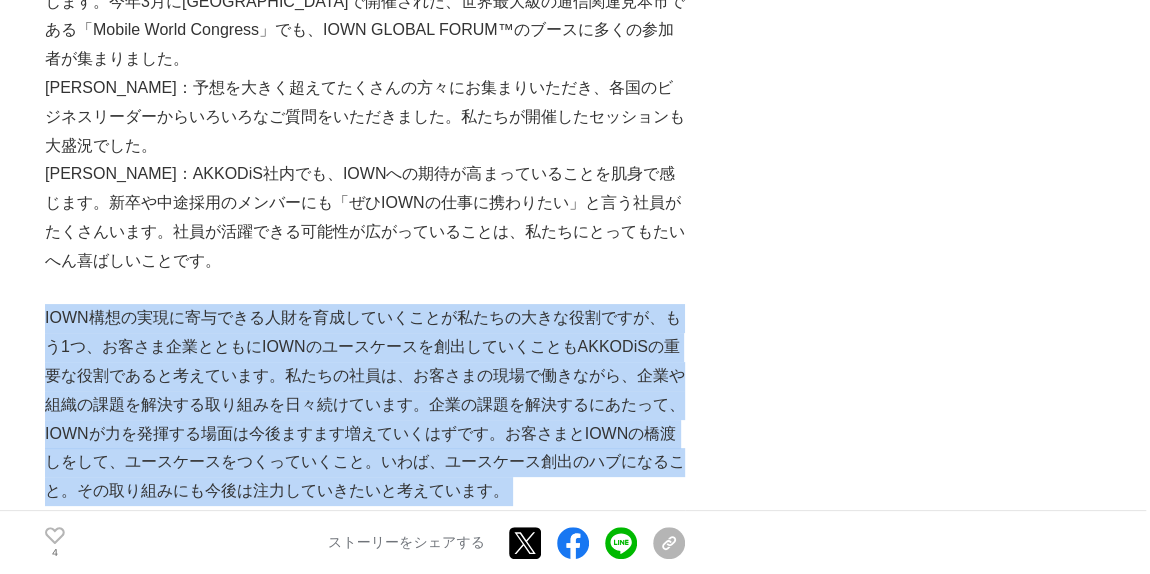 click on "IOWN構想の実現に寄与できる人財を育成していくことが私たちの大きな役割ですが、もう1つ、お客さま企業とともにIOWNのユースケースを創出していくこともAKKODiSの重要な役割であると考えています。私たちの社員は、お客さまの現場で働きながら、企業や組織の課題を解決する取り組みを日々続けています。企業の課題を解決するにあたって、IOWNが力を発揮する場面は今後ますます増えていくはずです。お客さまとIOWNの橋渡しをして、ユースケースをつくっていくこと。いわば、ユースケース創出のハブになること。その取り組みにも今後は注力していきたいと考えています。" at bounding box center [365, 405] 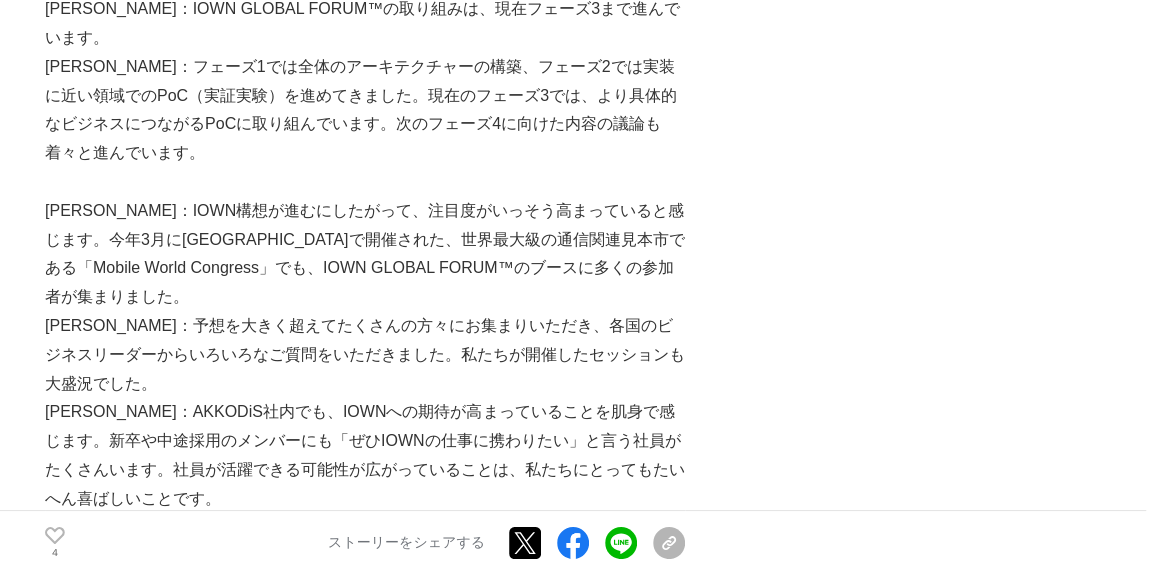 click on "[PERSON_NAME]：予想を大きく超えてたくさんの方々にお集まりいただき、各国のビジネスリーダーからいろいろなご質問をいただきました。私たちが開催したセッションも大盛況でした。" at bounding box center [365, 355] 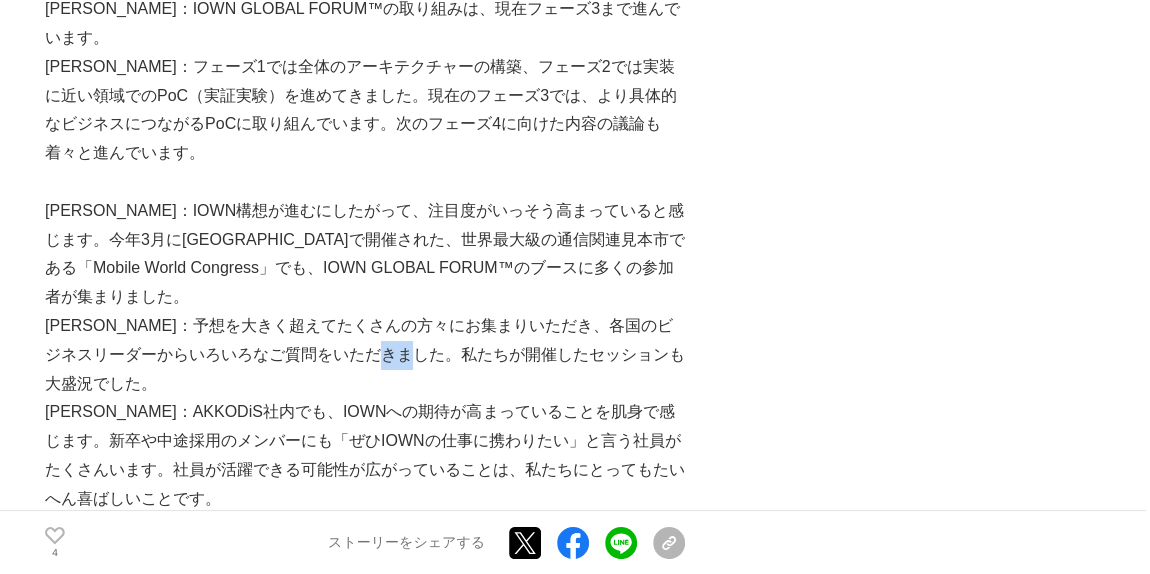 click on "[PERSON_NAME]：予想を大きく超えてたくさんの方々にお集まりいただき、各国のビジネスリーダーからいろいろなご質問をいただきました。私たちが開催したセッションも大盛況でした。" at bounding box center [365, 355] 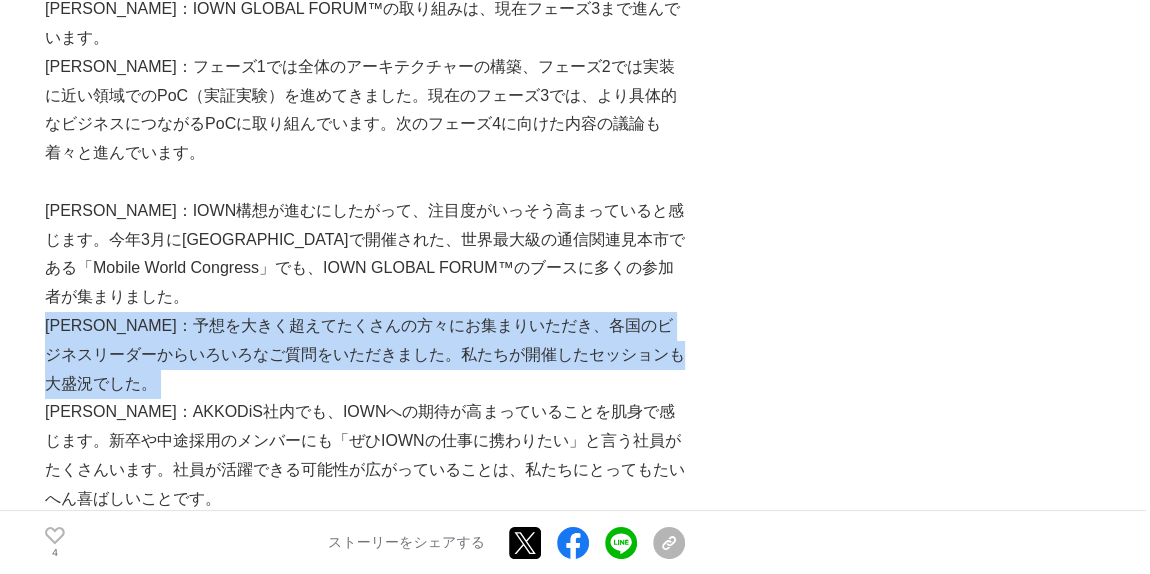 click on "[PERSON_NAME]：予想を大きく超えてたくさんの方々にお集まりいただき、各国のビジネスリーダーからいろいろなご質問をいただきました。私たちが開催したセッションも大盛況でした。" at bounding box center [365, 355] 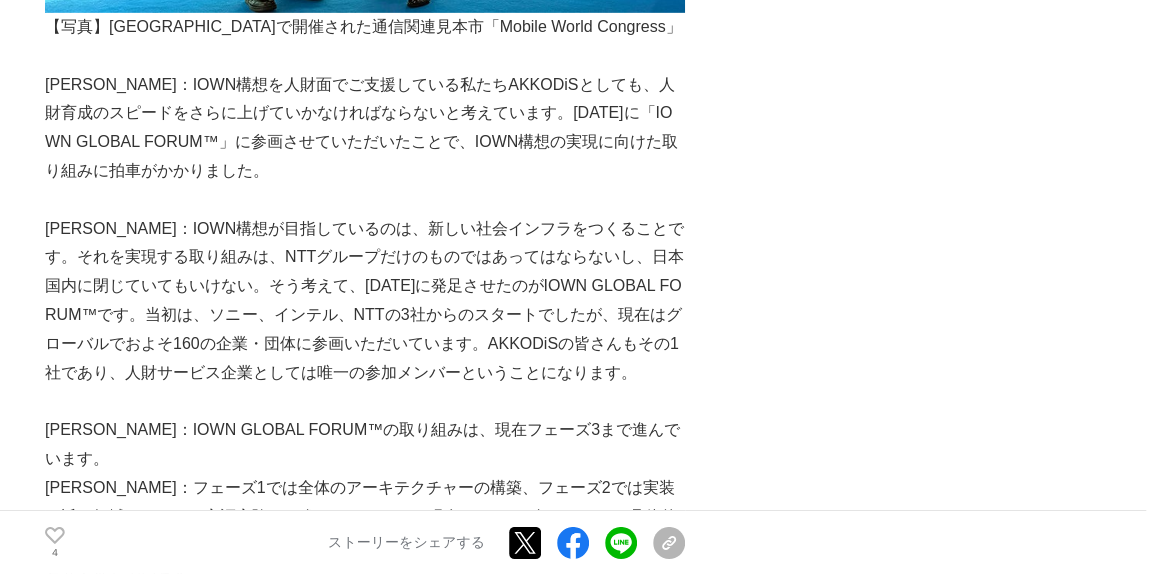 scroll, scrollTop: 3132, scrollLeft: 0, axis: vertical 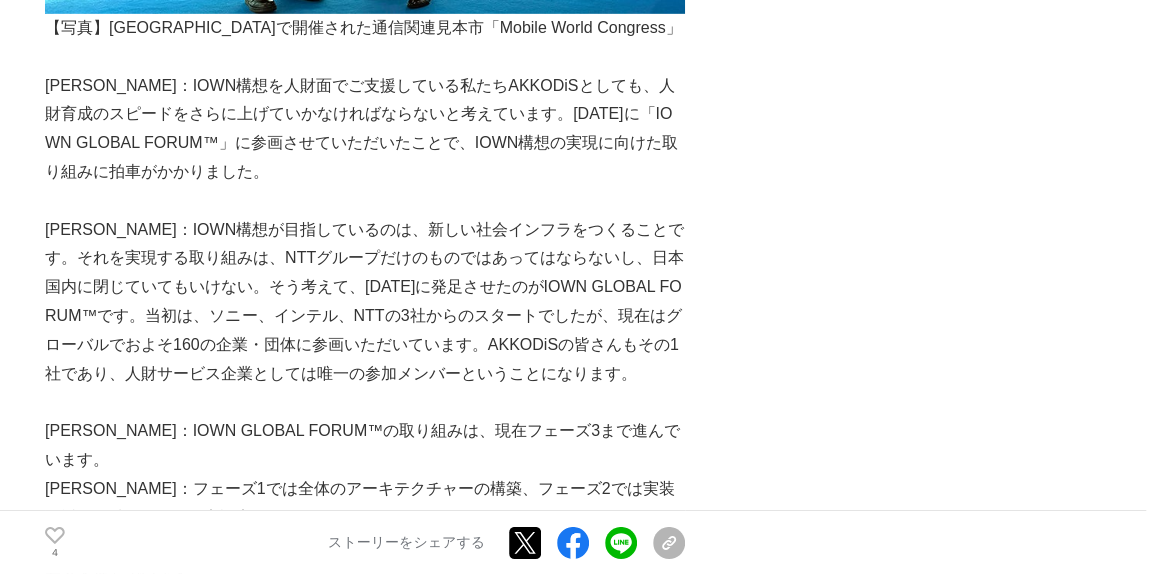 click on "[PERSON_NAME]：IOWN構想が目指しているのは、新しい社会インフラをつくることです。それを実現する取り組みは、NTTグループだけのものではあってはならないし、日本国内に閉じていてもいけない。そう考えて、[DATE]に発足させたのがIOWN GLOBAL FORUM™です。当初は、ソニー、インテル、NTTの3社からのスタートでしたが、現在はグローバルでおよそ160の企業・団体に参画いただいています。AKKODiSの皆さんもその1社であり、人財サービス企業としては唯一の参加メンバーということになります。" at bounding box center (365, 302) 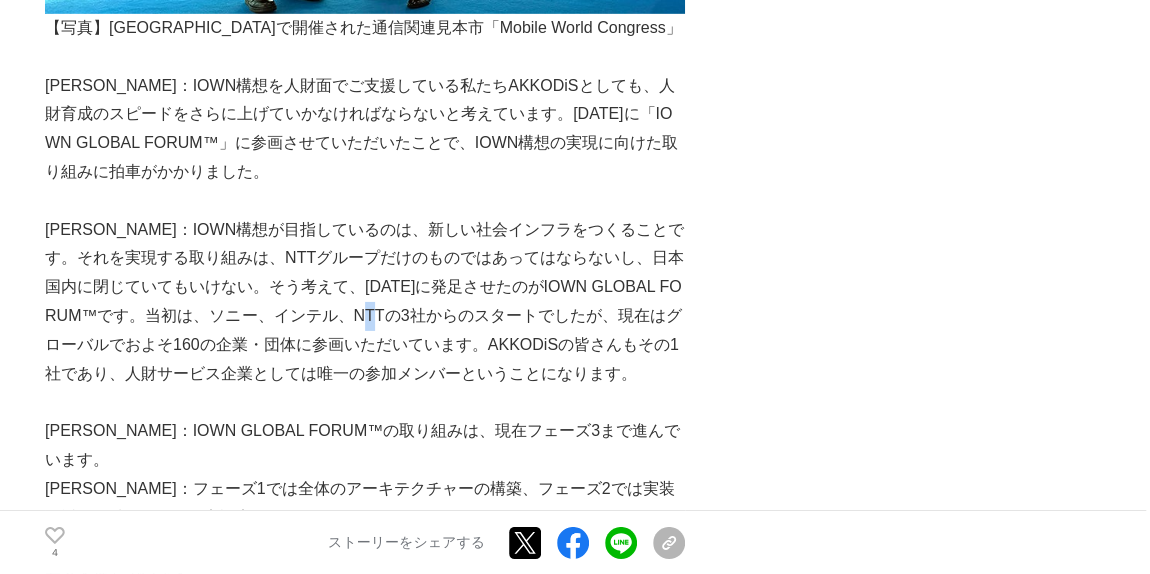 click on "[PERSON_NAME]：IOWN構想が目指しているのは、新しい社会インフラをつくることです。それを実現する取り組みは、NTTグループだけのものではあってはならないし、日本国内に閉じていてもいけない。そう考えて、[DATE]に発足させたのがIOWN GLOBAL FORUM™です。当初は、ソニー、インテル、NTTの3社からのスタートでしたが、現在はグローバルでおよそ160の企業・団体に参画いただいています。AKKODiSの皆さんもその1社であり、人財サービス企業としては唯一の参加メンバーということになります。" at bounding box center [365, 302] 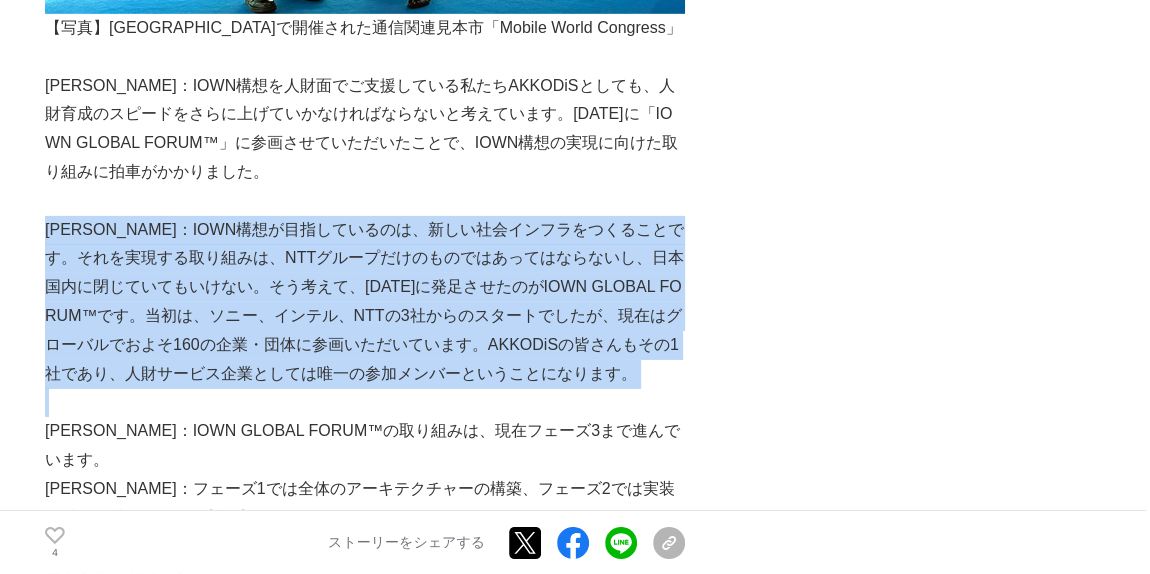 click on "[PERSON_NAME]：IOWN構想が目指しているのは、新しい社会インフラをつくることです。それを実現する取り組みは、NTTグループだけのものではあってはならないし、日本国内に閉じていてもいけない。そう考えて、[DATE]に発足させたのがIOWN GLOBAL FORUM™です。当初は、ソニー、インテル、NTTの3社からのスタートでしたが、現在はグローバルでおよそ160の企業・団体に参画いただいています。AKKODiSの皆さんもその1社であり、人財サービス企業としては唯一の参加メンバーということになります。" at bounding box center [365, 302] 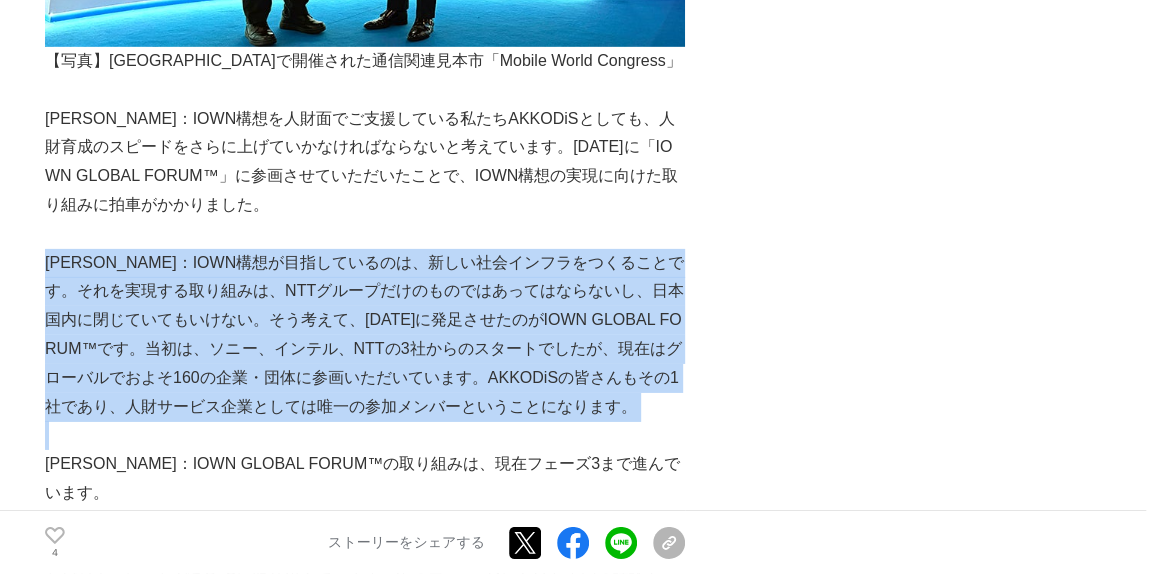 scroll, scrollTop: 2918, scrollLeft: 0, axis: vertical 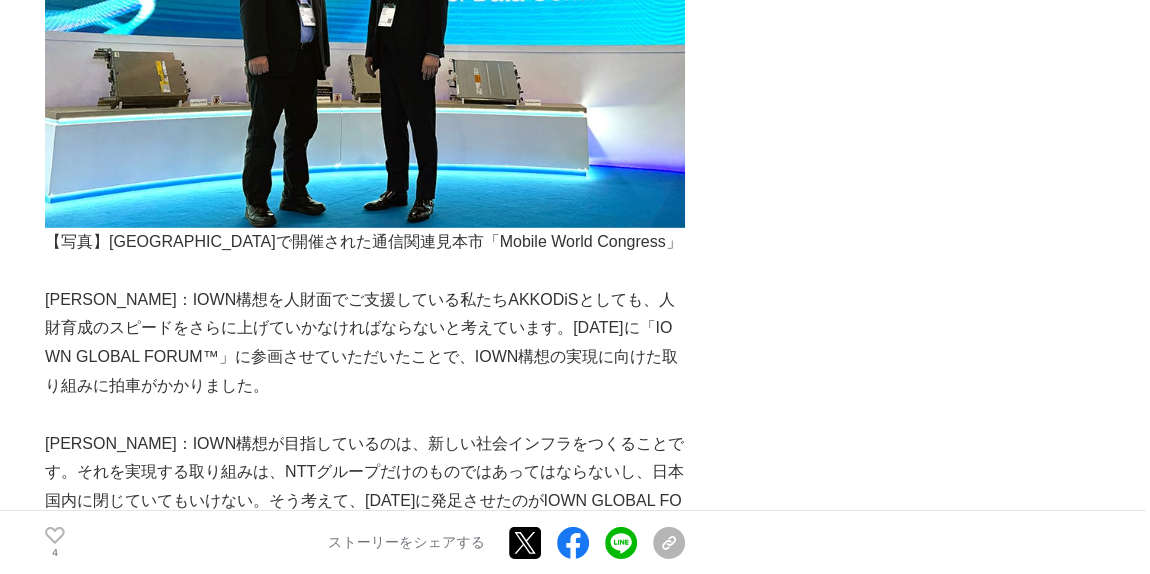 click on "[PERSON_NAME]：IOWN構想を人財面でご支援している私たちAKKODiSとしても、人財育成のスピードをさらに上げていかなければならないと考えています。[DATE]に「IOWN GLOBAL FORUM™」に参画させていただいたことで、IOWN構想の実現に向けた取り組みに拍車がかかりました。" at bounding box center (365, 343) 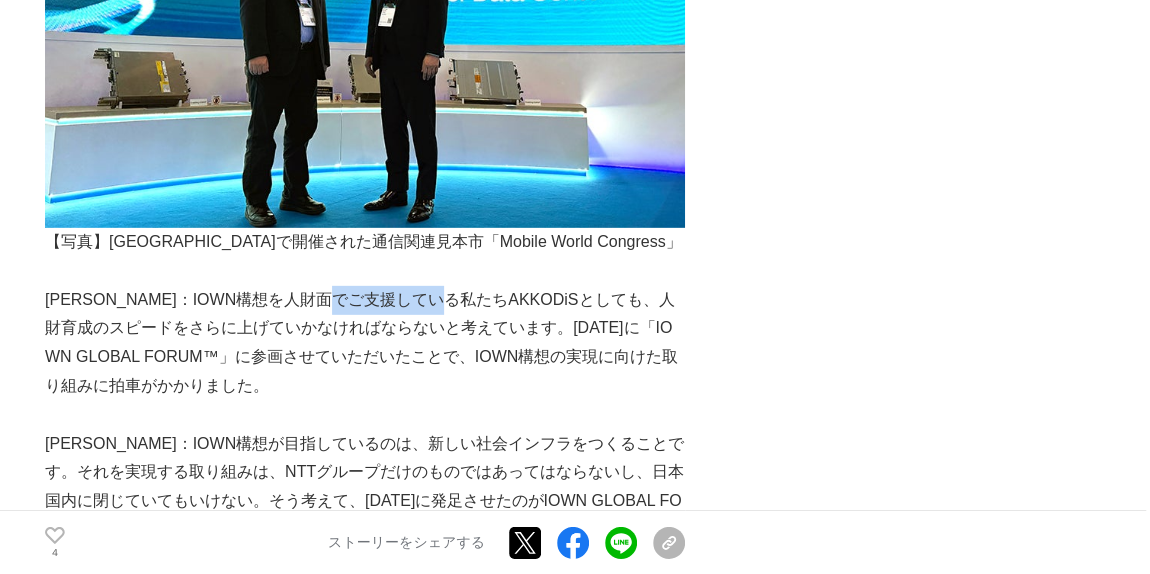 click on "[PERSON_NAME]：IOWN構想を人財面でご支援している私たちAKKODiSとしても、人財育成のスピードをさらに上げていかなければならないと考えています。[DATE]に「IOWN GLOBAL FORUM™」に参画させていただいたことで、IOWN構想の実現に向けた取り組みに拍車がかかりました。" at bounding box center [365, 343] 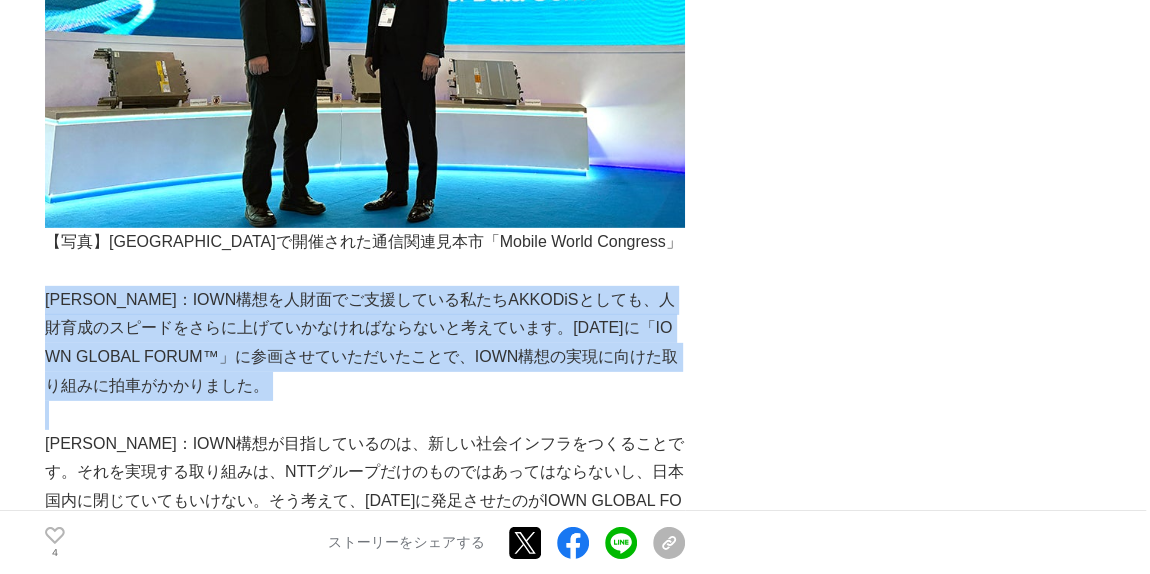 click on "[PERSON_NAME]：IOWN構想を人財面でご支援している私たちAKKODiSとしても、人財育成のスピードをさらに上げていかなければならないと考えています。[DATE]に「IOWN GLOBAL FORUM™」に参画させていただいたことで、IOWN構想の実現に向けた取り組みに拍車がかかりました。" at bounding box center (365, 343) 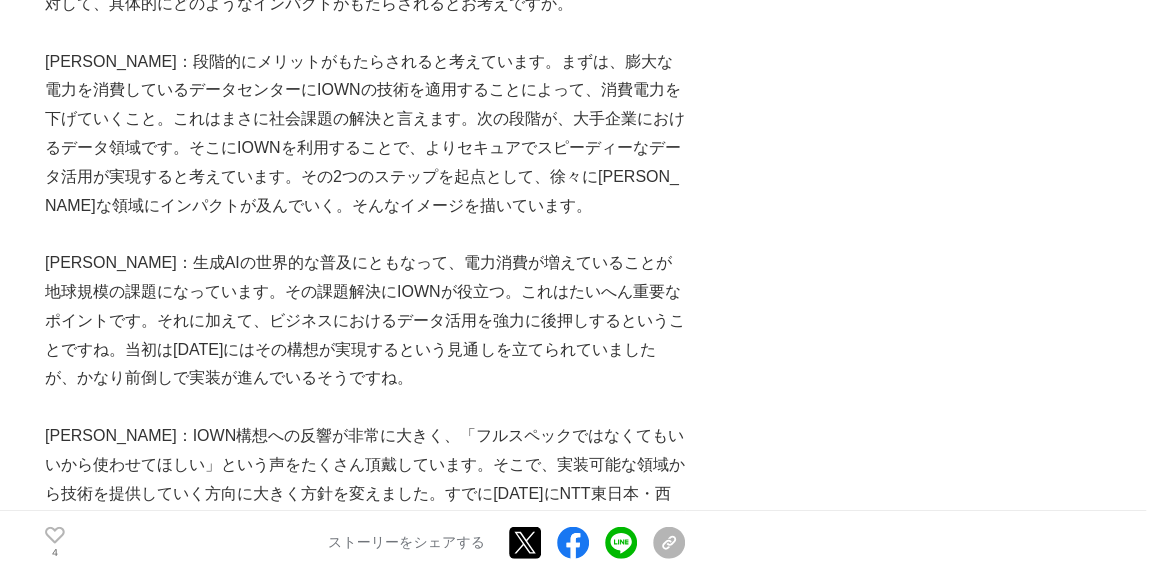 scroll, scrollTop: 2145, scrollLeft: 0, axis: vertical 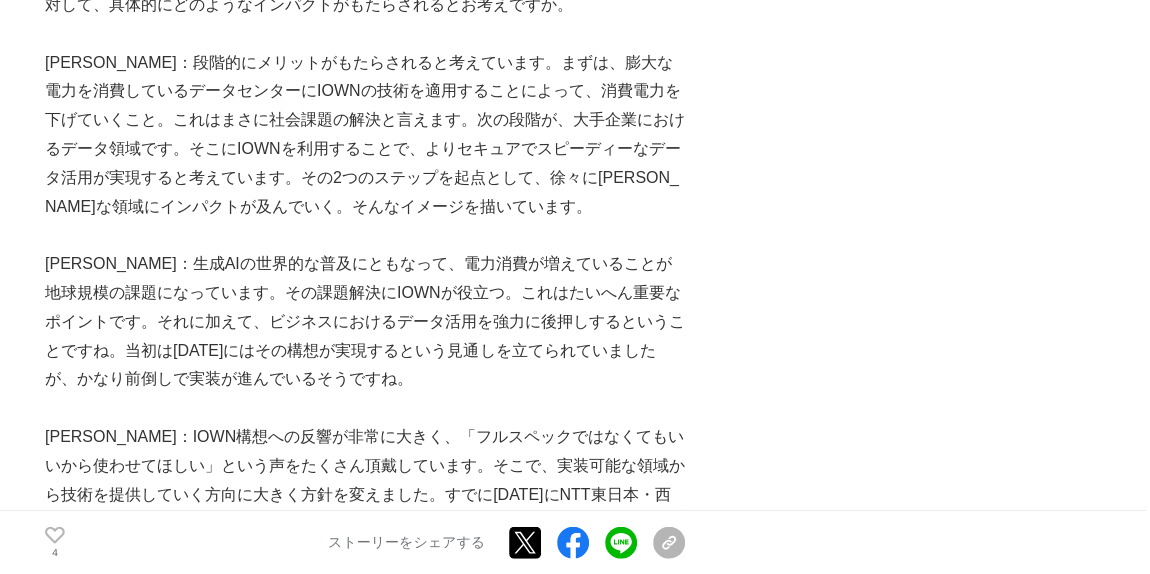 click on "[PERSON_NAME]：生成AIの世界的な普及にともなって、電力消費が増えていることが地球規模の課題になっています。その課題解決にIOWNが役立つ。これはたいへん重要なポイントです。それに加えて、ビジネスにおけるデータ活用を強力に後押しするということですね。当初は[DATE]にはその構想が実現するという見通しを立てられていましたが、かなり前倒しで実装が進んでいるそうですね。" at bounding box center (365, 322) 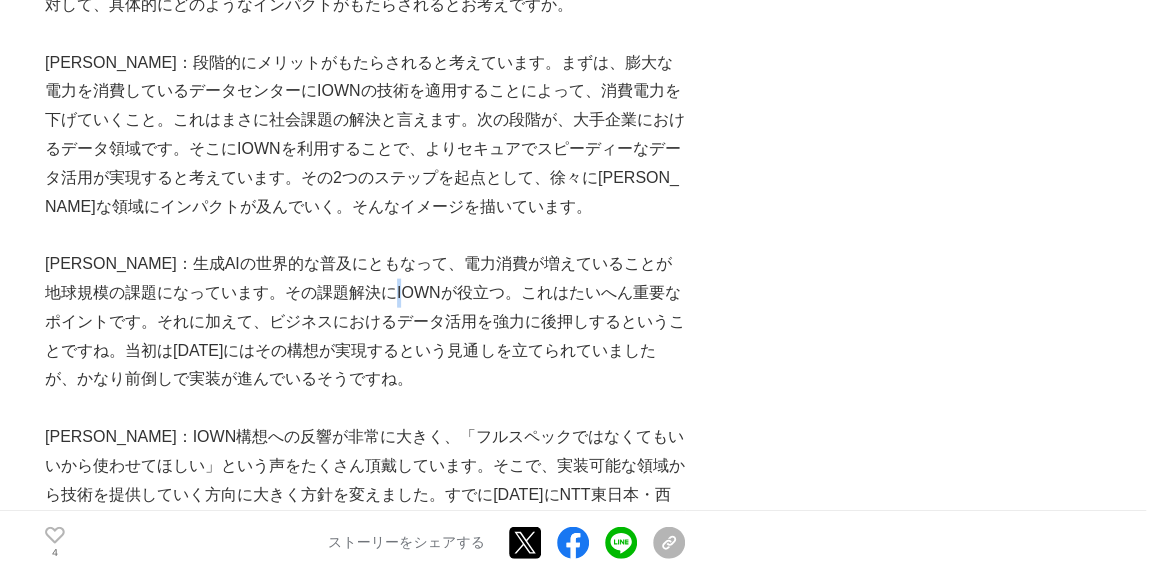 click on "[PERSON_NAME]：生成AIの世界的な普及にともなって、電力消費が増えていることが地球規模の課題になっています。その課題解決にIOWNが役立つ。これはたいへん重要なポイントです。それに加えて、ビジネスにおけるデータ活用を強力に後押しするということですね。当初は[DATE]にはその構想が実現するという見通しを立てられていましたが、かなり前倒しで実装が進んでいるそうですね。" at bounding box center [365, 322] 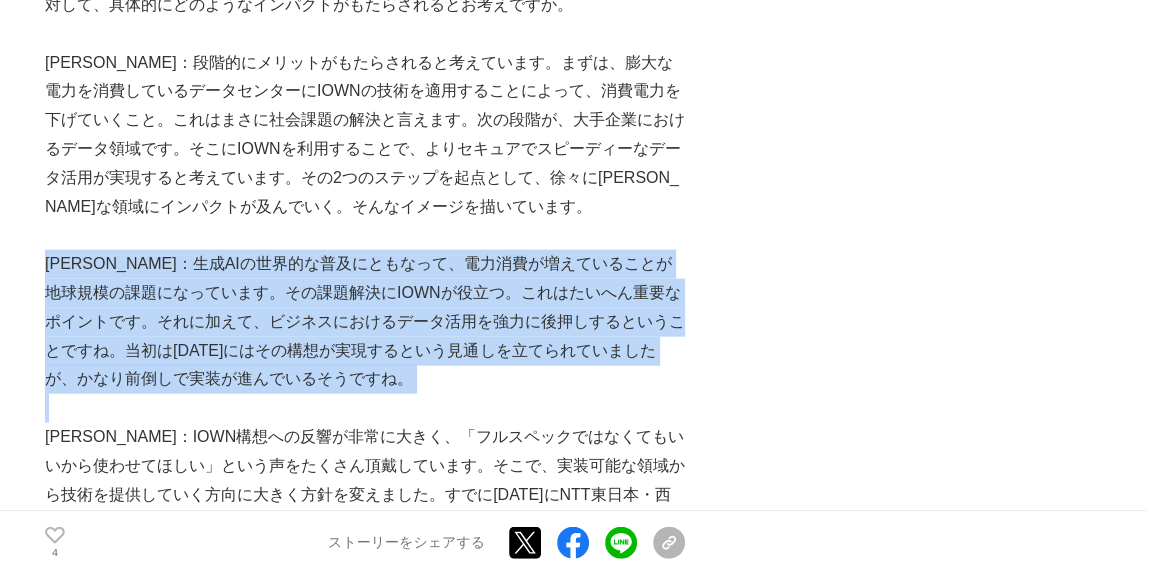 drag, startPoint x: 444, startPoint y: 305, endPoint x: 351, endPoint y: 259, distance: 103.75452 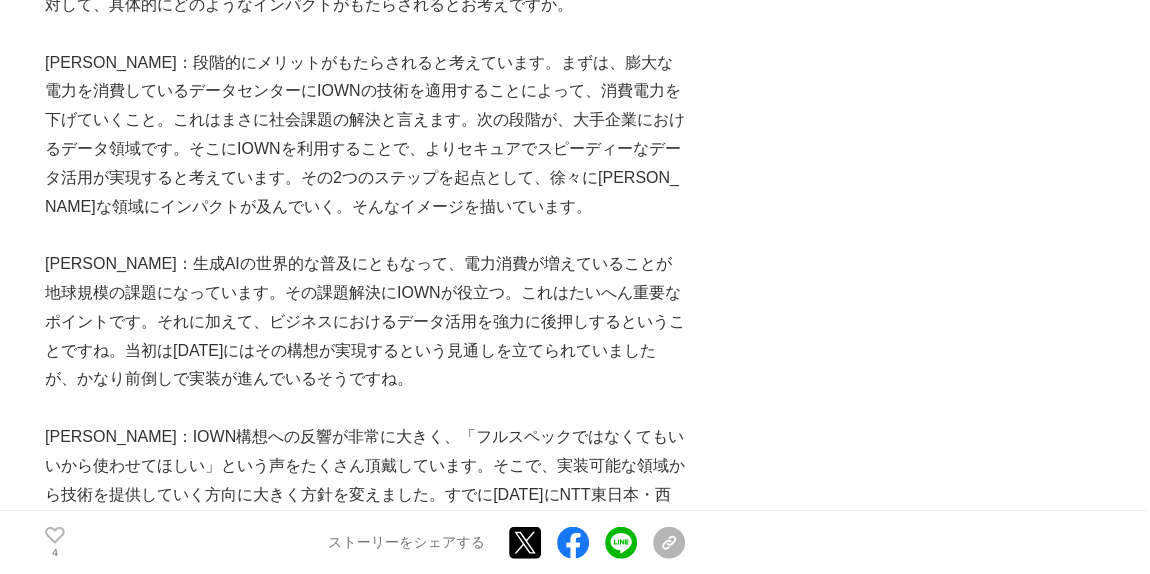 click on "[PERSON_NAME]：段階的にメリットがもたらされると考えています。まずは、膨大な電力を消費しているデータセンターにIOWNの技術を適用することによって、消費電力を下げていくこと。これはまさに社会課題の解決と言えます。次の段階が、大手企業におけるデータ領域です。そこにIOWNを利用することで、よりセキュアでスピーディーなデータ活用が実現すると考えています。その2つのステップを起点として、徐々に[PERSON_NAME]な領域にインパクトが及んでいく。そんなイメージを描いています。" at bounding box center [365, 135] 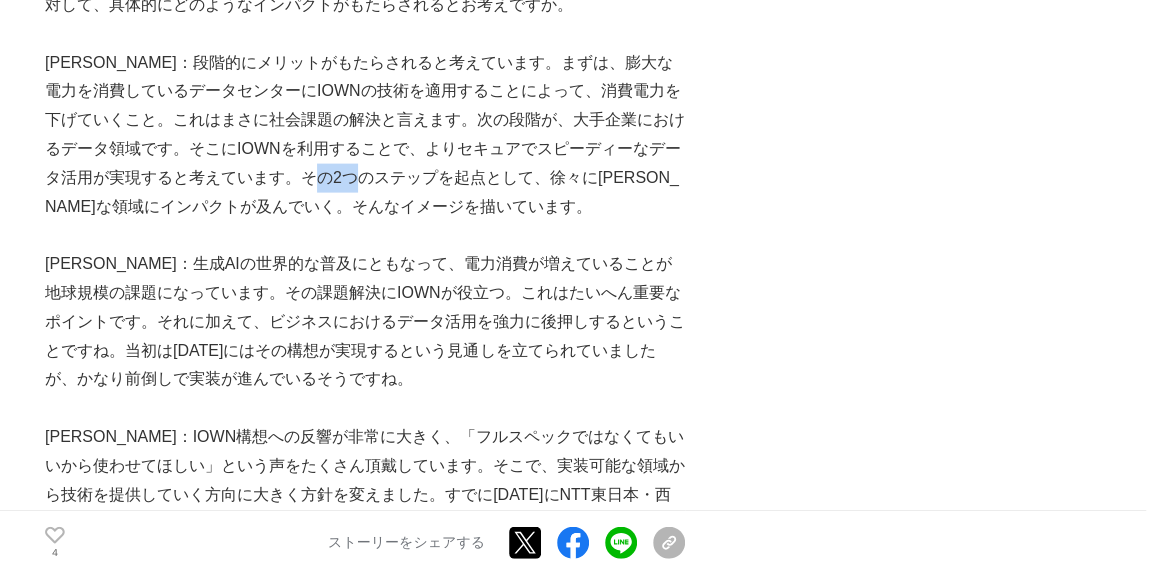 click on "[PERSON_NAME]：段階的にメリットがもたらされると考えています。まずは、膨大な電力を消費しているデータセンターにIOWNの技術を適用することによって、消費電力を下げていくこと。これはまさに社会課題の解決と言えます。次の段階が、大手企業におけるデータ領域です。そこにIOWNを利用することで、よりセキュアでスピーディーなデータ活用が実現すると考えています。その2つのステップを起点として、徐々に[PERSON_NAME]な領域にインパクトが及んでいく。そんなイメージを描いています。" at bounding box center [365, 135] 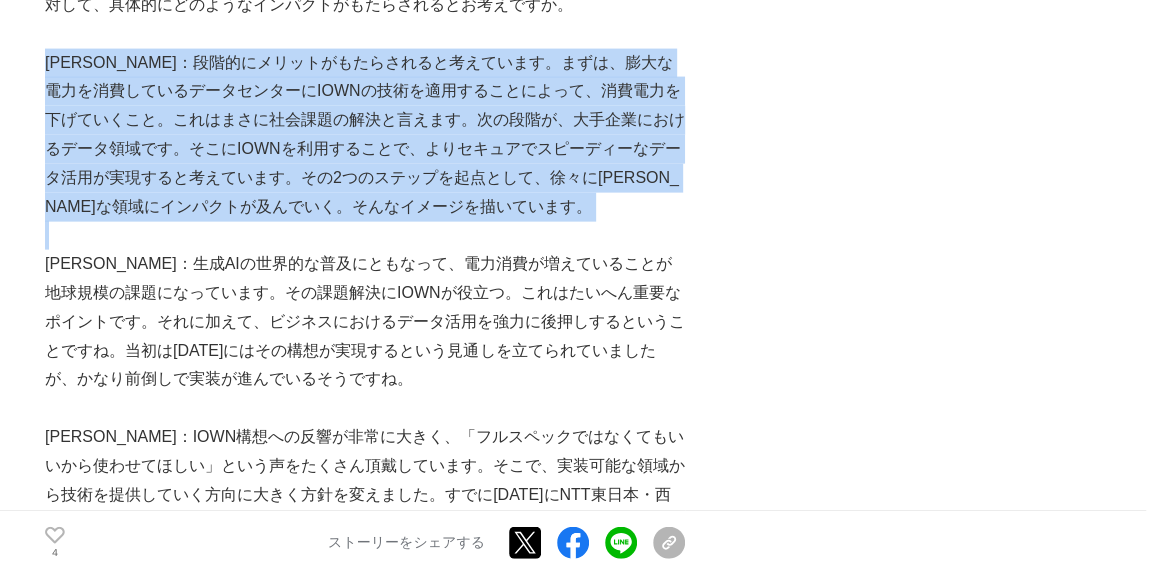 drag, startPoint x: 413, startPoint y: 179, endPoint x: 177, endPoint y: 134, distance: 240.25195 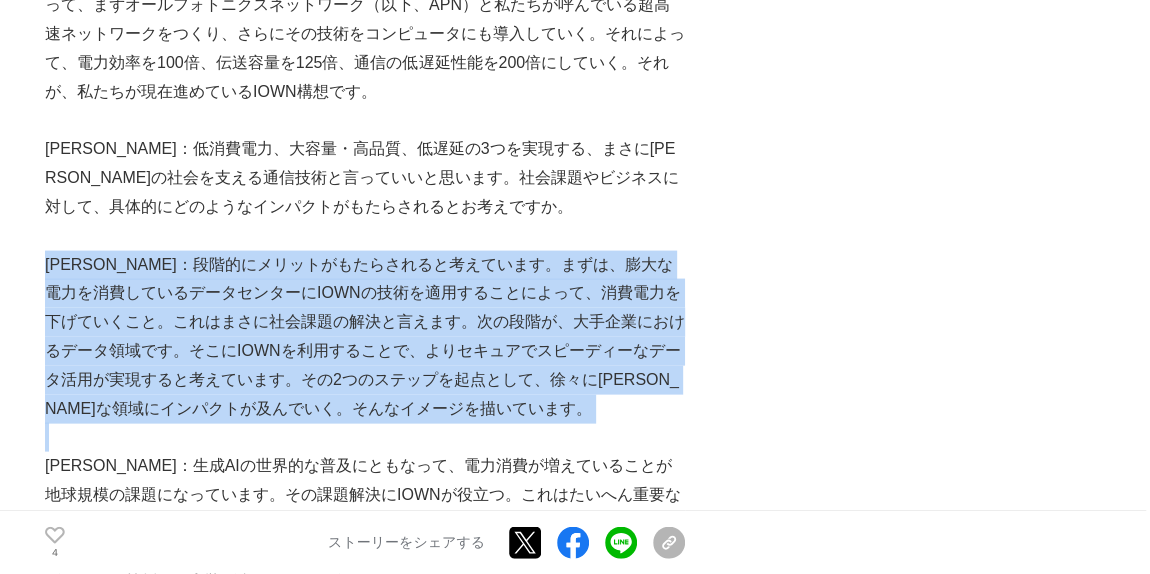 scroll, scrollTop: 1943, scrollLeft: 0, axis: vertical 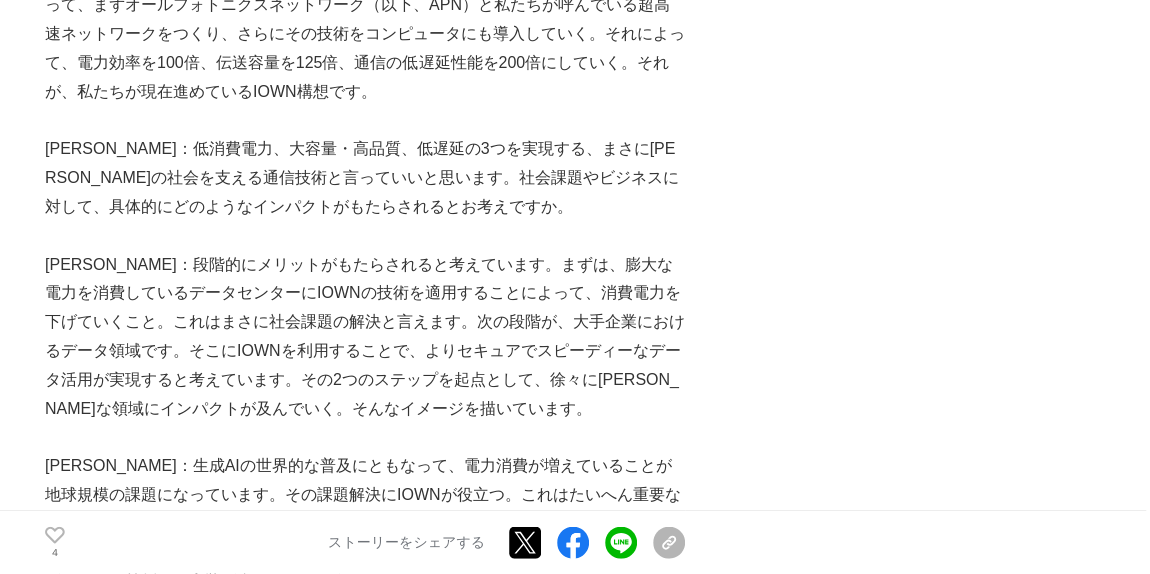 click on "[PERSON_NAME]：低消費電力、大容量・高品質、低遅延の3つを実現する、まさに[PERSON_NAME]の社会を支える通信技術と言っていいと思います。社会課題やビジネスに対して、具体的にどのようなインパクトがもたらされるとお考えですか。" at bounding box center (365, 178) 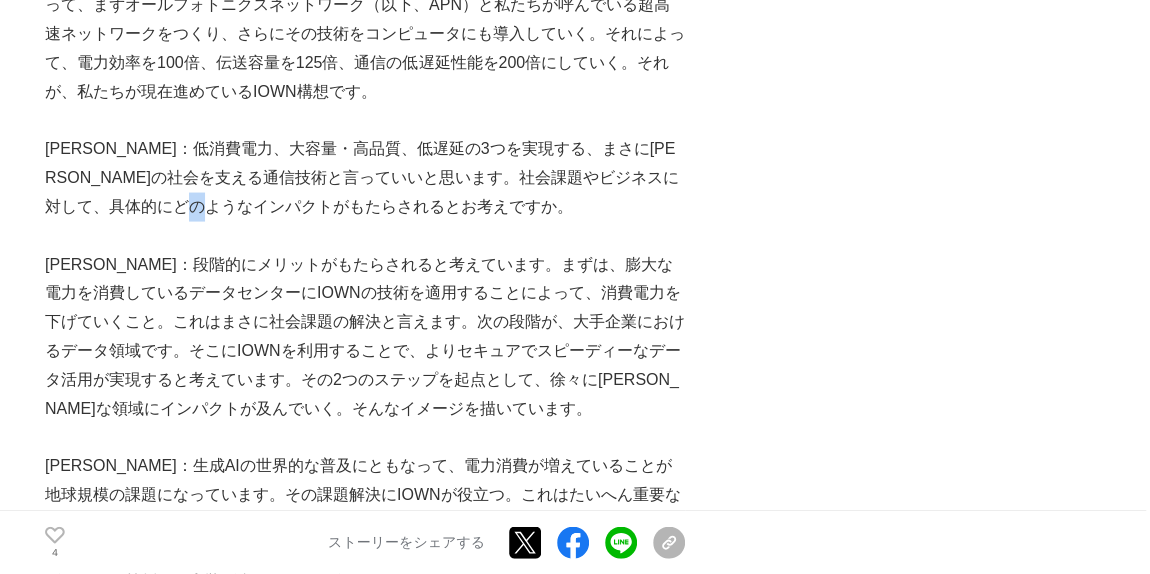 click on "[PERSON_NAME]：低消費電力、大容量・高品質、低遅延の3つを実現する、まさに[PERSON_NAME]の社会を支える通信技術と言っていいと思います。社会課題やビジネスに対して、具体的にどのようなインパクトがもたらされるとお考えですか。" at bounding box center (365, 178) 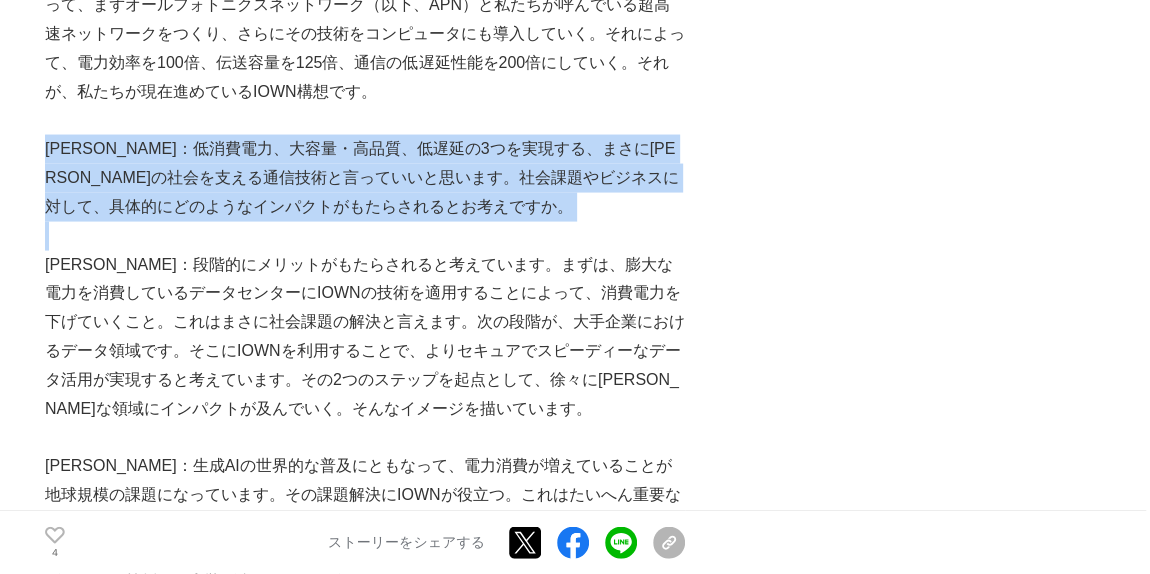 click on "[PERSON_NAME]：低消費電力、大容量・高品質、低遅延の3つを実現する、まさに[PERSON_NAME]の社会を支える通信技術と言っていいと思います。社会課題やビジネスに対して、具体的にどのようなインパクトがもたらされるとお考えですか。" at bounding box center [365, 178] 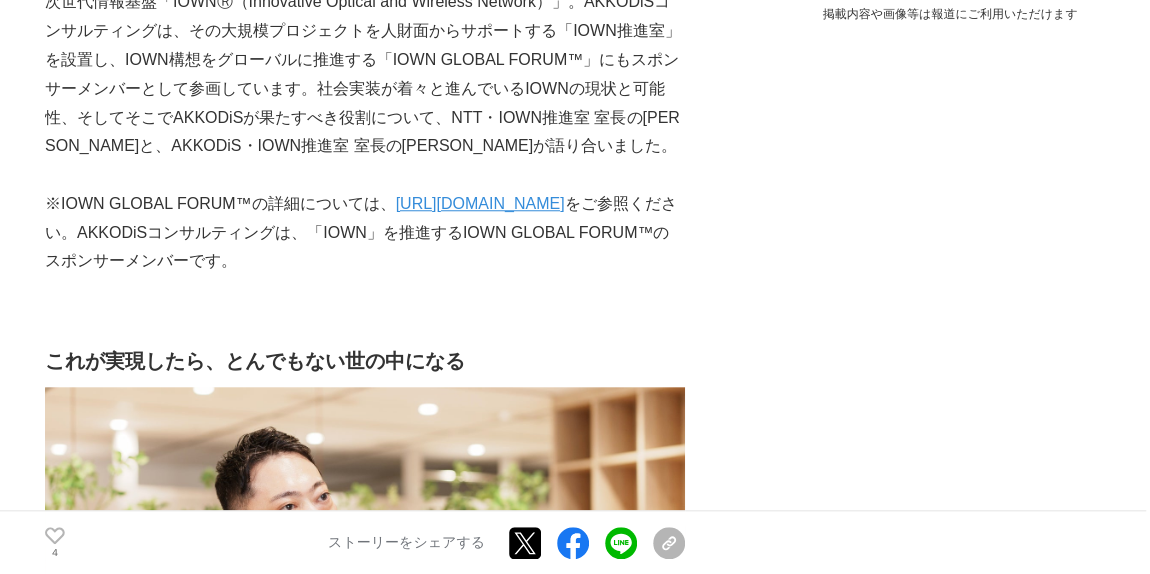 scroll, scrollTop: 550, scrollLeft: 0, axis: vertical 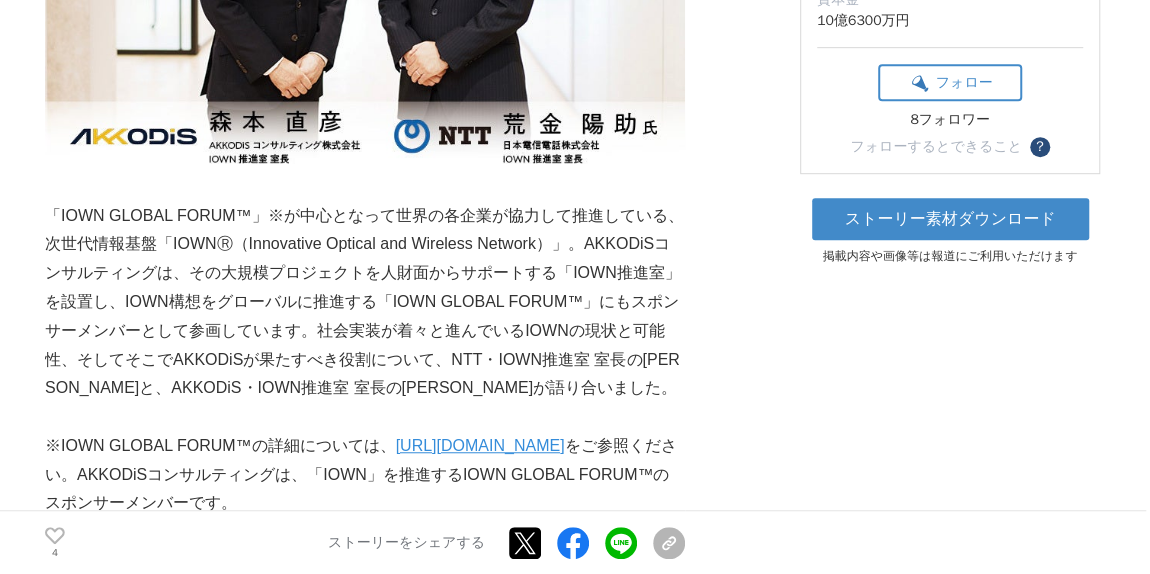 click on "「IOWN GLOBAL FORUM™」※が中心となって世界の各企業が協力して推進している、次世代情報基盤「IOWNⓇ（Innovative Optical and Wireless Network）」。AKKODiSコンサルティングは、その大規模プロジェクトを人財面からサポートする「IOWN推進室」を設置し、IOWN構想をグローバルに推進する「IOWN GLOBAL FORUM™」にもスポンサーメンバーとして参画しています。社会実装が着々と進んでいるIOWNの現状と可能性、そしてそこでAKKODiSが果たすべき役割について、NTT・IOWN推進室 室長の[PERSON_NAME]と、AKKODiS・IOWN推進室 室長の[PERSON_NAME]が語り合いました。" at bounding box center [365, 303] 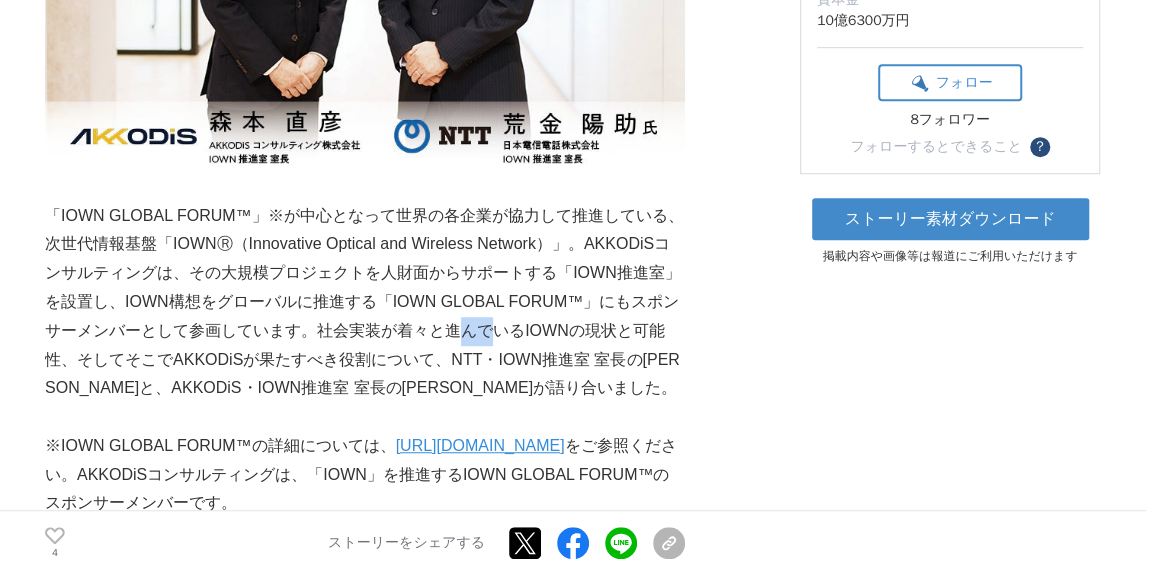 click on "「IOWN GLOBAL FORUM™」※が中心となって世界の各企業が協力して推進している、次世代情報基盤「IOWNⓇ（Innovative Optical and Wireless Network）」。AKKODiSコンサルティングは、その大規模プロジェクトを人財面からサポートする「IOWN推進室」を設置し、IOWN構想をグローバルに推進する「IOWN GLOBAL FORUM™」にもスポンサーメンバーとして参画しています。社会実装が着々と進んでいるIOWNの現状と可能性、そしてそこでAKKODiSが果たすべき役割について、NTT・IOWN推進室 室長の[PERSON_NAME]と、AKKODiS・IOWN推進室 室長の[PERSON_NAME]が語り合いました。" at bounding box center (365, 303) 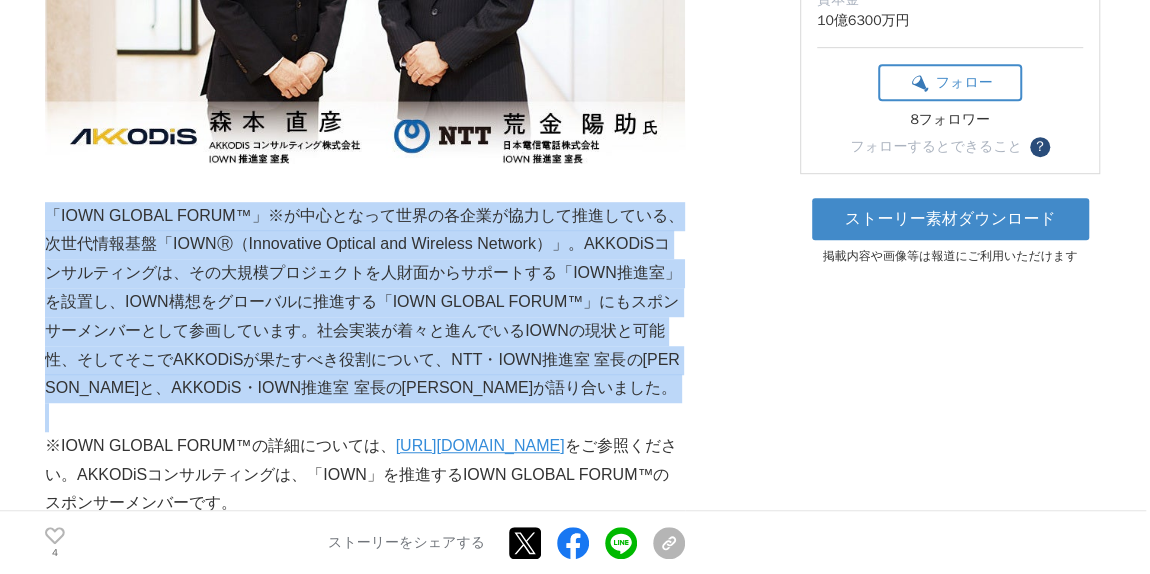 drag, startPoint x: 461, startPoint y: 329, endPoint x: 292, endPoint y: 285, distance: 174.6339 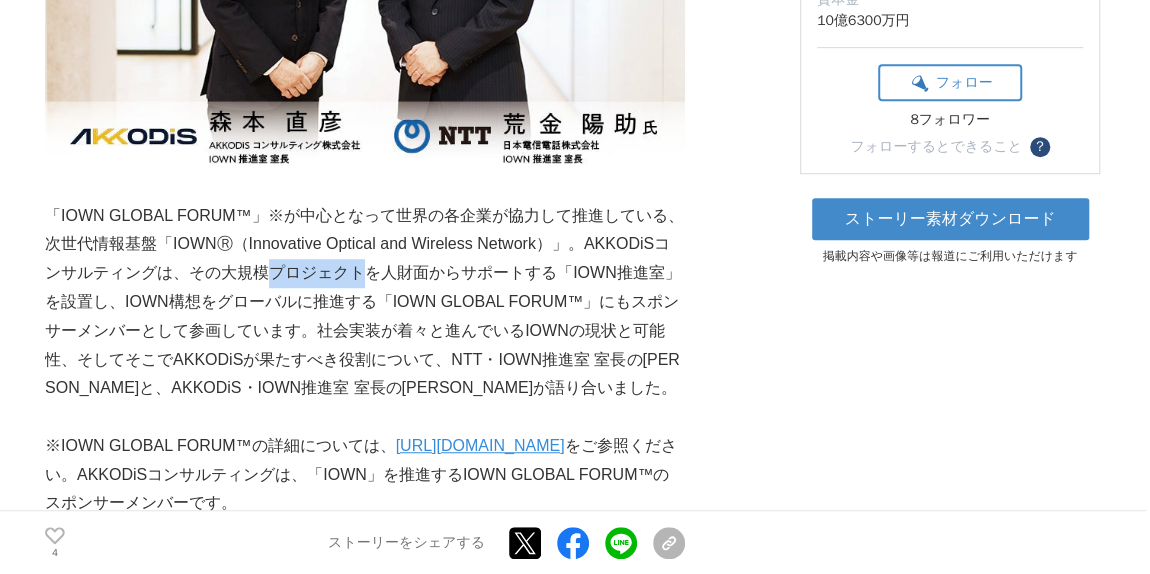 click on "「IOWN GLOBAL FORUM™」※が中心となって世界の各企業が協力して推進している、次世代情報基盤「IOWNⓇ（Innovative Optical and Wireless Network）」。AKKODiSコンサルティングは、その大規模プロジェクトを人財面からサポートする「IOWN推進室」を設置し、IOWN構想をグローバルに推進する「IOWN GLOBAL FORUM™」にもスポンサーメンバーとして参画しています。社会実装が着々と進んでいるIOWNの現状と可能性、そしてそこでAKKODiSが果たすべき役割について、NTT・IOWN推進室 室長の[PERSON_NAME]と、AKKODiS・IOWN推進室 室長の[PERSON_NAME]が語り合いました。" at bounding box center [365, 303] 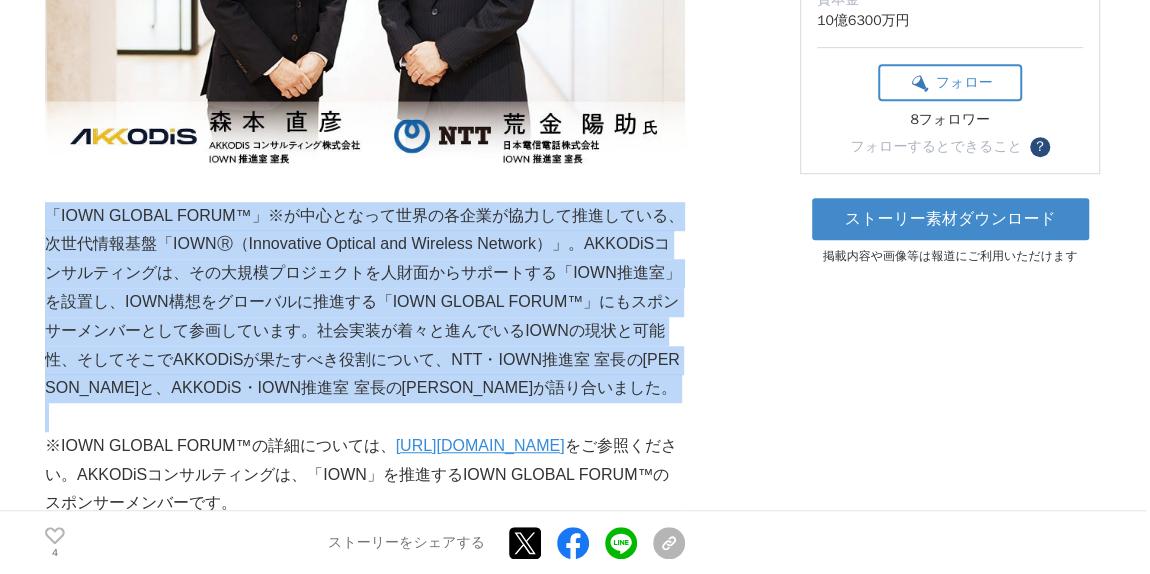 click on "「IOWN GLOBAL FORUM™」※が中心となって世界の各企業が協力して推進している、次世代情報基盤「IOWNⓇ（Innovative Optical and Wireless Network）」。AKKODiSコンサルティングは、その大規模プロジェクトを人財面からサポートする「IOWN推進室」を設置し、IOWN構想をグローバルに推進する「IOWN GLOBAL FORUM™」にもスポンサーメンバーとして参画しています。社会実装が着々と進んでいるIOWNの現状と可能性、そしてそこでAKKODiSが果たすべき役割について、NTT・IOWN推進室 室長の[PERSON_NAME]と、AKKODiS・IOWN推進室 室長の[PERSON_NAME]が語り合いました。" at bounding box center [365, 303] 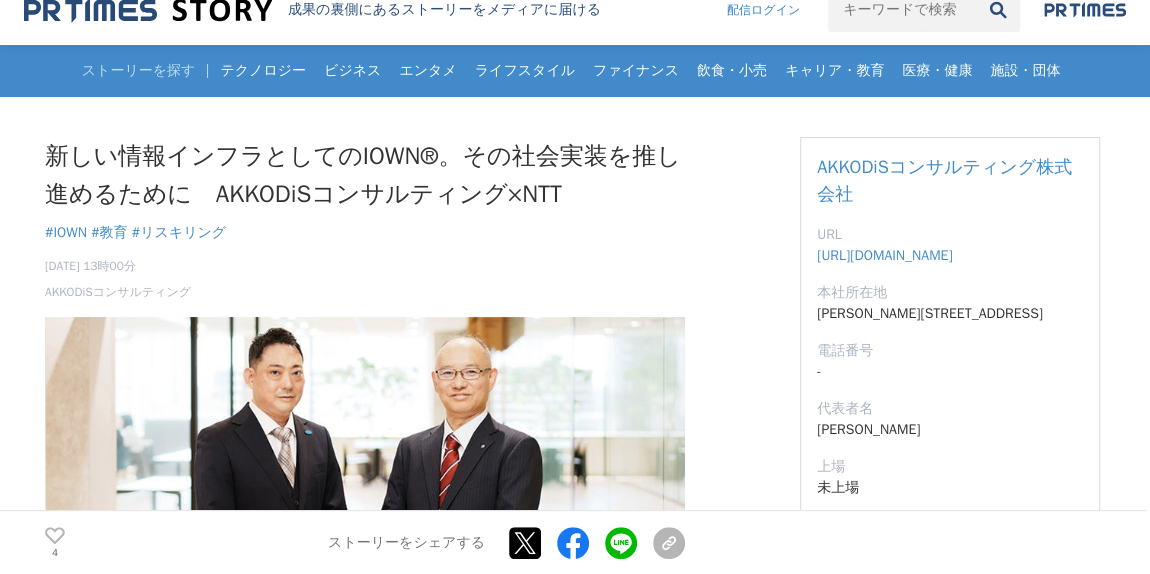 scroll, scrollTop: 12, scrollLeft: 0, axis: vertical 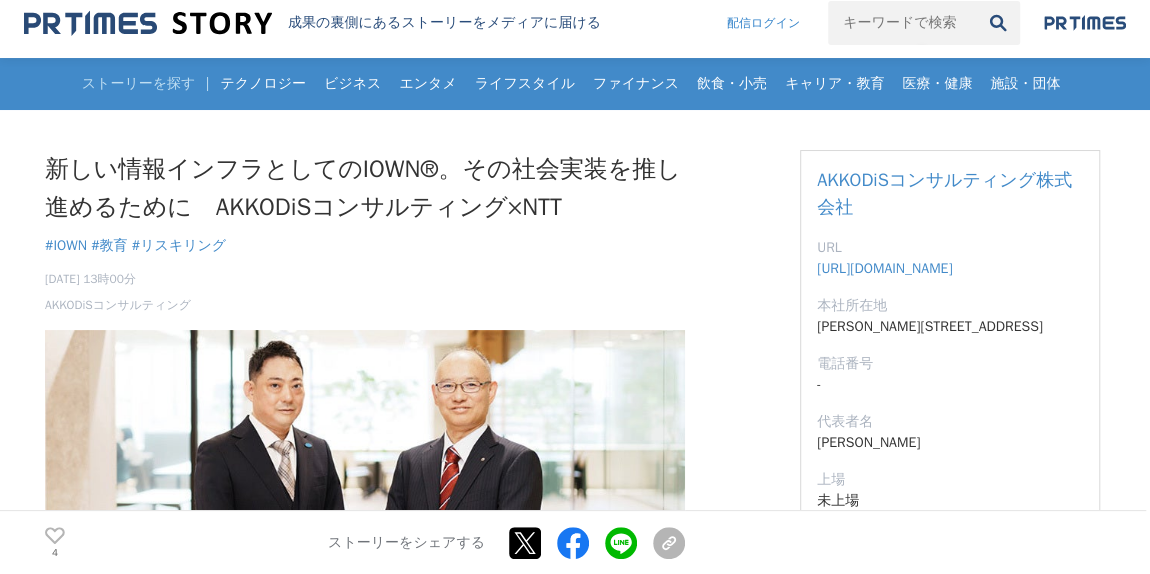 click on "新しい情報インフラとしてのIOWN®。その社会実装を推し進めるために　AKKODiSコンサルティング×NTT" at bounding box center [365, 188] 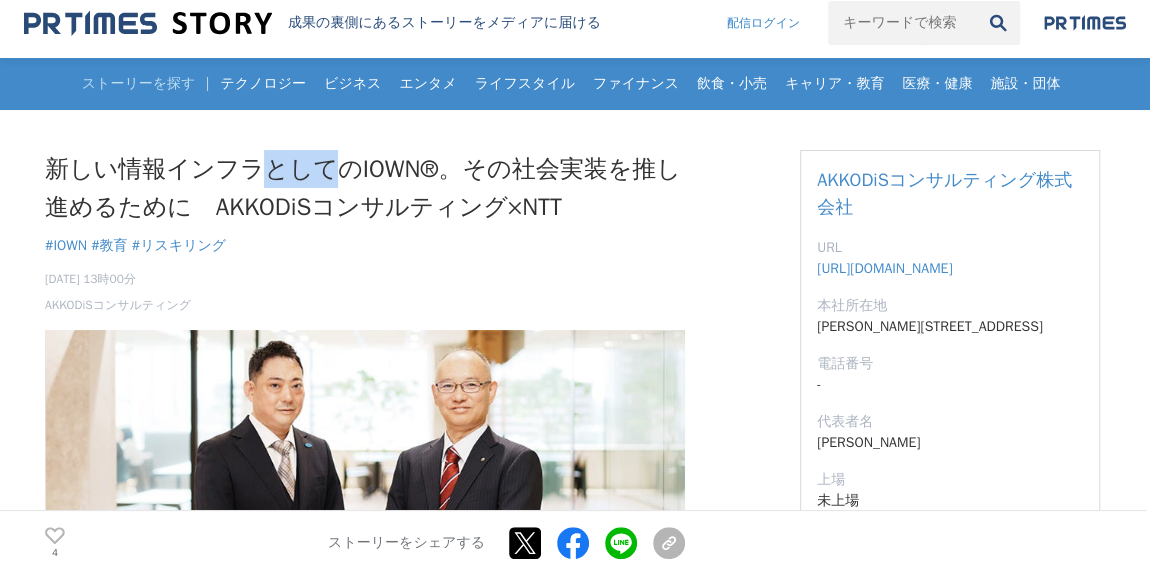 click on "新しい情報インフラとしてのIOWN®。その社会実装を推し進めるために　AKKODiSコンサルティング×NTT" at bounding box center [365, 188] 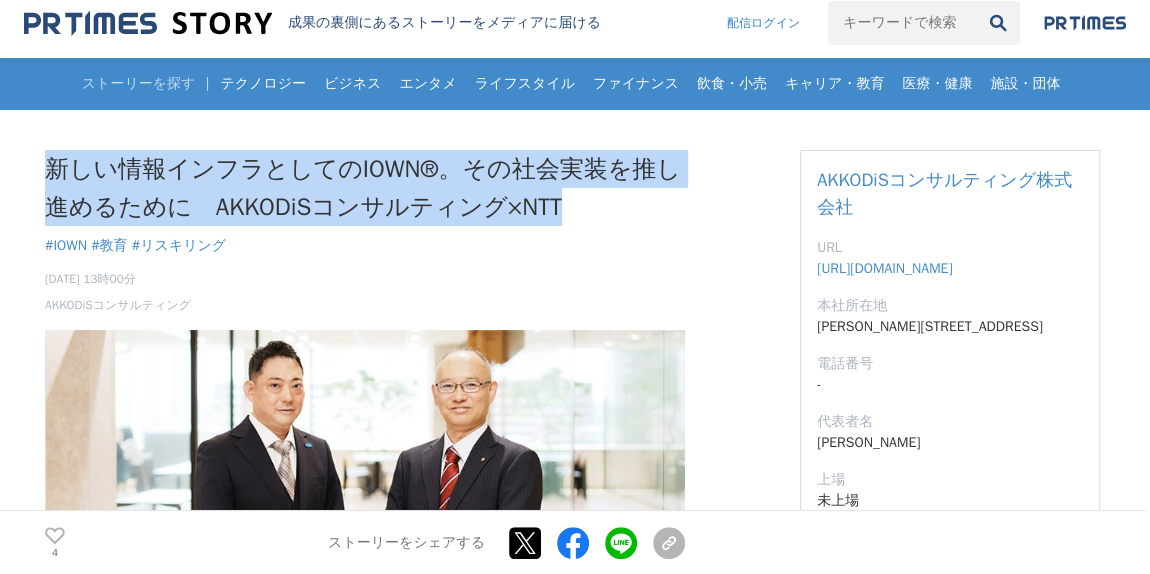 drag, startPoint x: 264, startPoint y: 176, endPoint x: 575, endPoint y: 214, distance: 313.31296 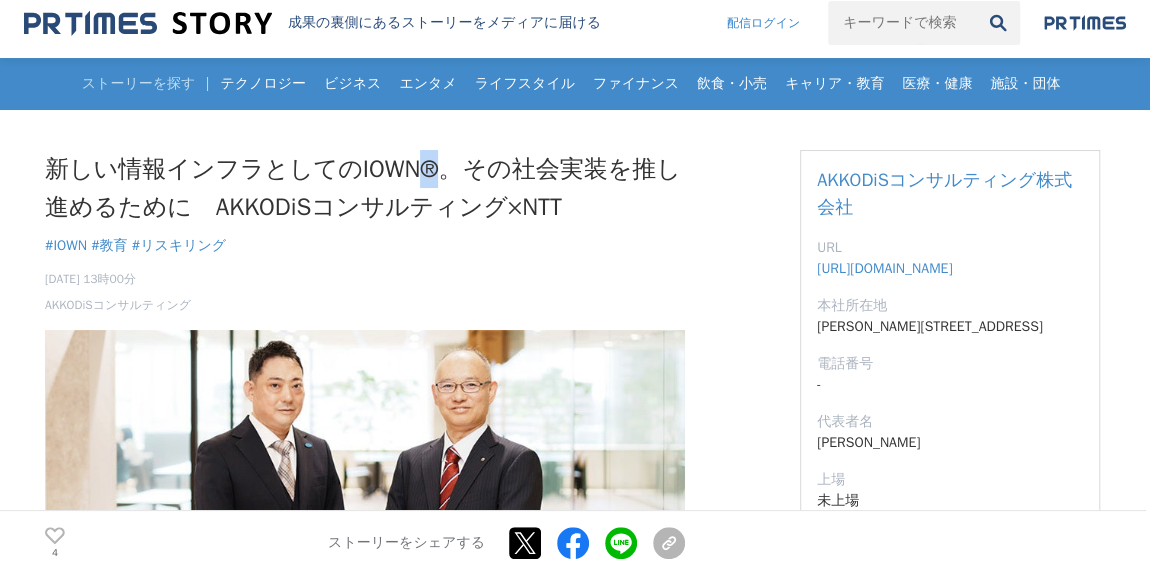 click on "新しい情報インフラとしてのIOWN®。その社会実装を推し進めるために　AKKODiSコンサルティング×NTT" at bounding box center (365, 188) 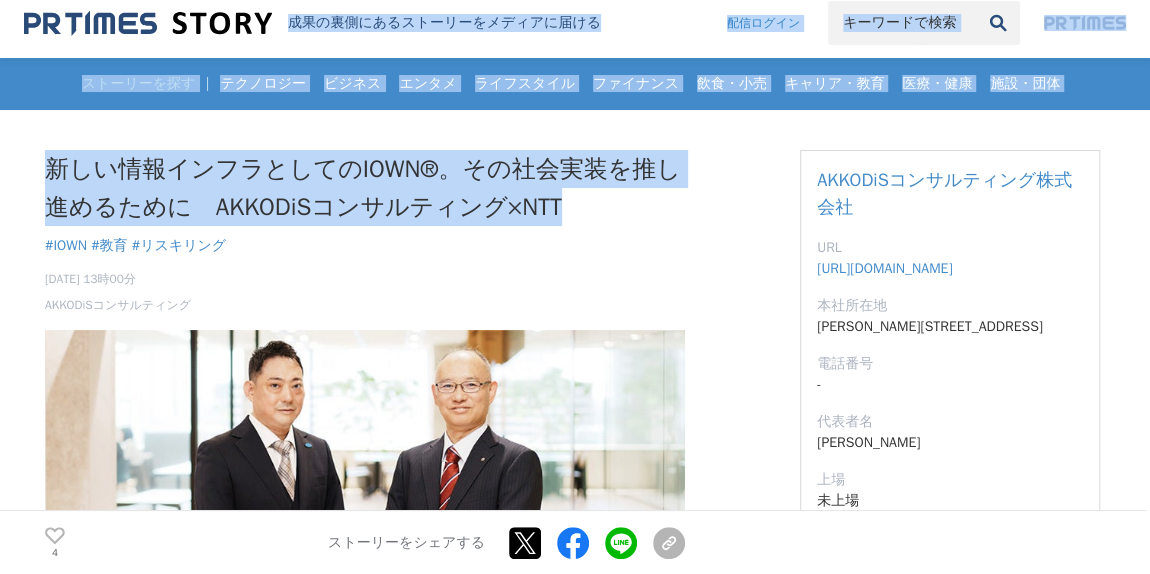 drag, startPoint x: 423, startPoint y: 160, endPoint x: 435, endPoint y: -110, distance: 270.26654 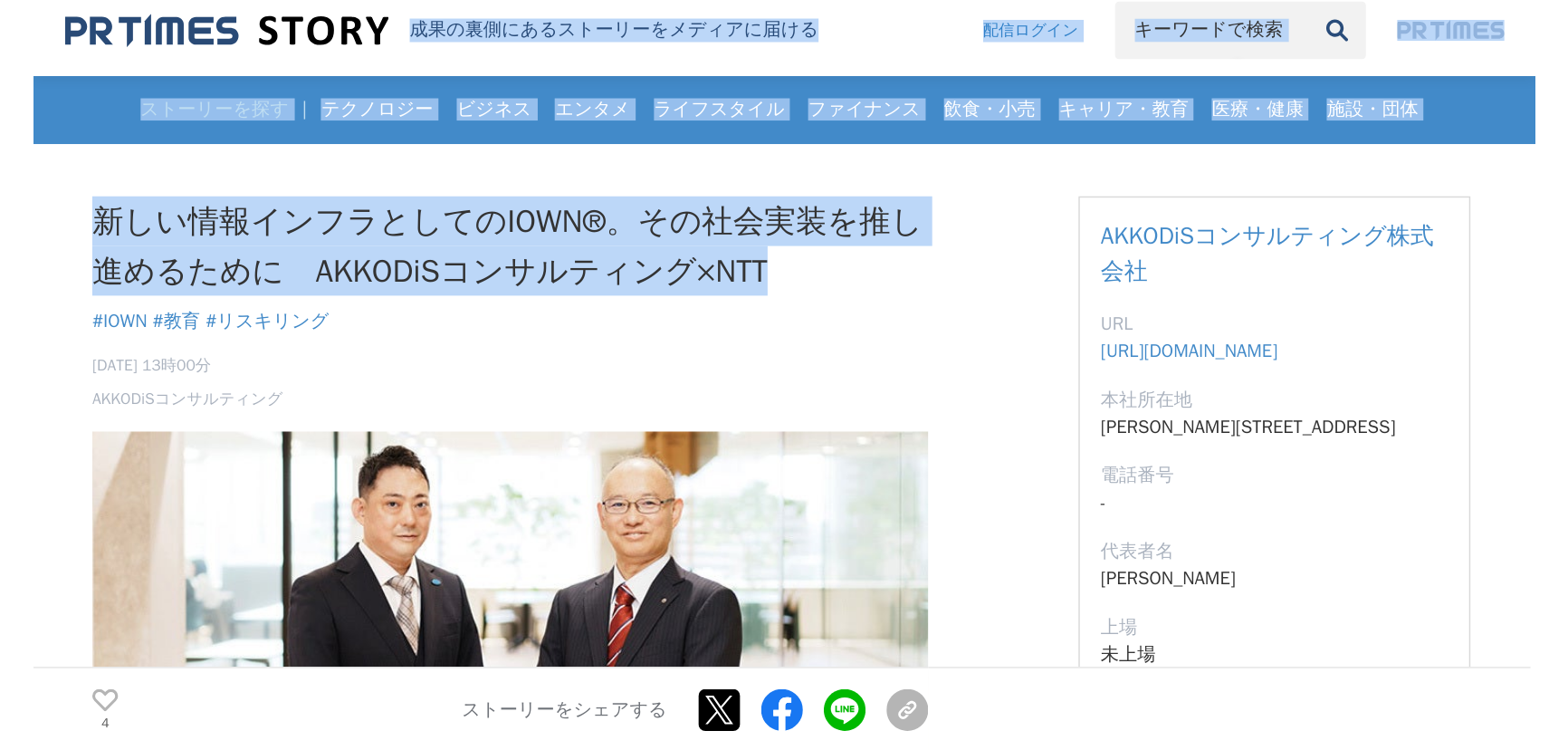 scroll, scrollTop: 0, scrollLeft: 0, axis: both 